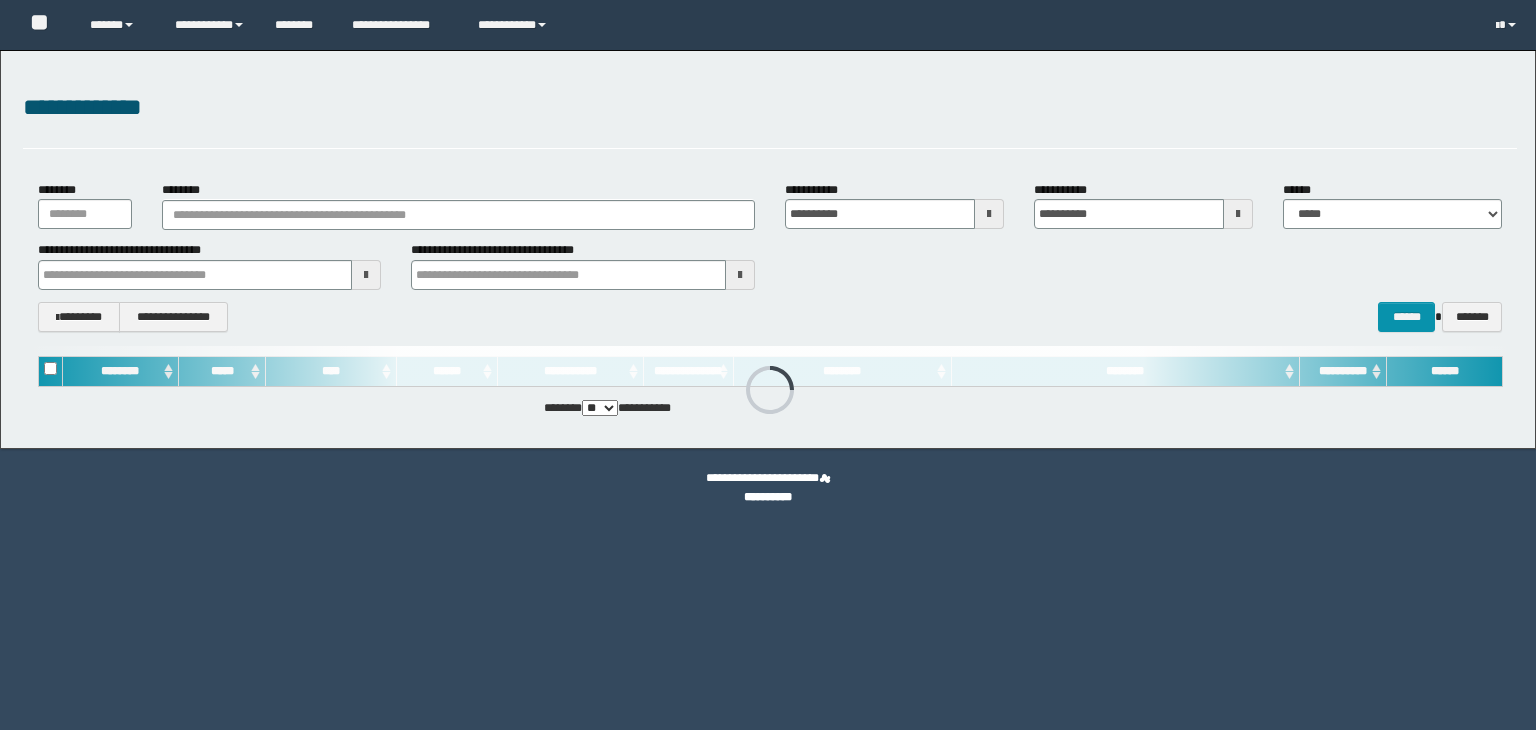 scroll, scrollTop: 0, scrollLeft: 0, axis: both 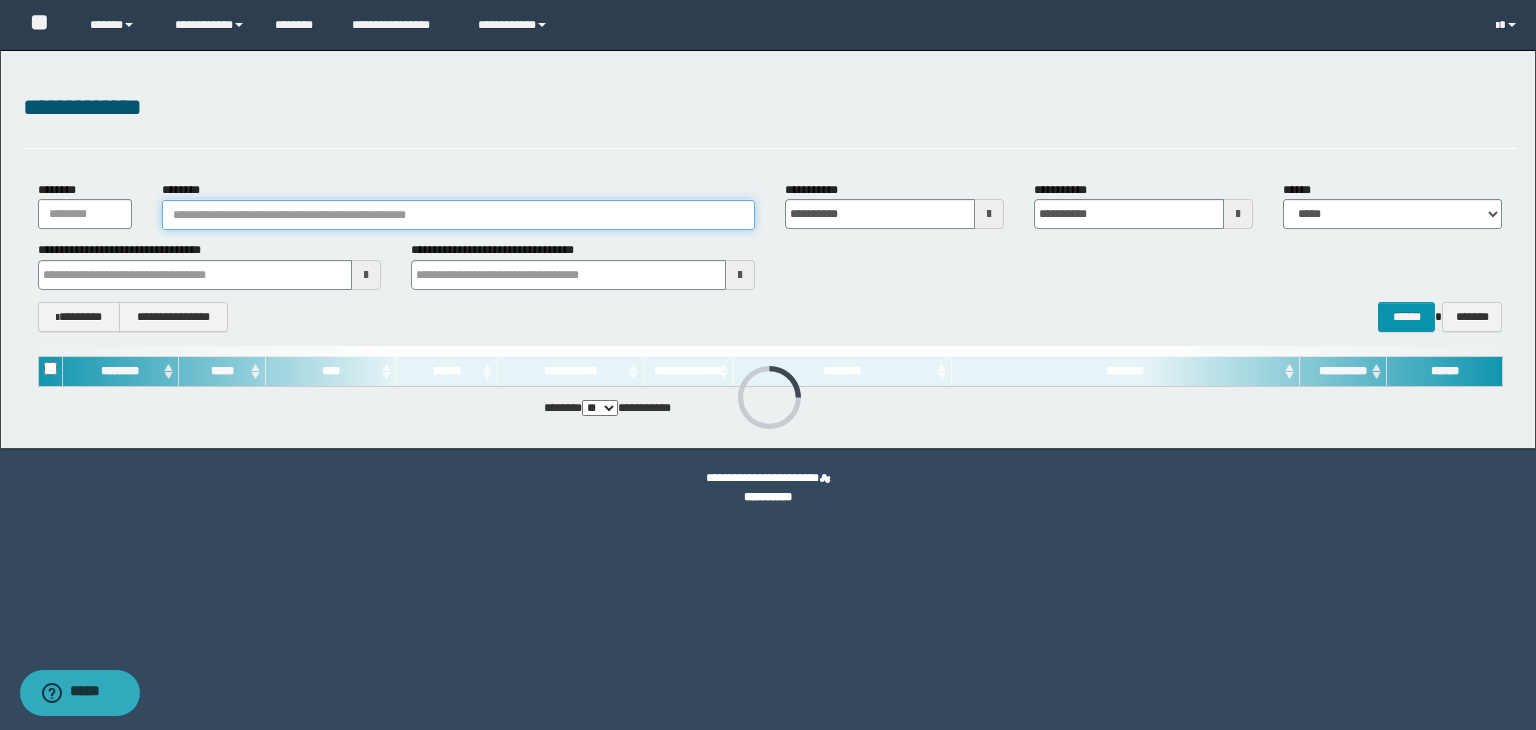 click on "********" at bounding box center [458, 215] 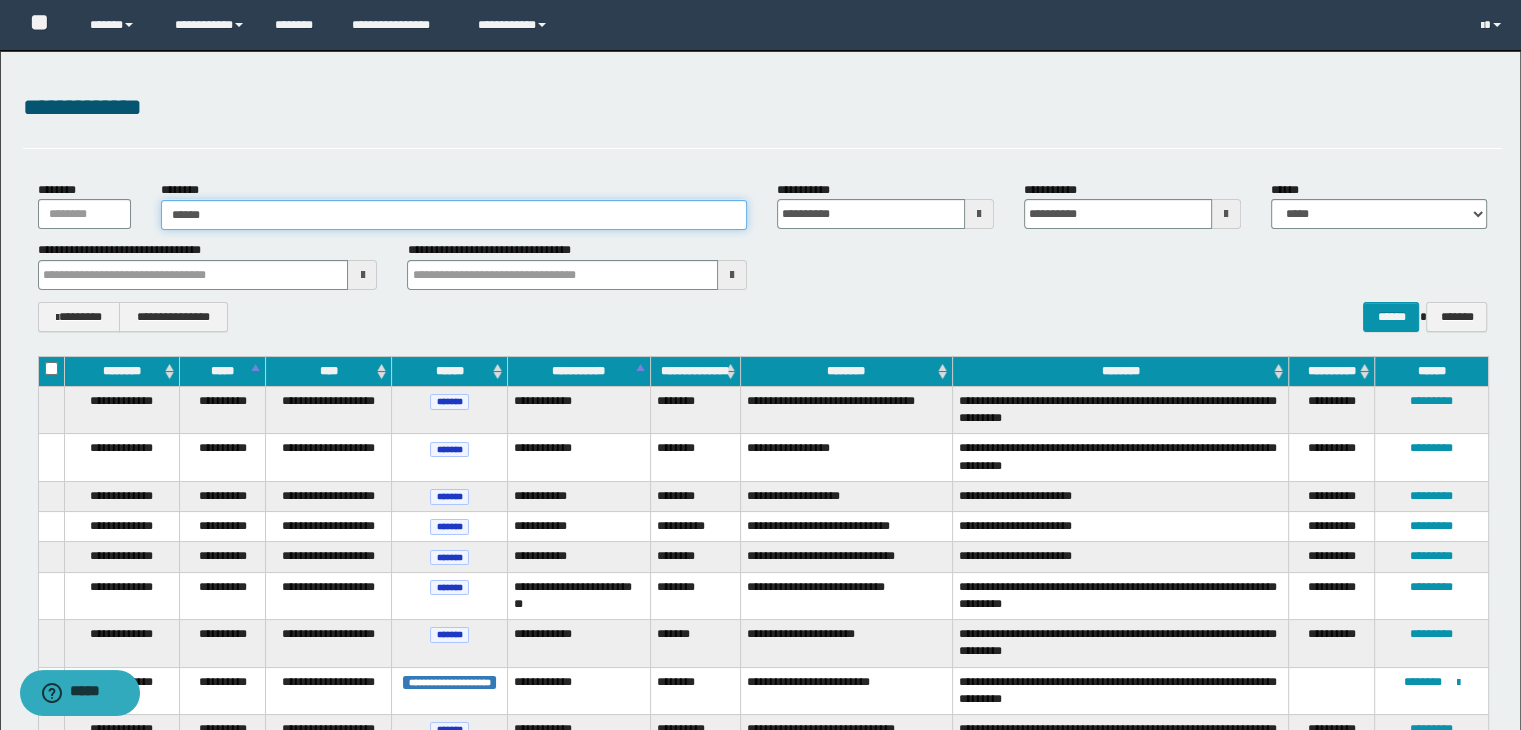 type on "*******" 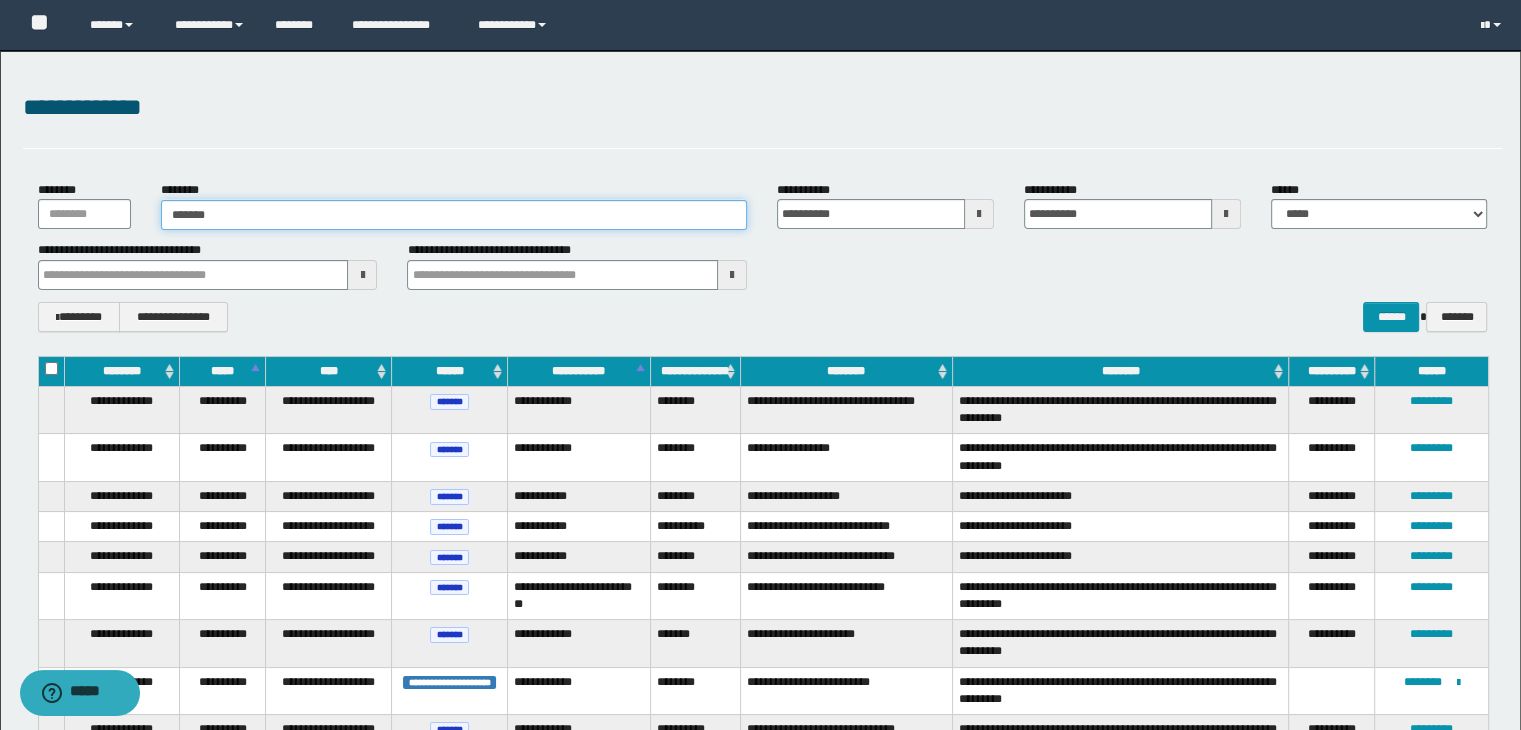 type on "*******" 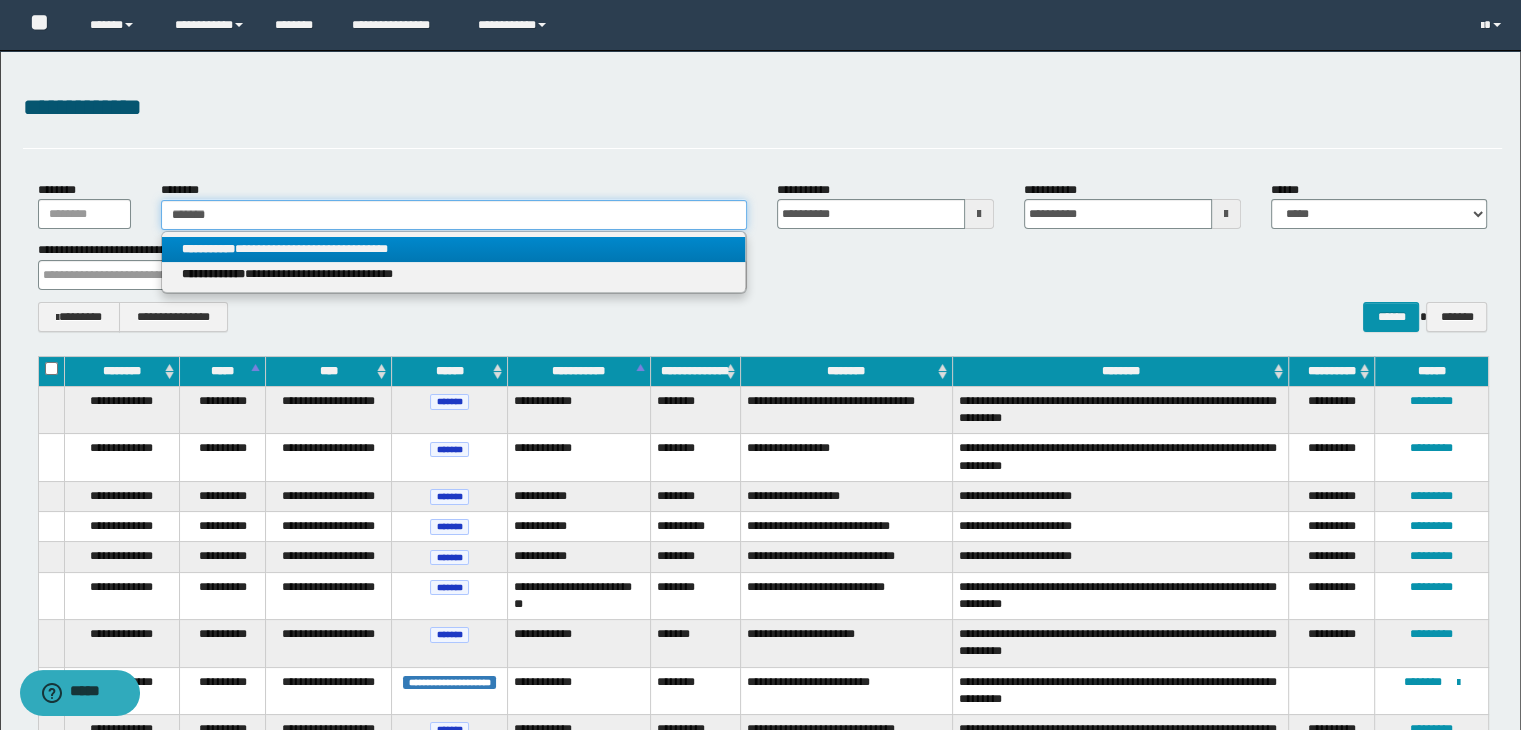 type on "*******" 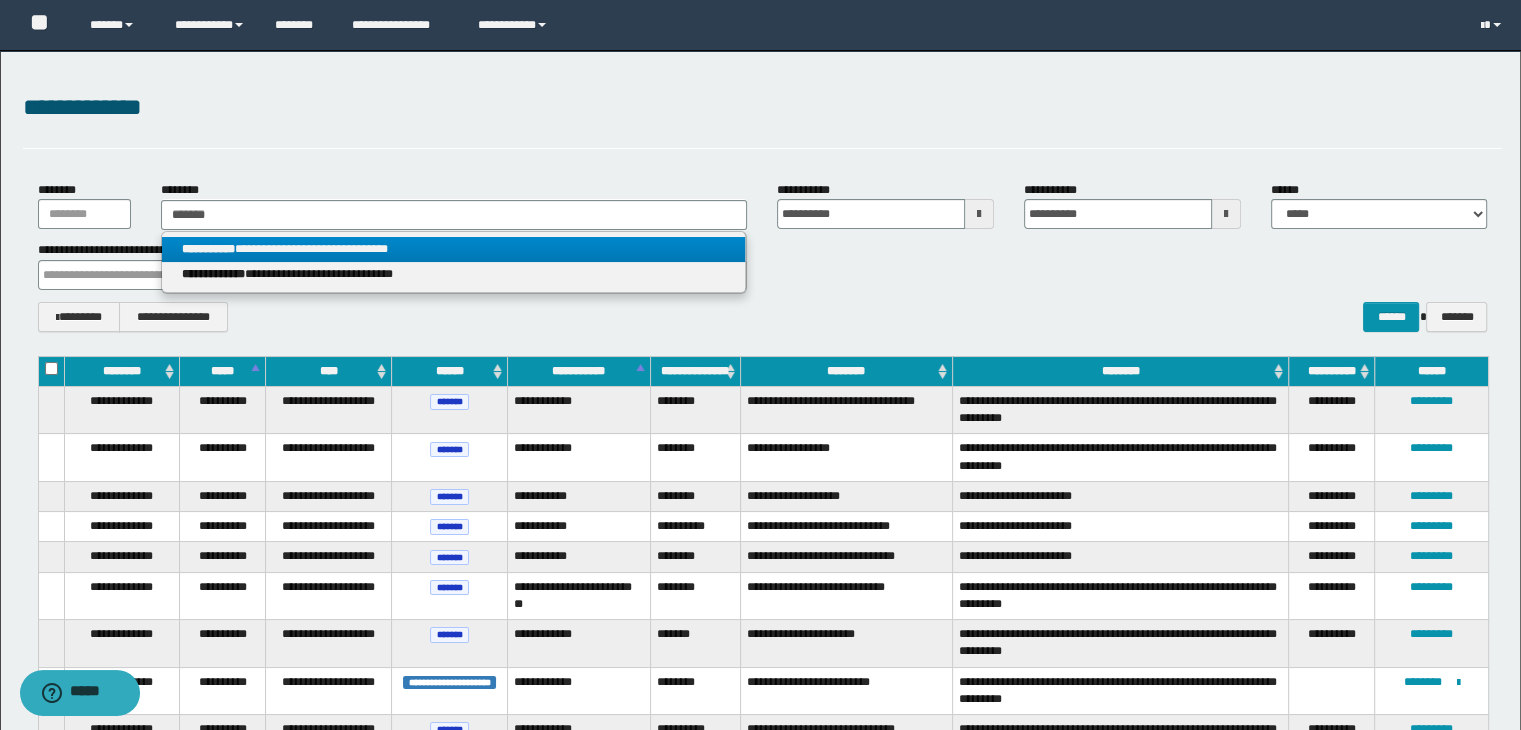 click on "**********" at bounding box center [454, 249] 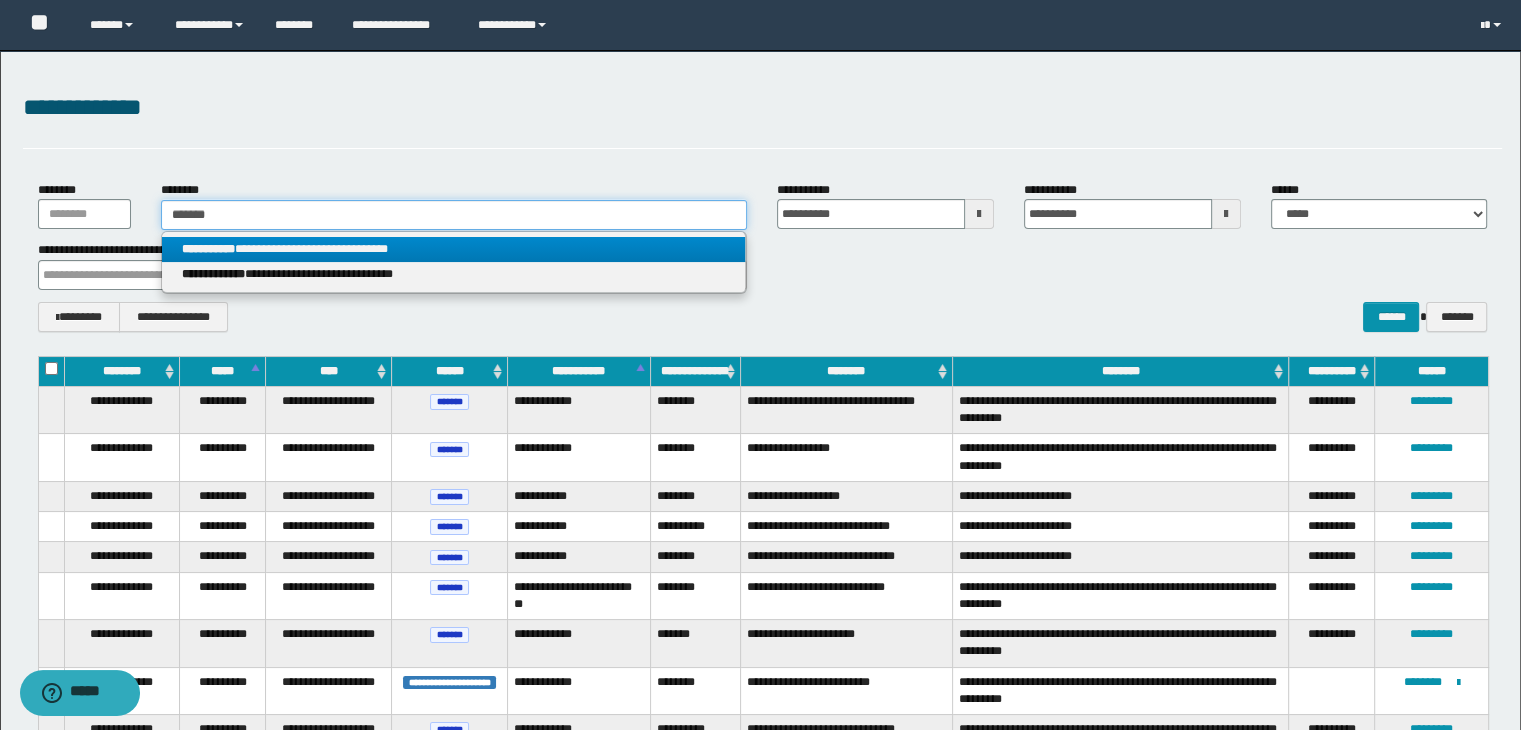 type 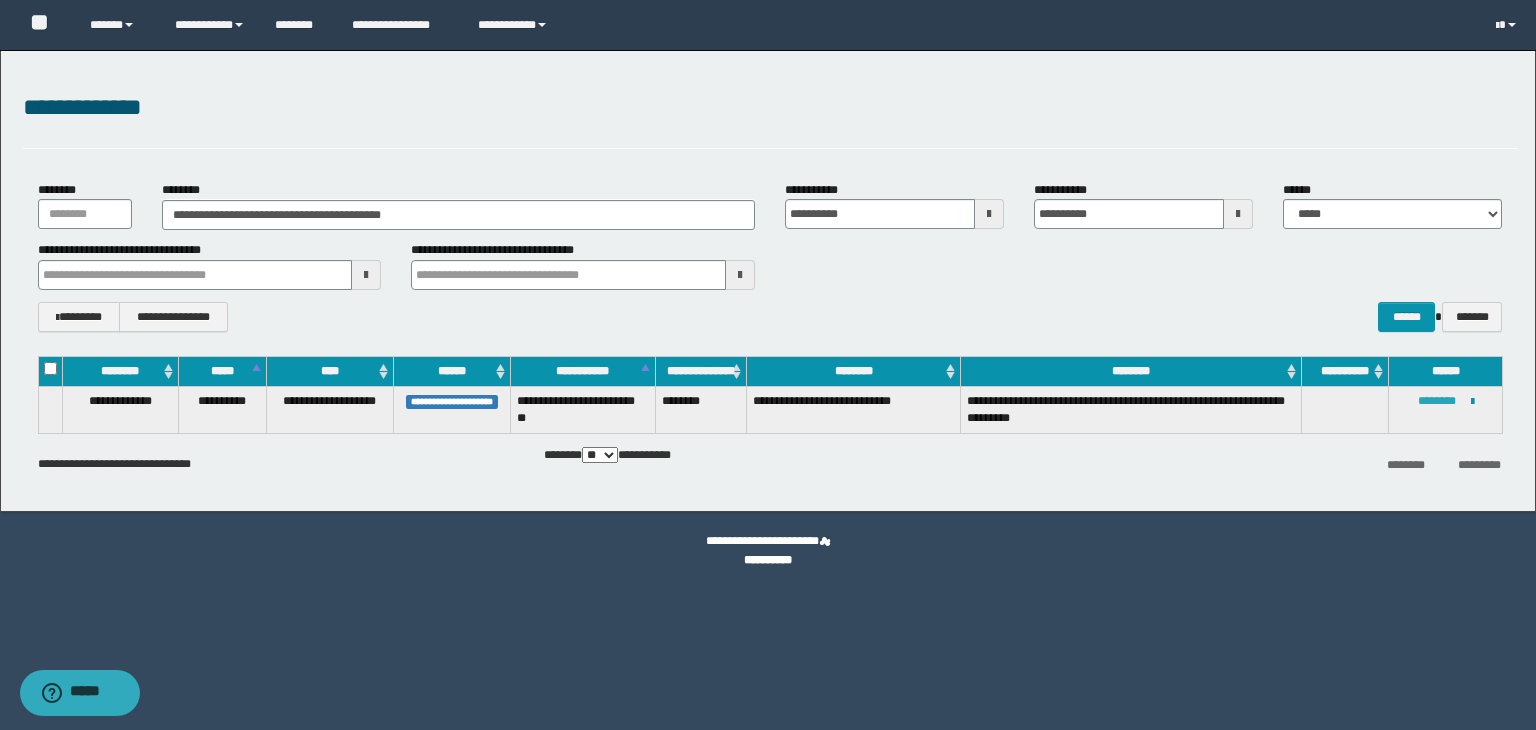click on "********" at bounding box center [1437, 401] 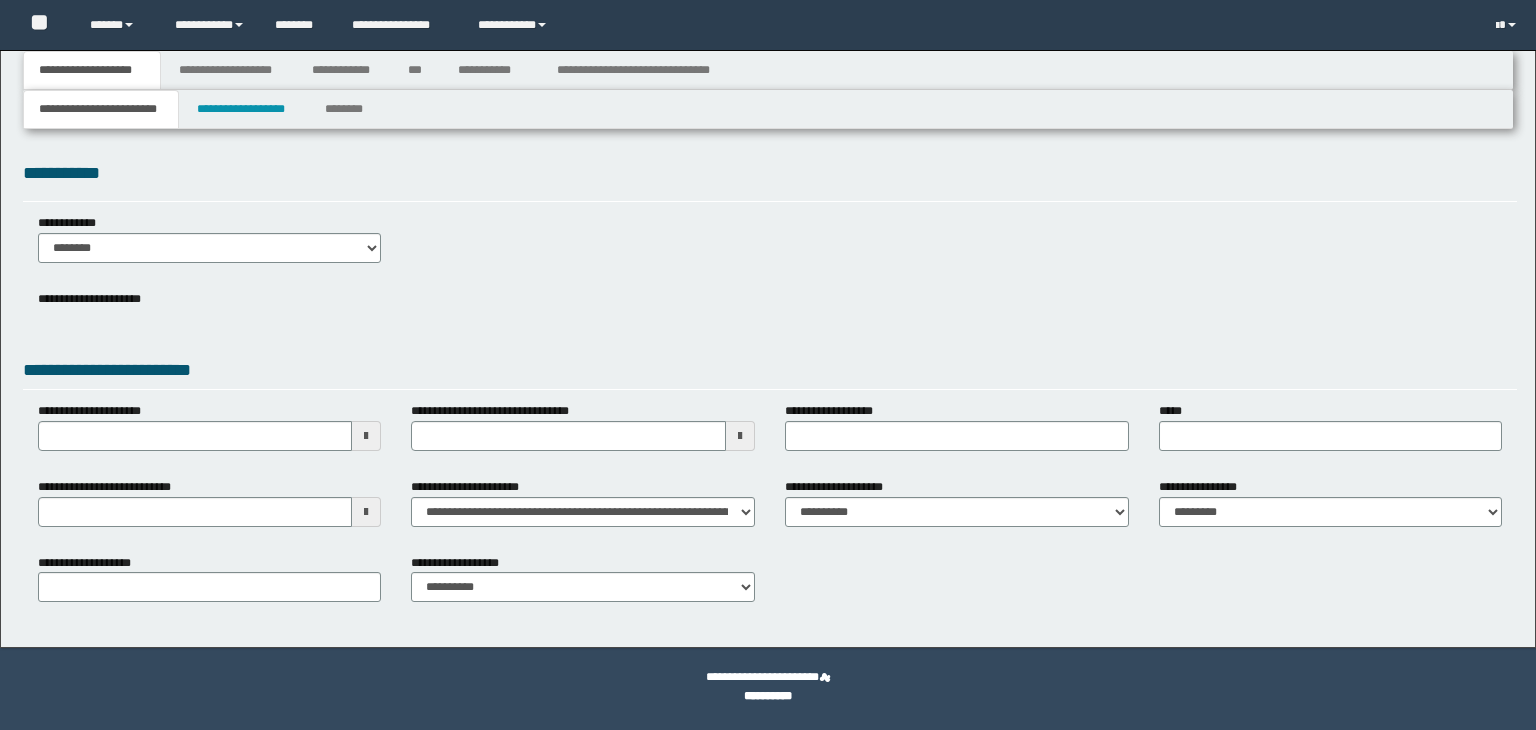 scroll, scrollTop: 0, scrollLeft: 0, axis: both 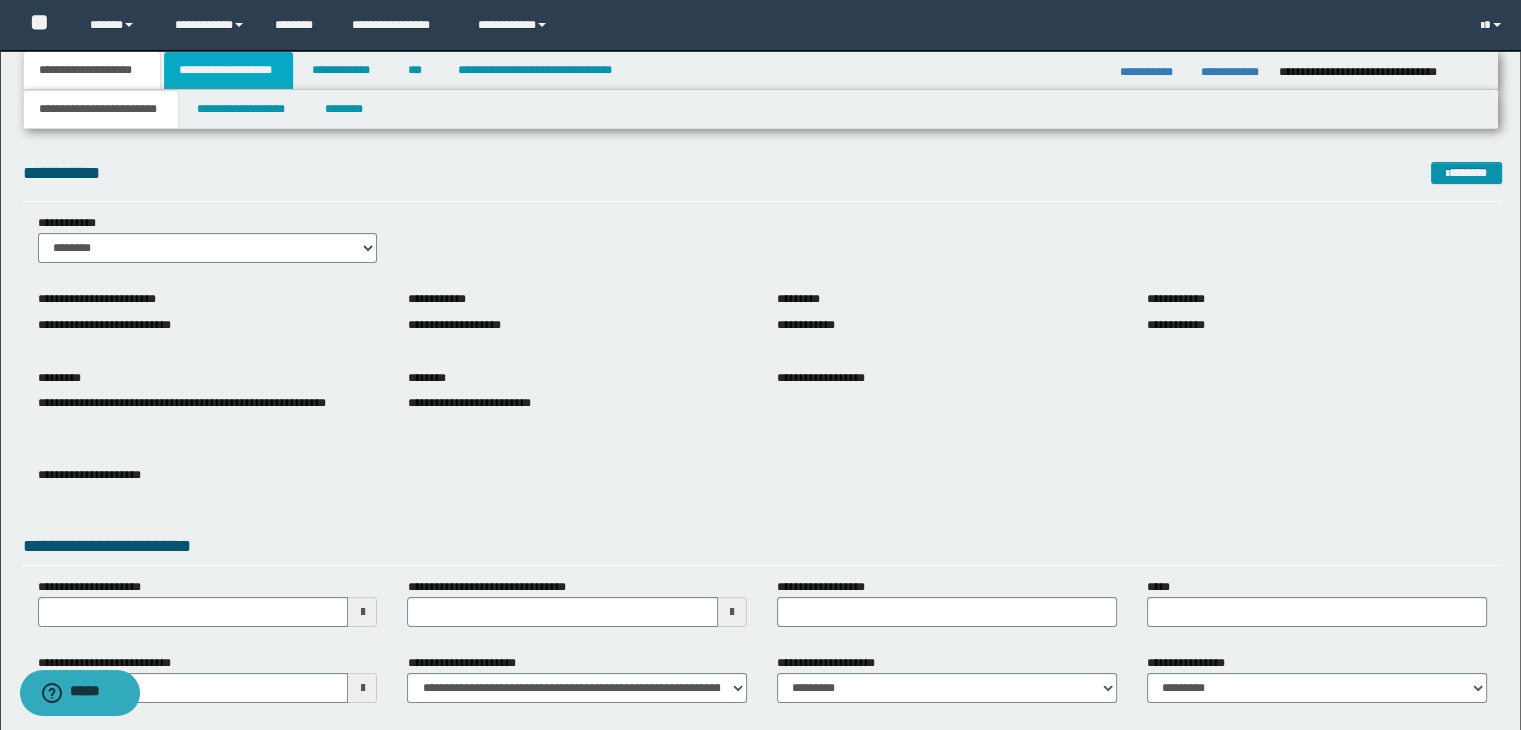 click on "**********" at bounding box center [228, 70] 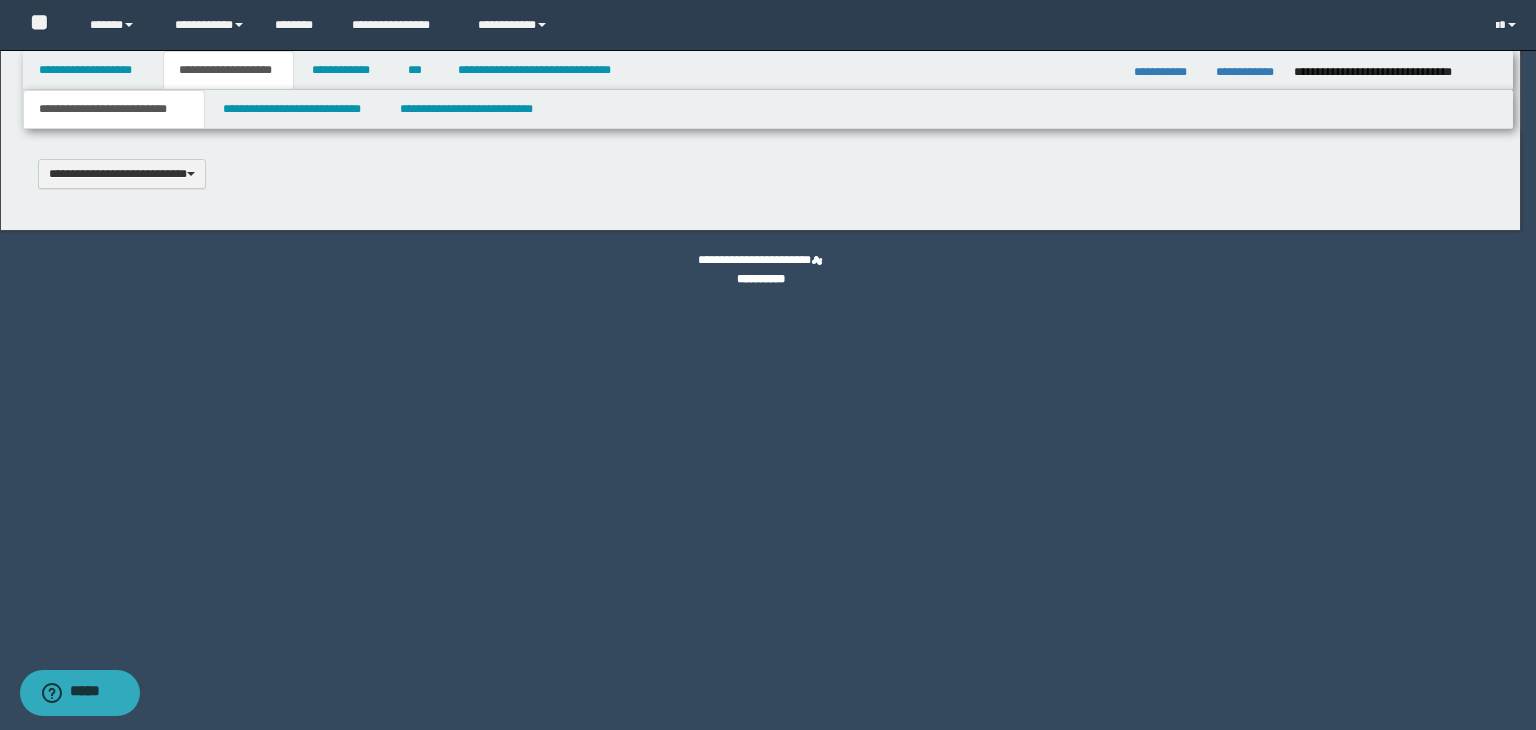type 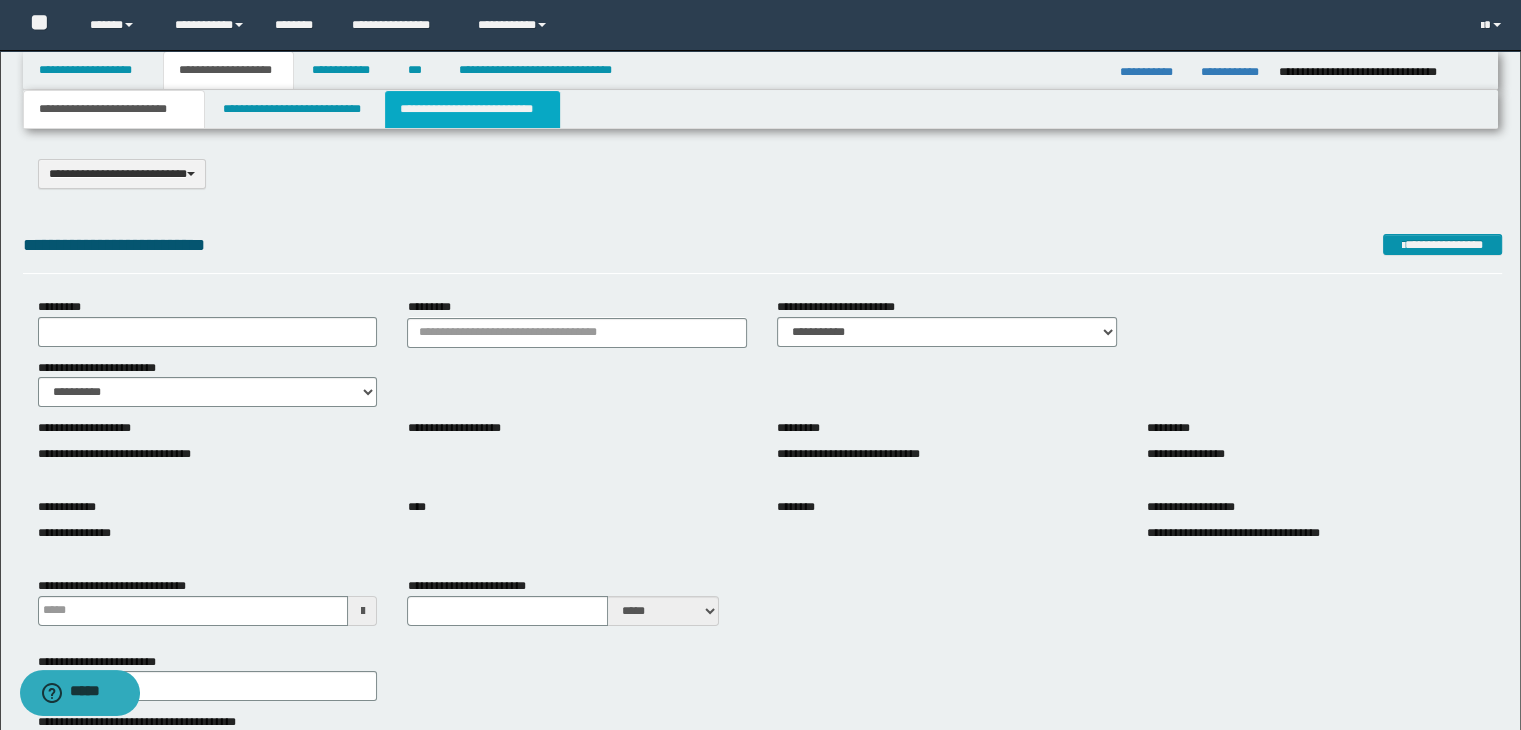 click on "**********" at bounding box center [472, 109] 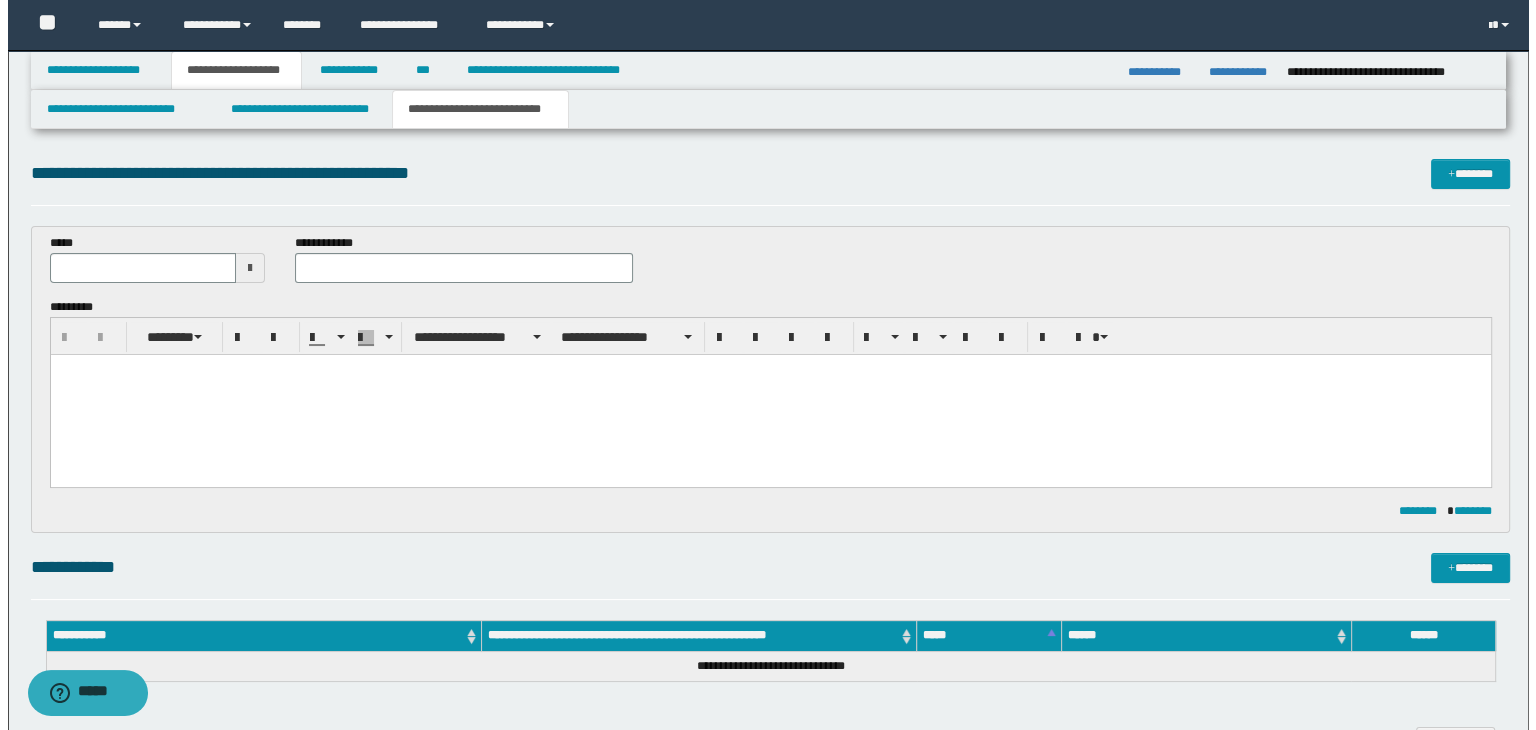 scroll, scrollTop: 0, scrollLeft: 0, axis: both 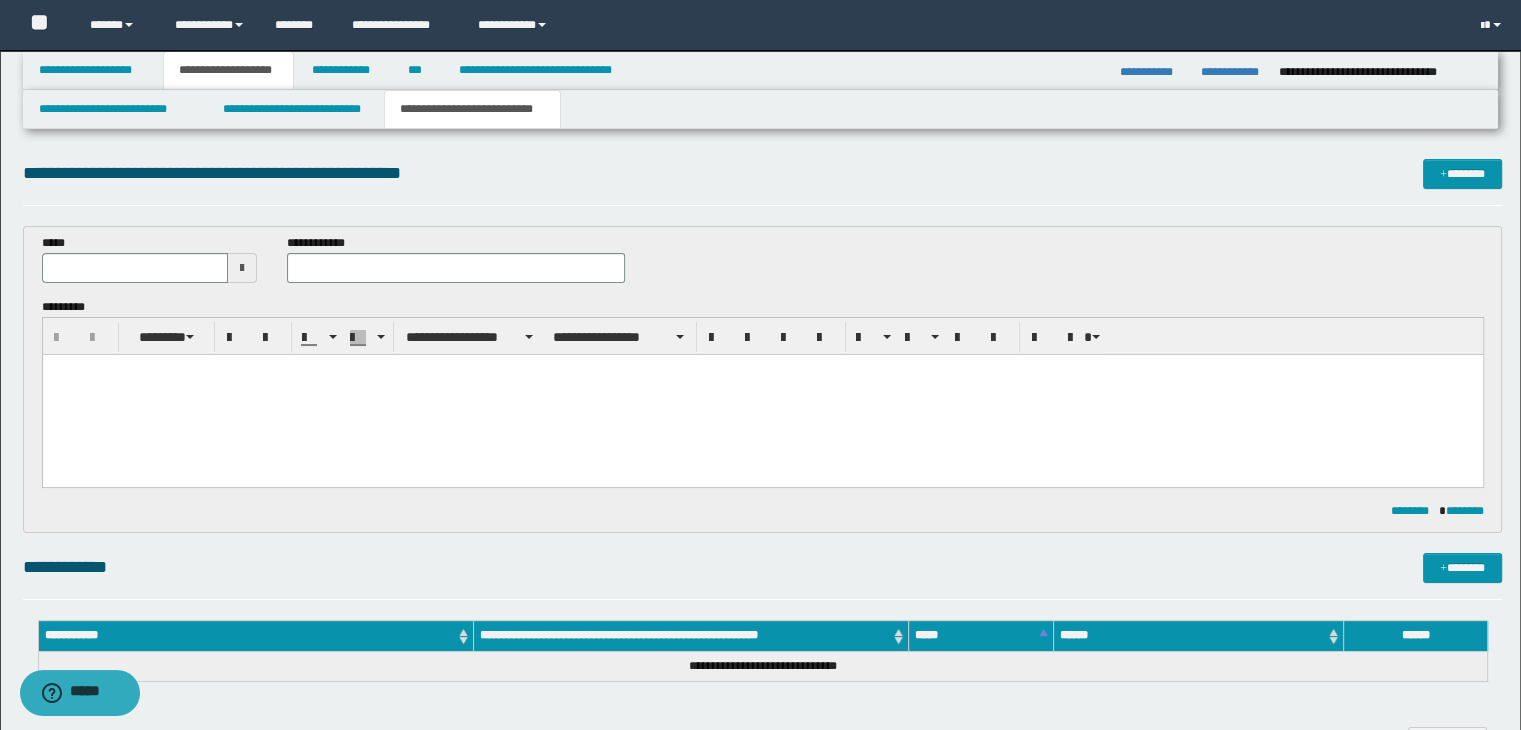 click at bounding box center (762, 394) 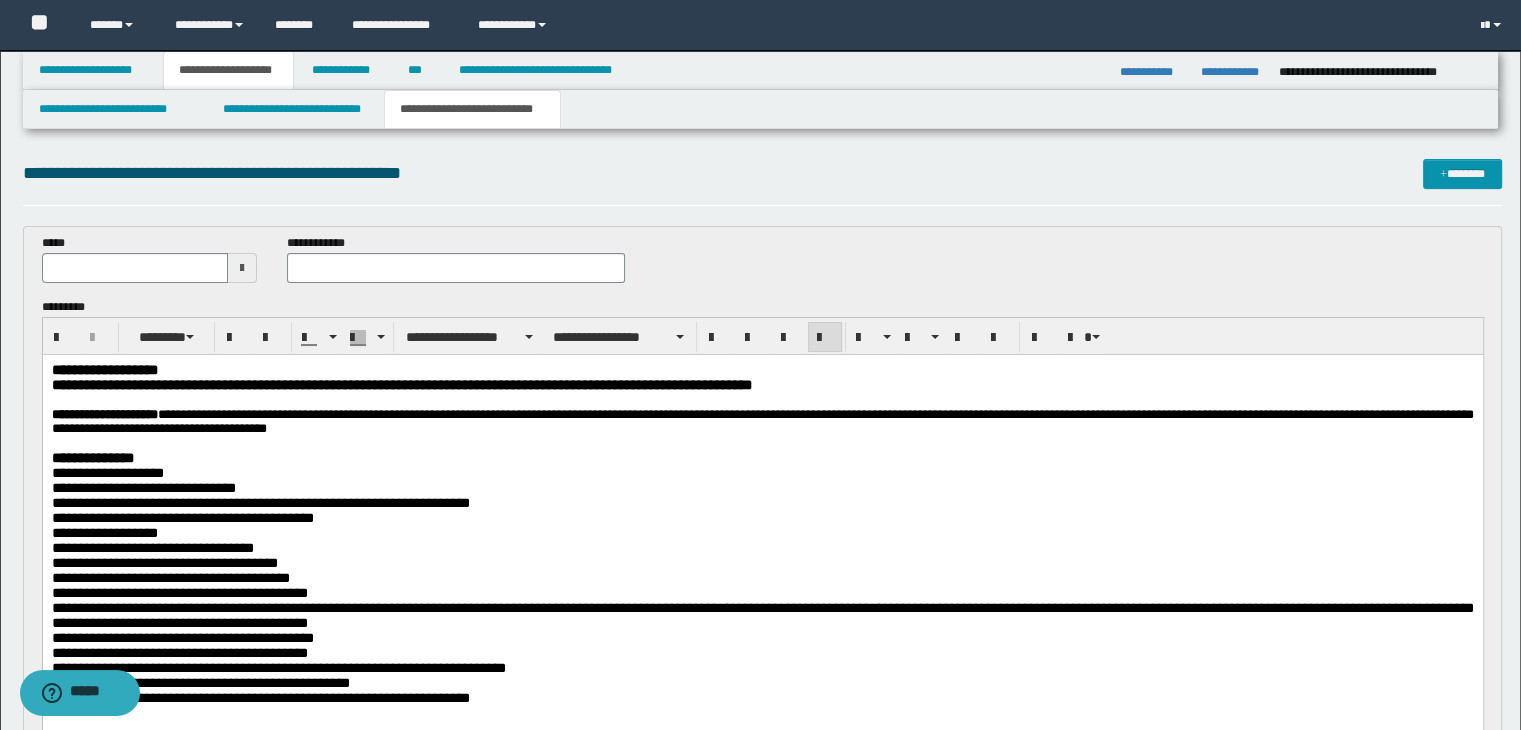click at bounding box center (242, 268) 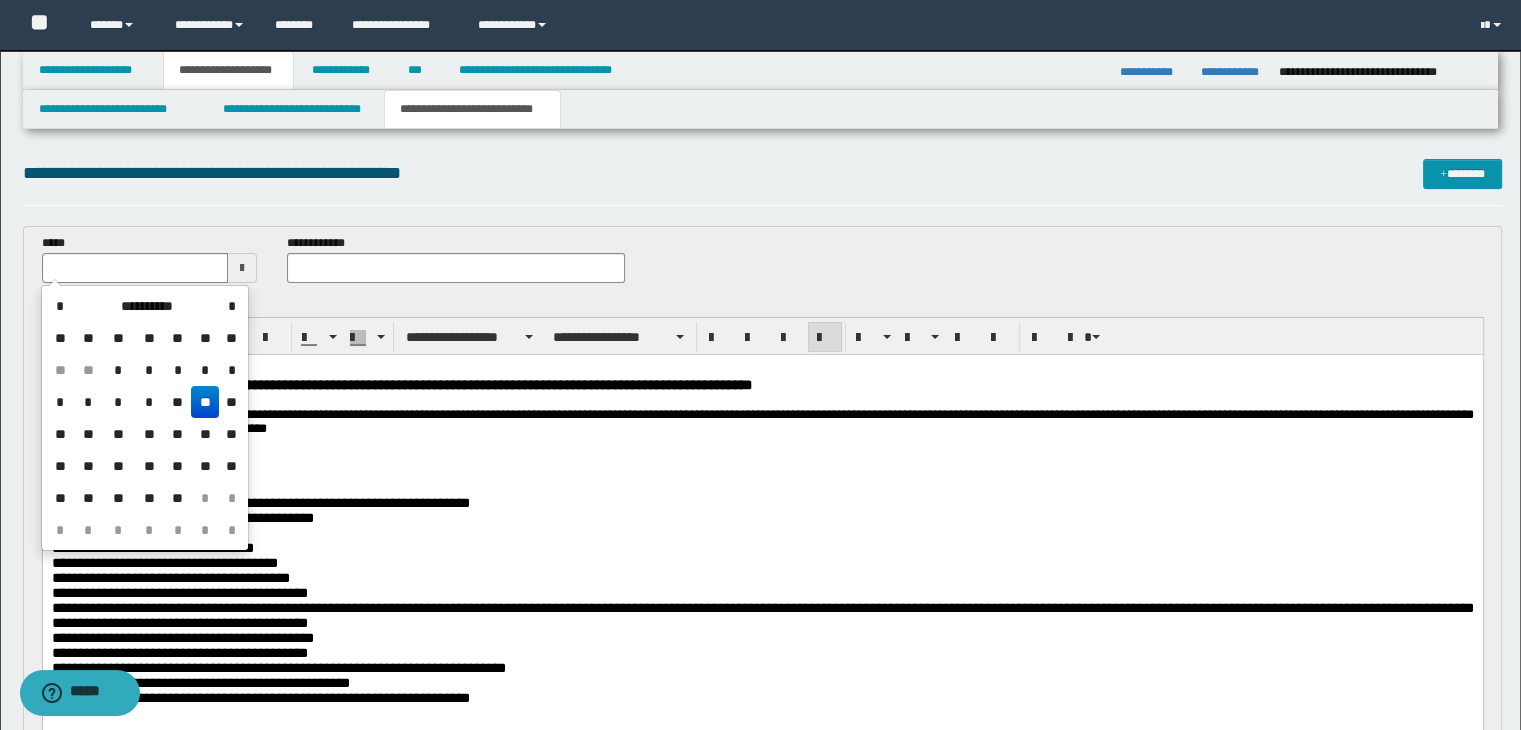click on "**" at bounding box center [205, 402] 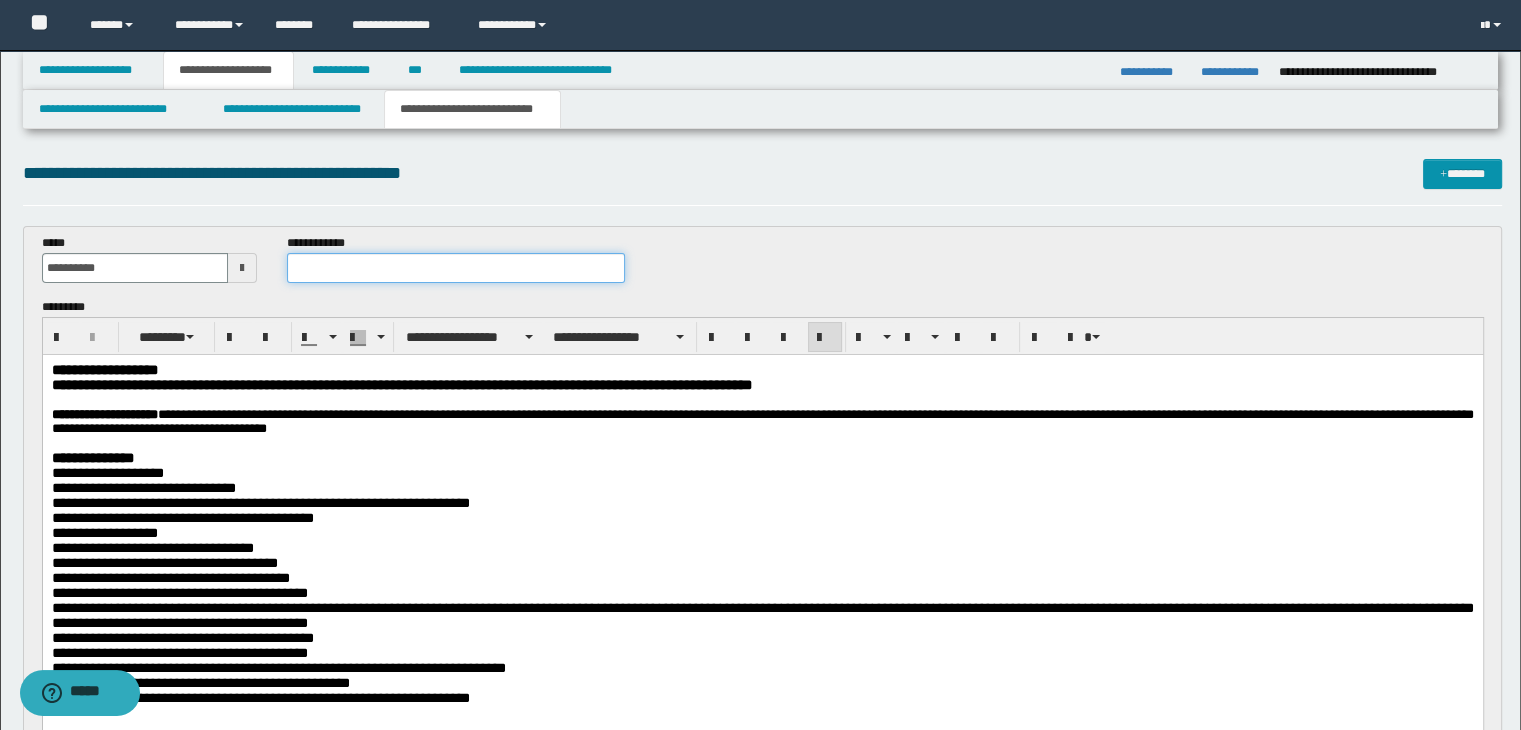 click at bounding box center (456, 268) 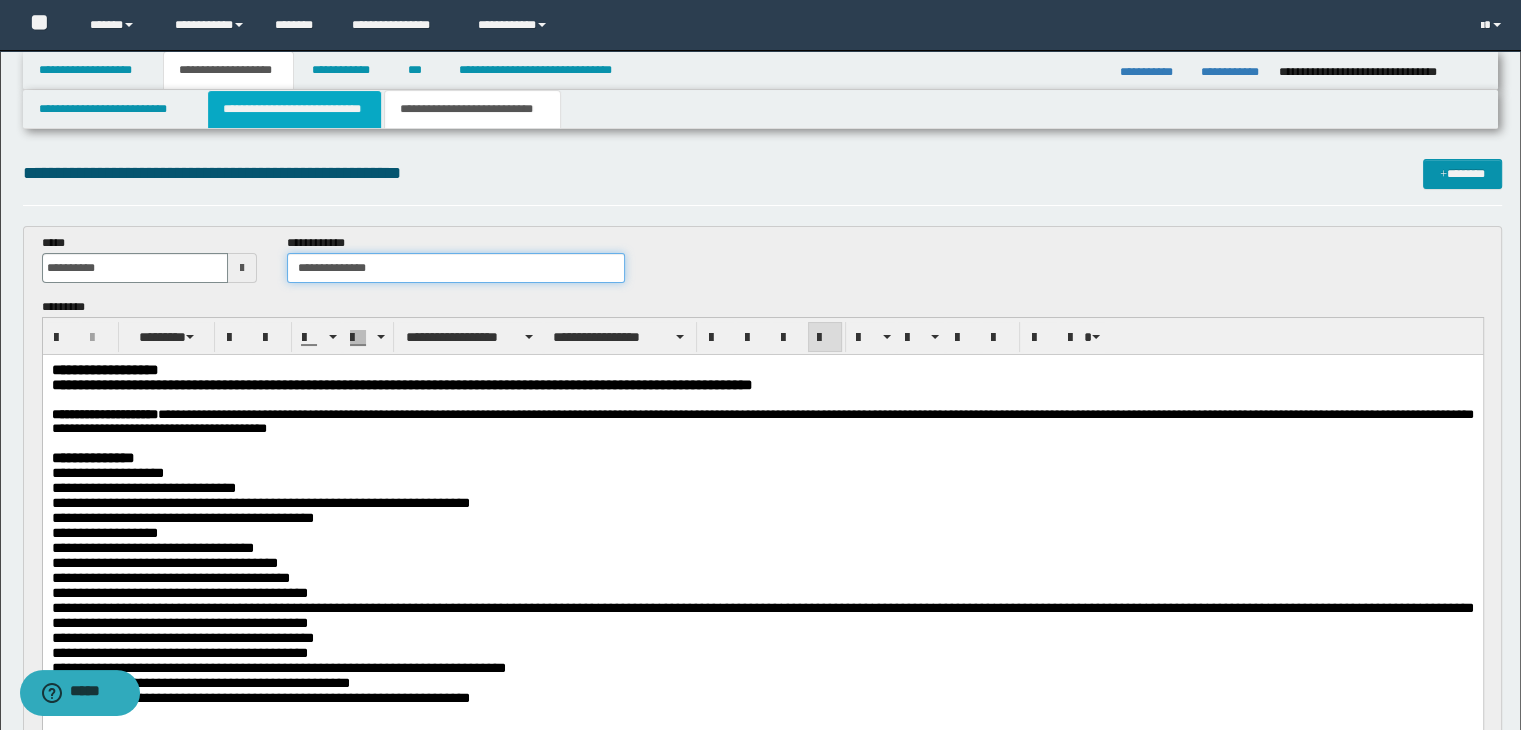 type on "**********" 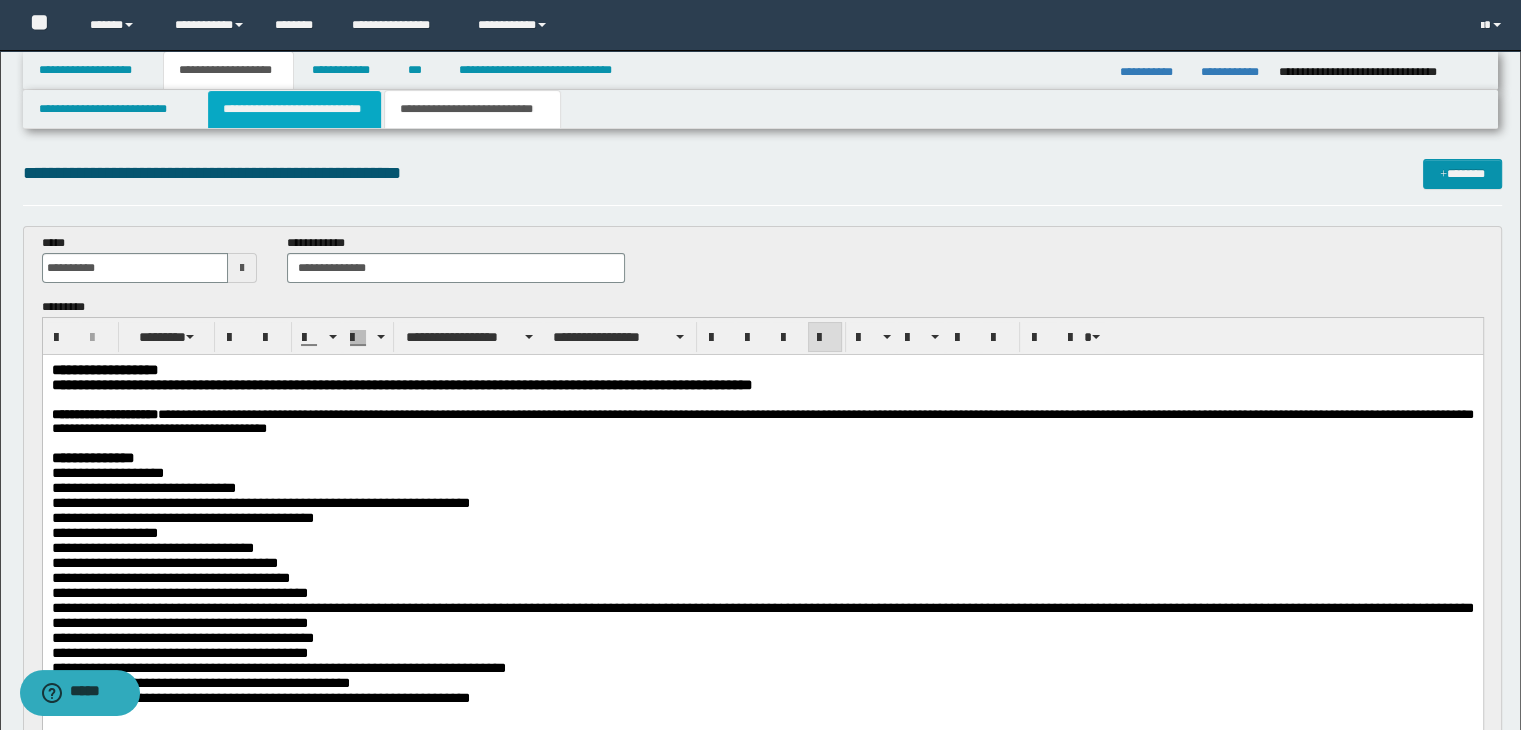 click on "**********" at bounding box center (294, 109) 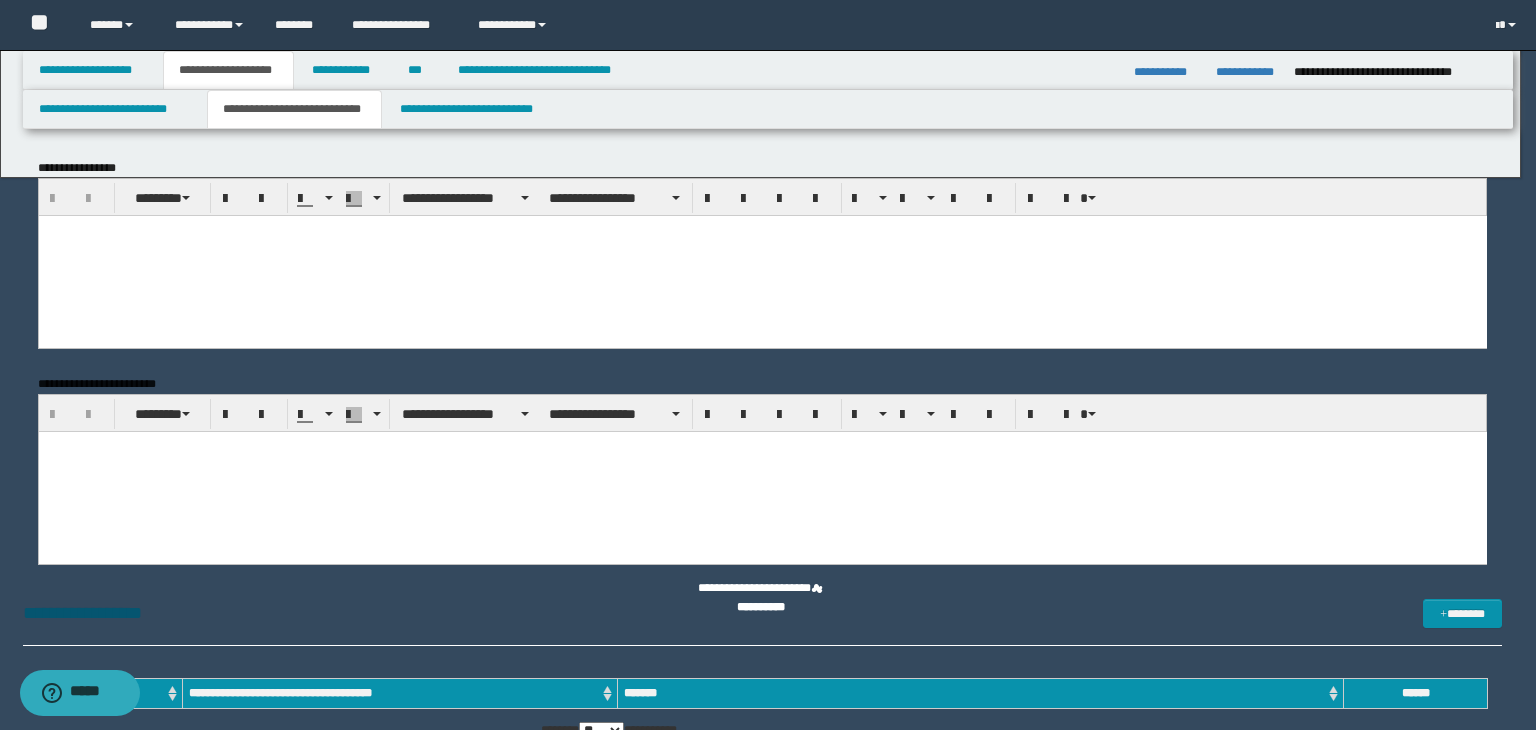 scroll, scrollTop: 0, scrollLeft: 0, axis: both 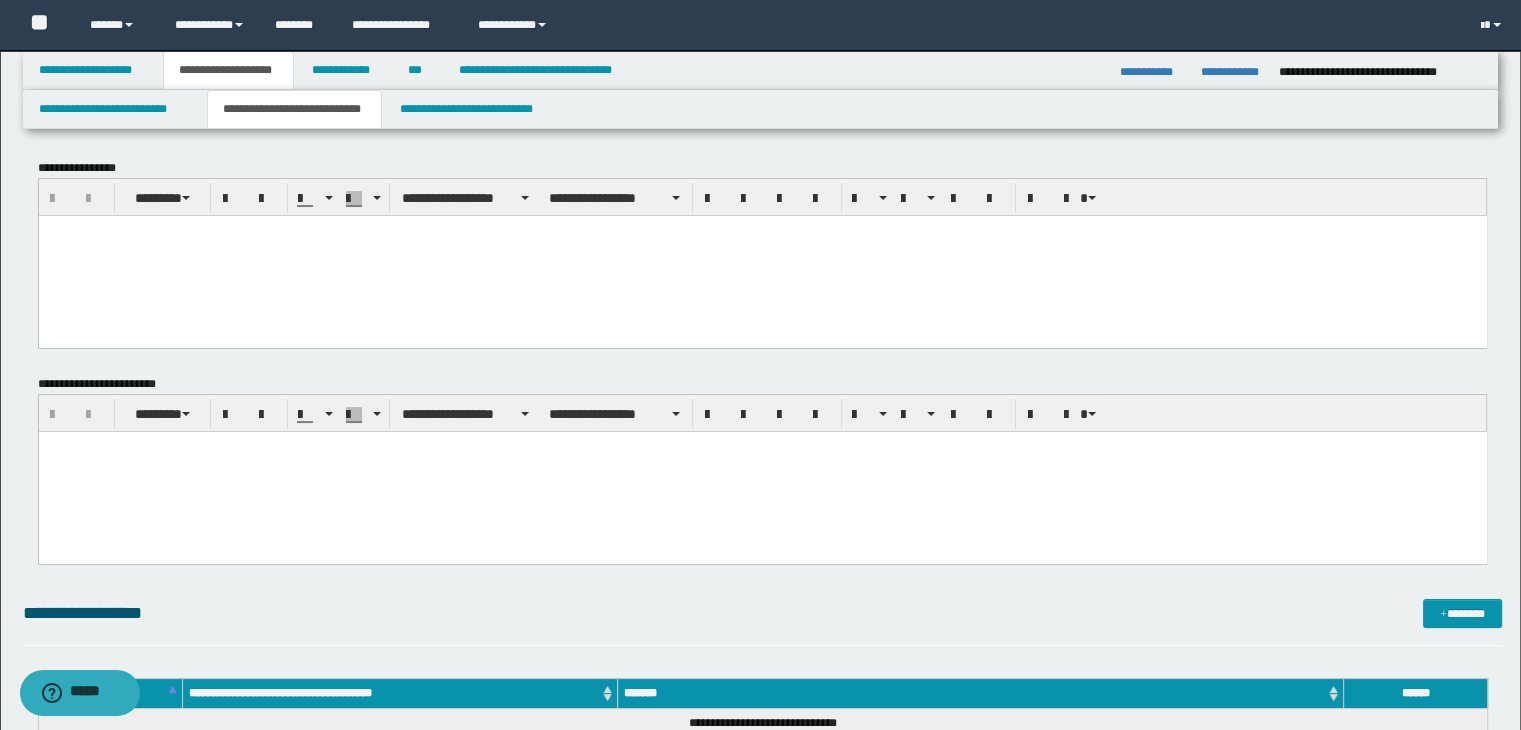 click at bounding box center (762, 255) 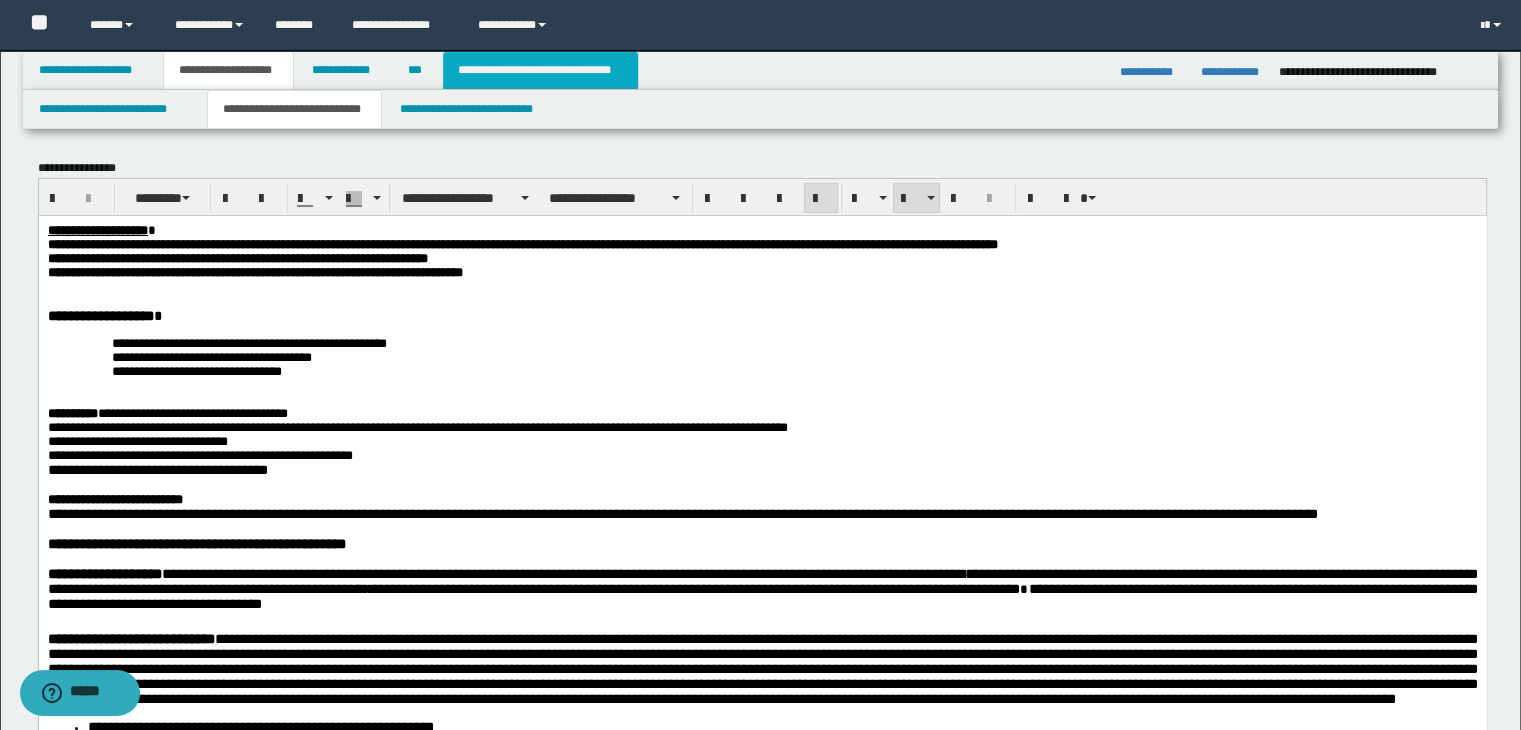 click on "**********" at bounding box center (540, 70) 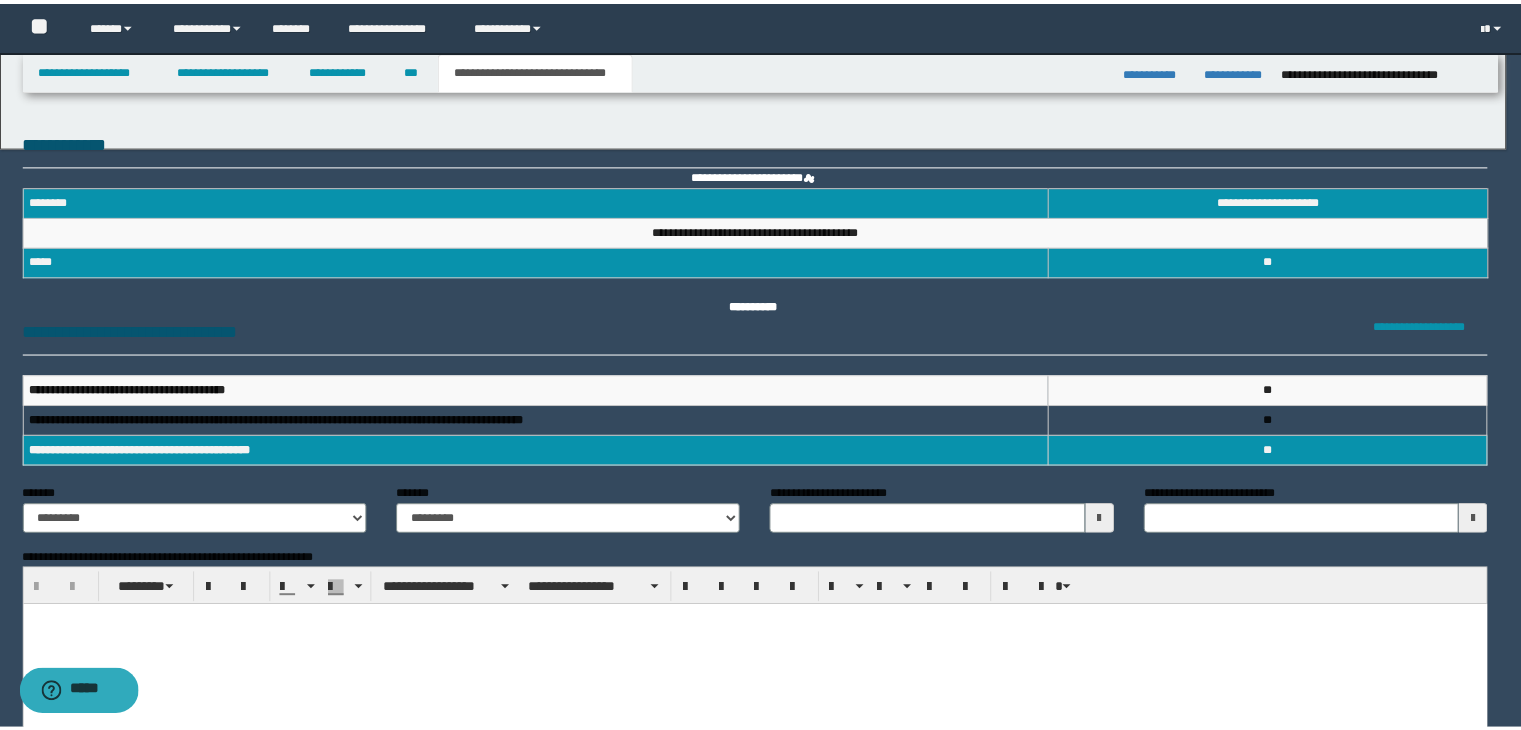 scroll, scrollTop: 0, scrollLeft: 0, axis: both 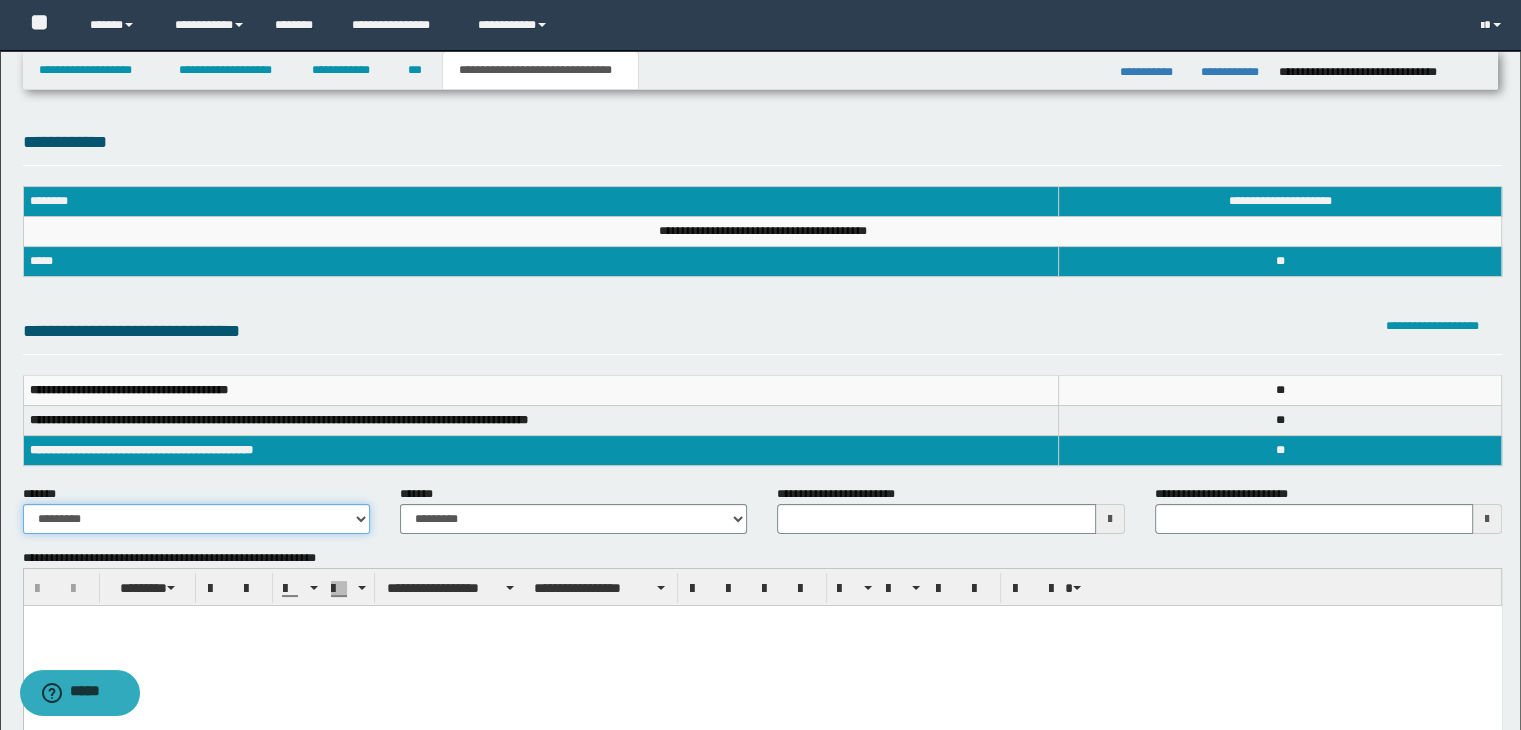 click on "**********" at bounding box center [196, 519] 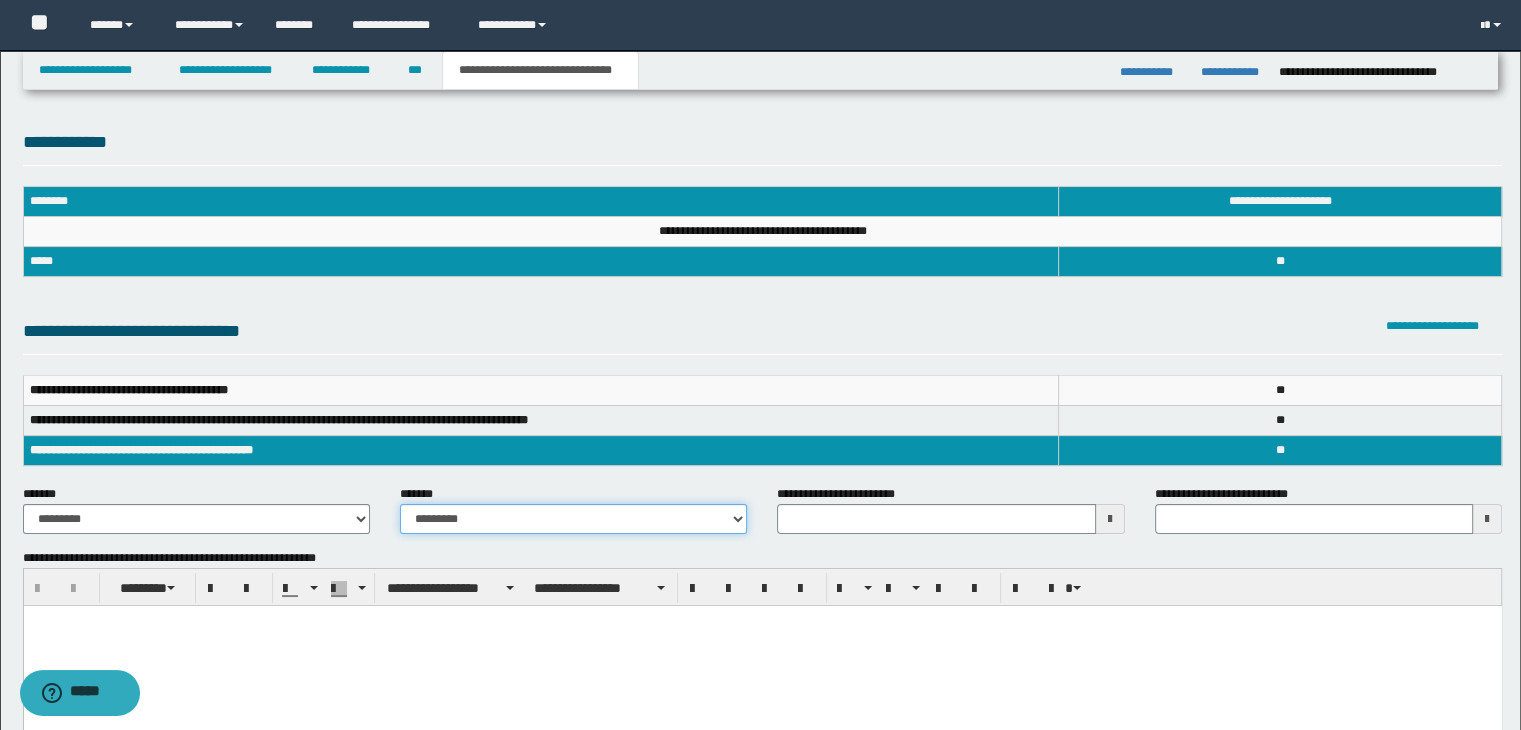 click on "**********" at bounding box center [573, 519] 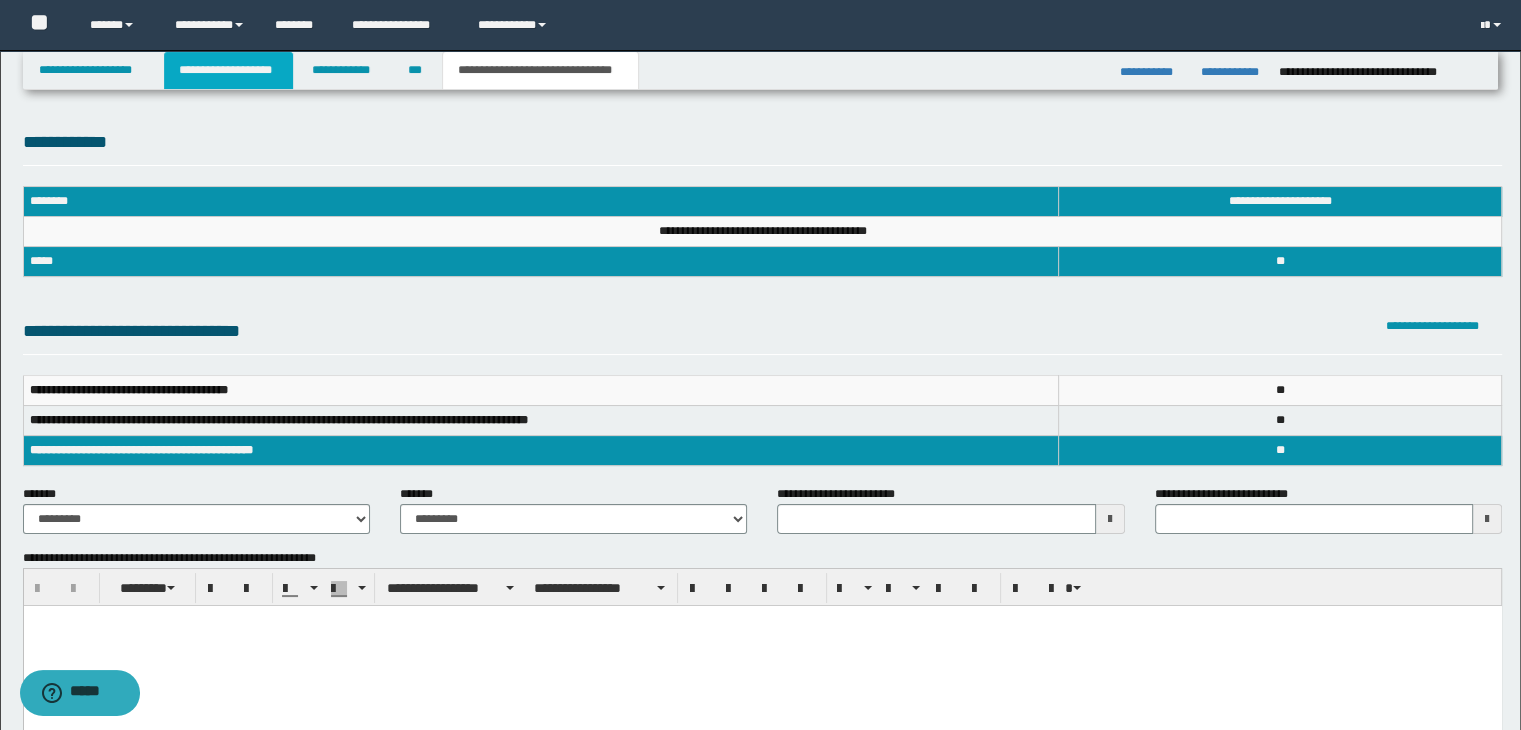 click on "**********" at bounding box center (228, 70) 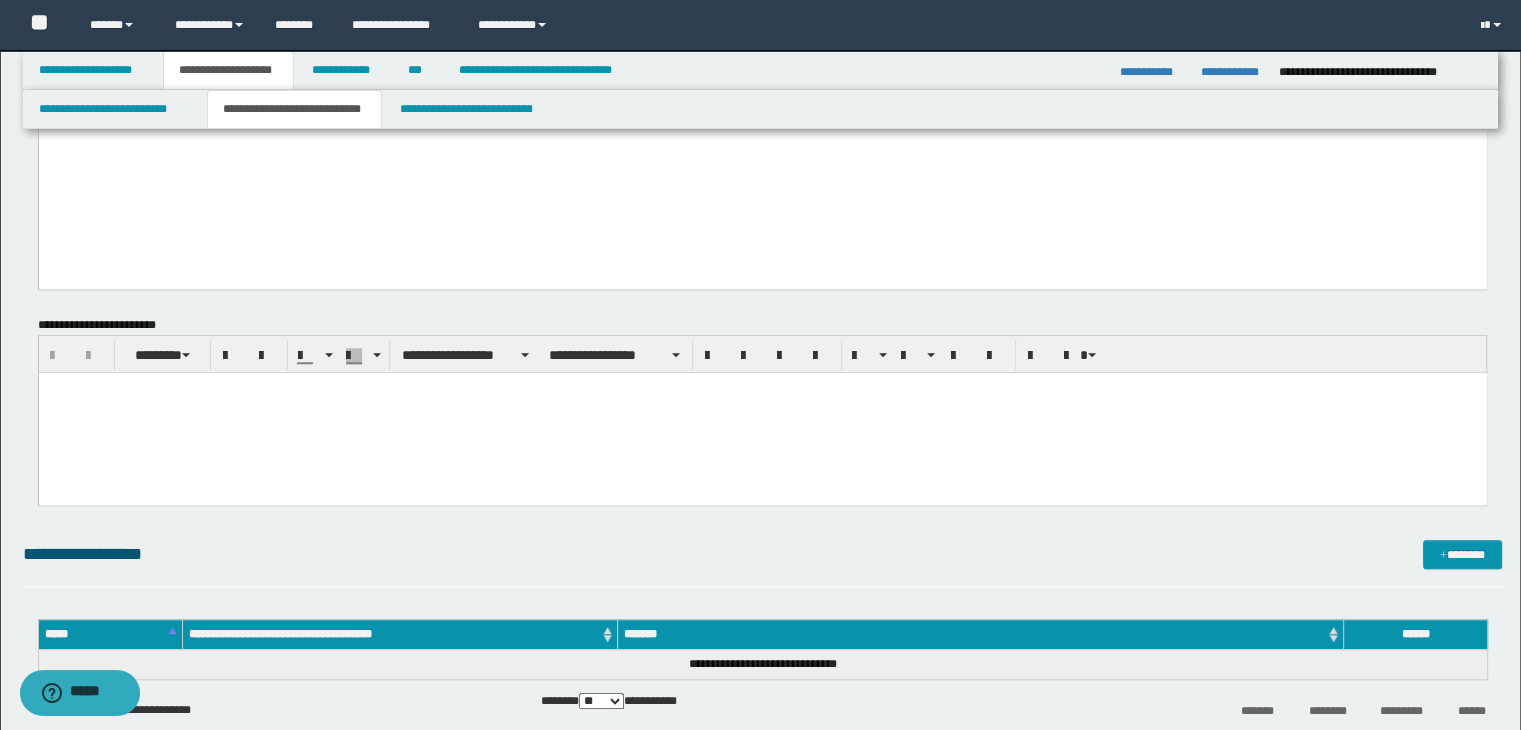scroll, scrollTop: 1707, scrollLeft: 0, axis: vertical 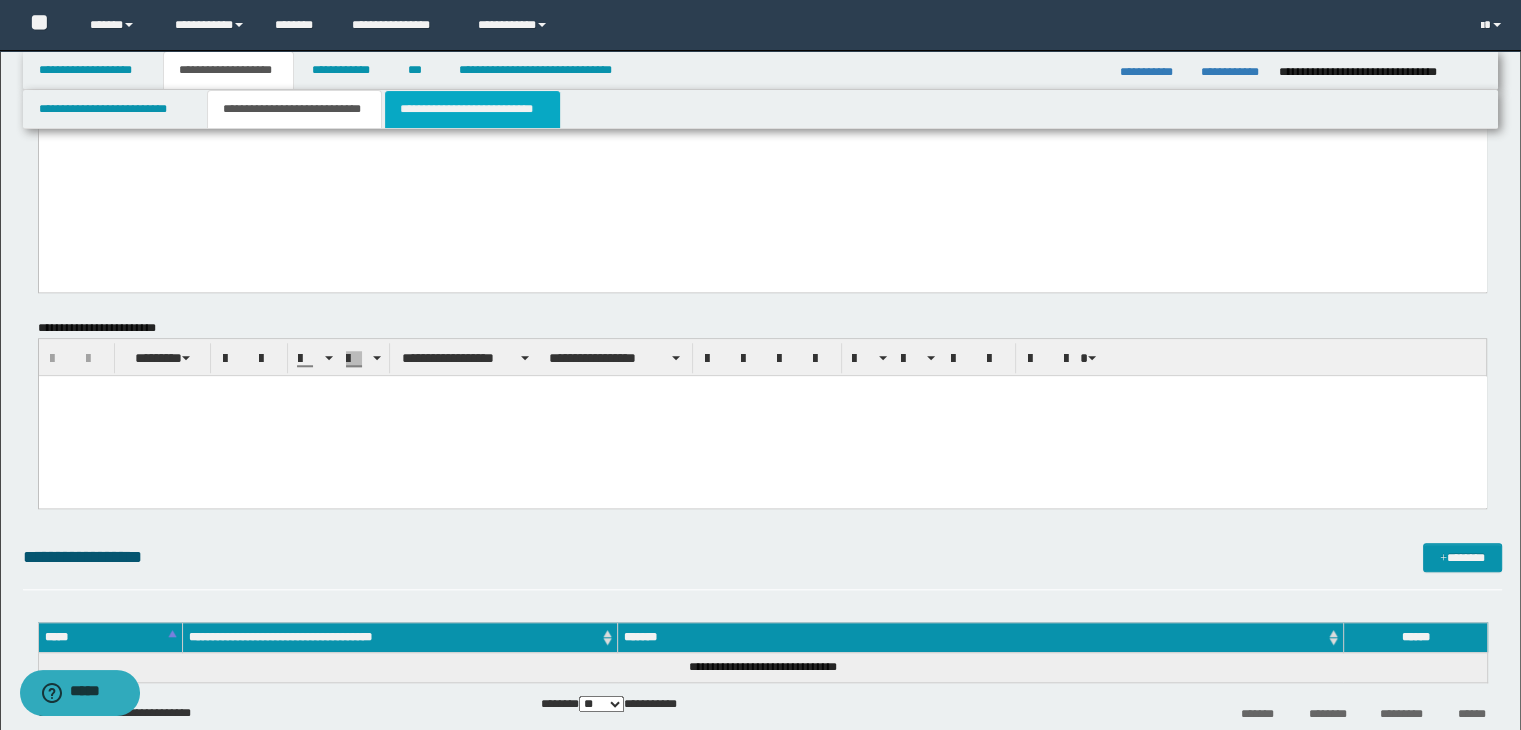 click on "**********" at bounding box center (472, 109) 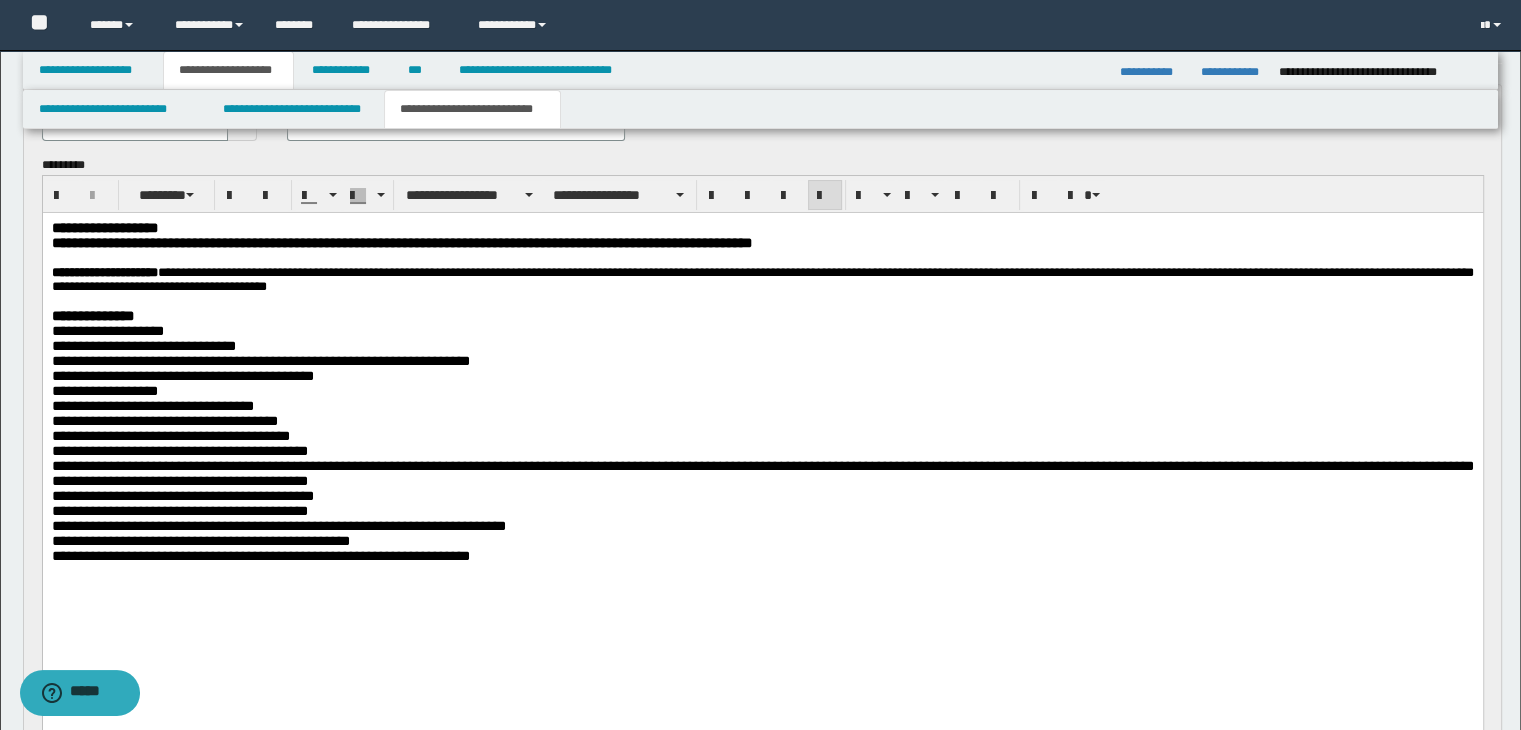 scroll, scrollTop: 156, scrollLeft: 0, axis: vertical 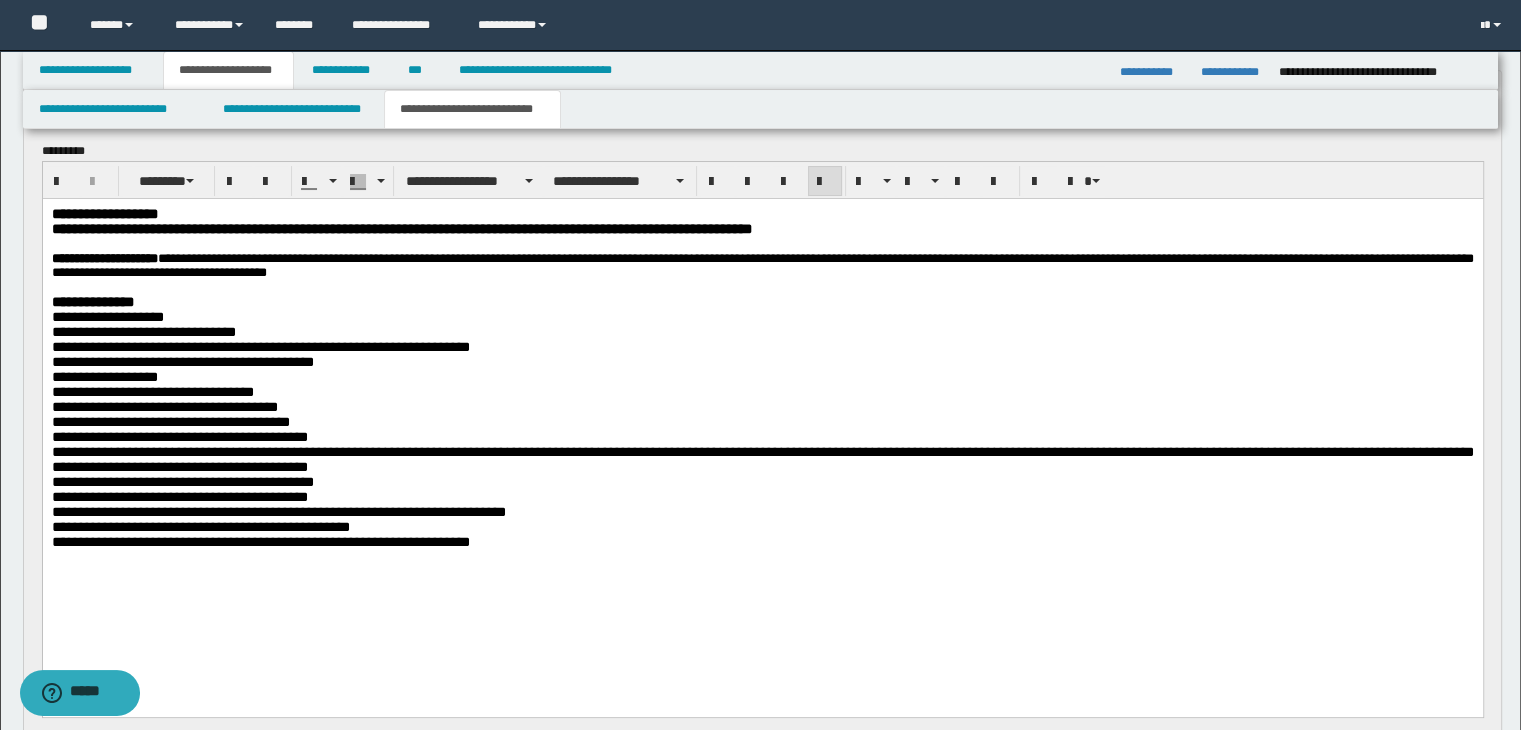 click on "**********" at bounding box center [182, 481] 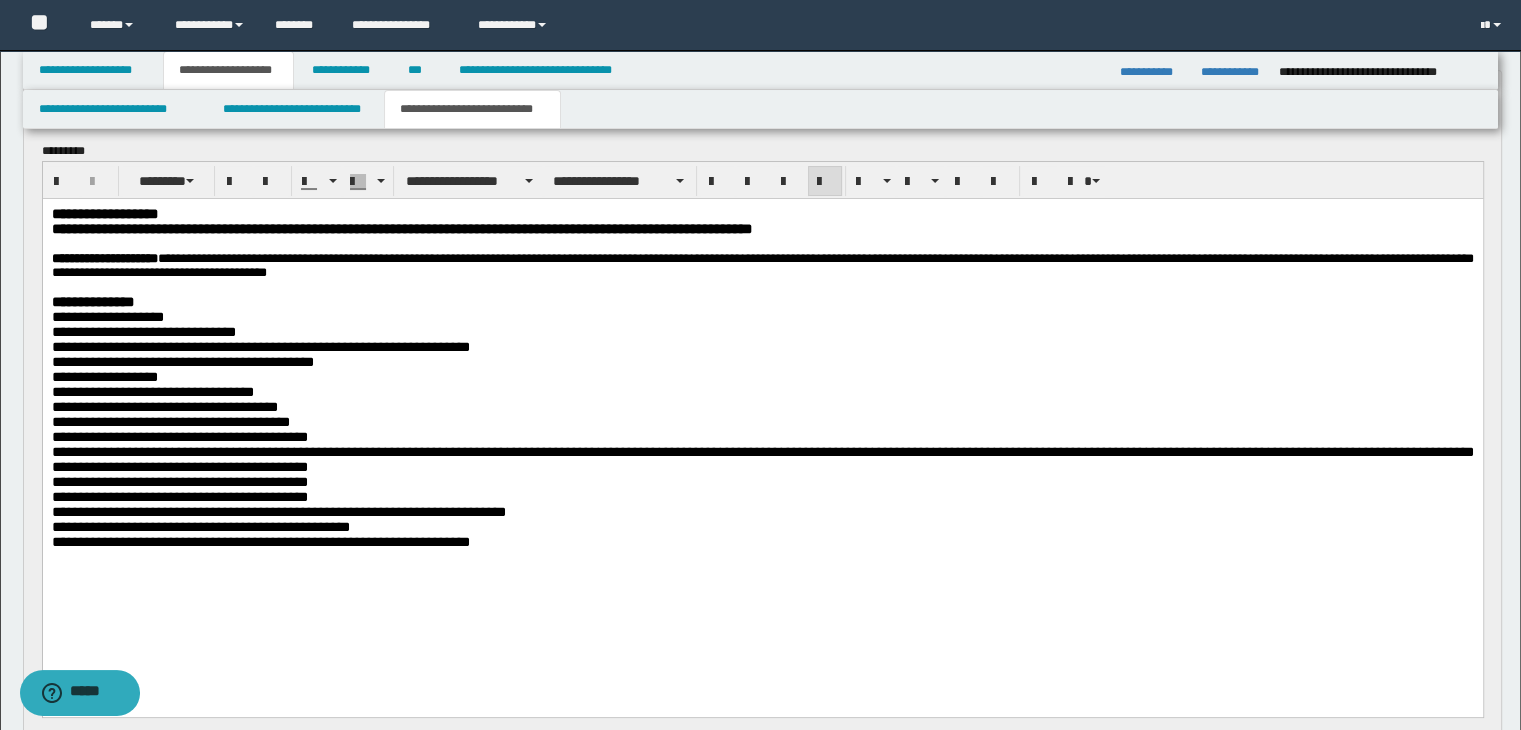 click on "**********" at bounding box center (762, 458) 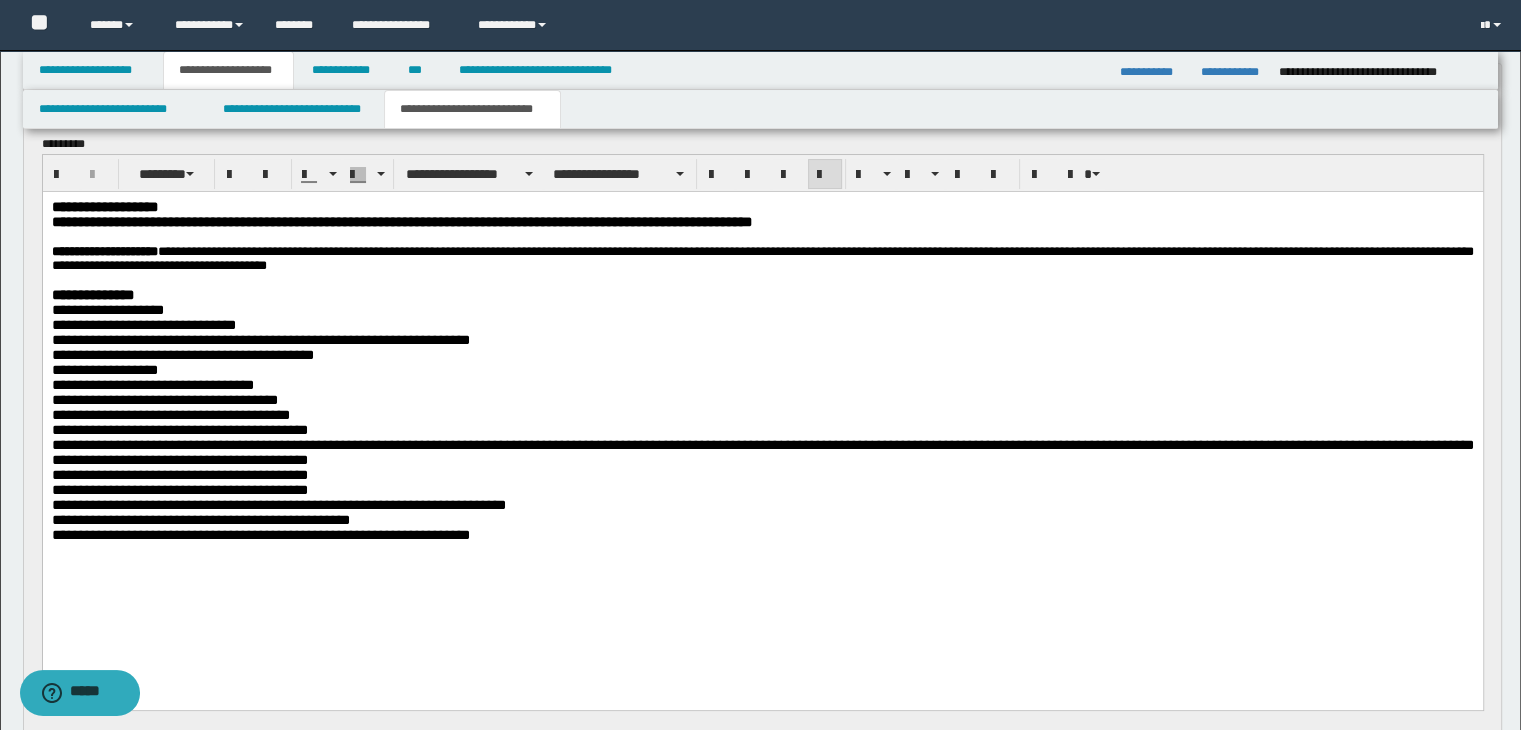 scroll, scrollTop: 164, scrollLeft: 0, axis: vertical 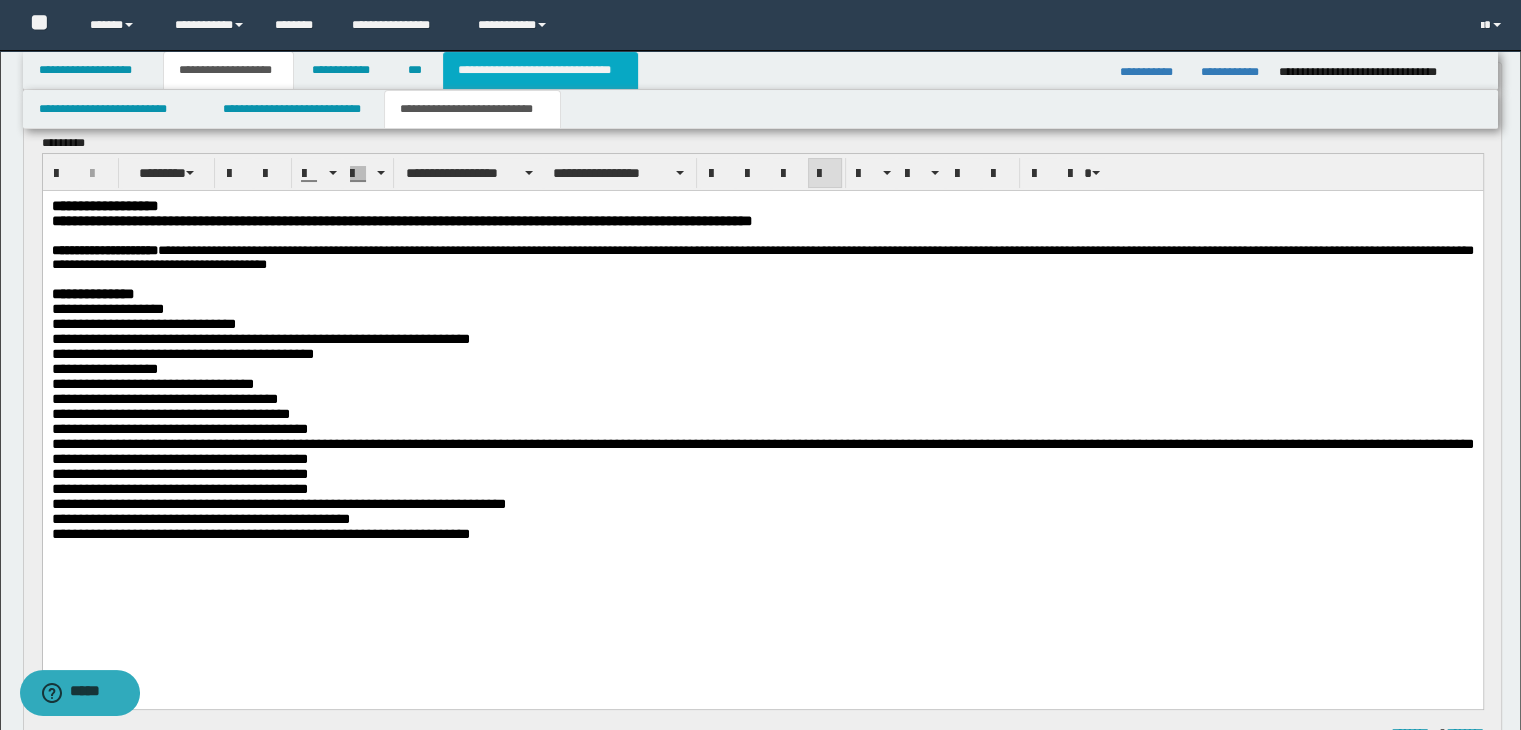 click on "**********" at bounding box center [540, 70] 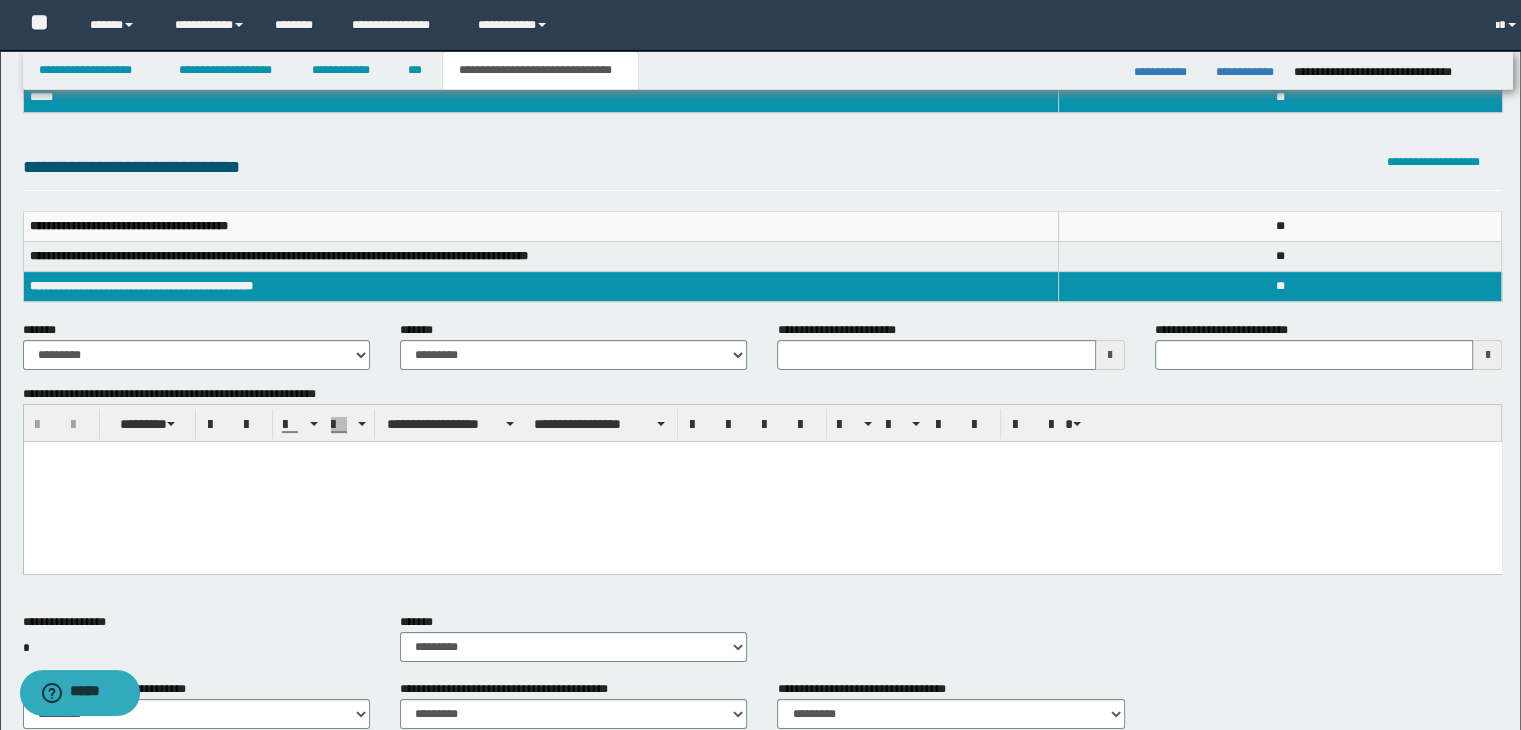 scroll, scrollTop: 133, scrollLeft: 0, axis: vertical 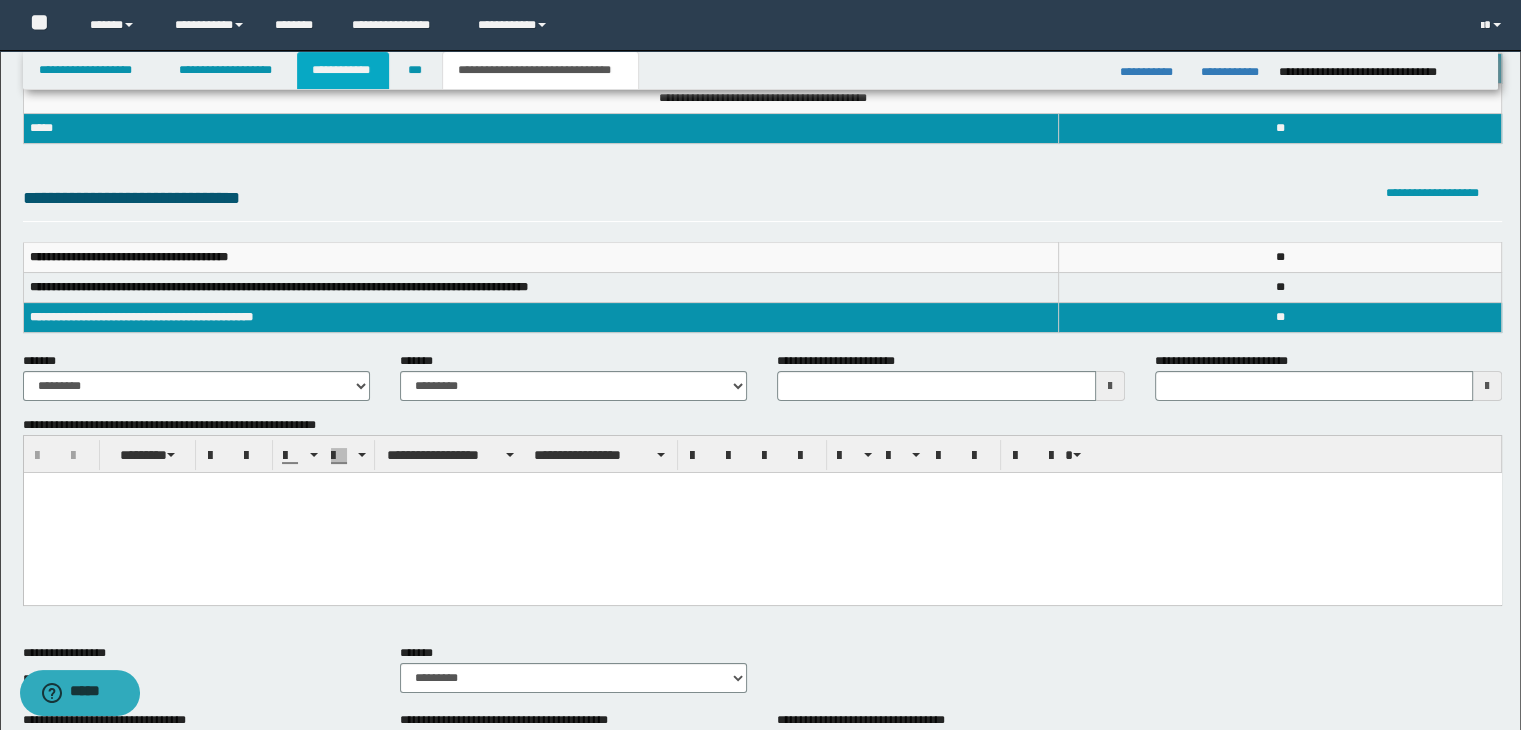 click on "**********" at bounding box center [343, 70] 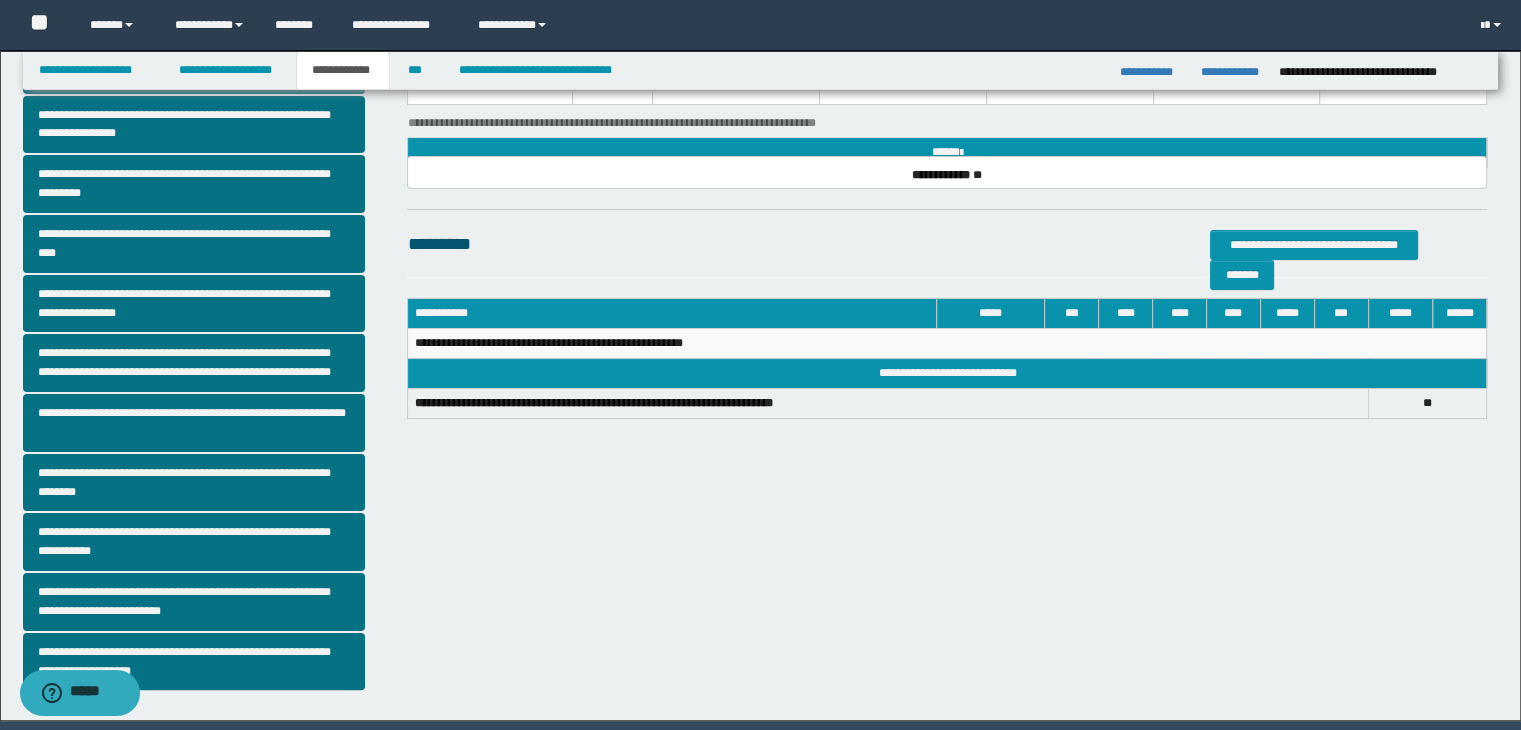 scroll, scrollTop: 381, scrollLeft: 0, axis: vertical 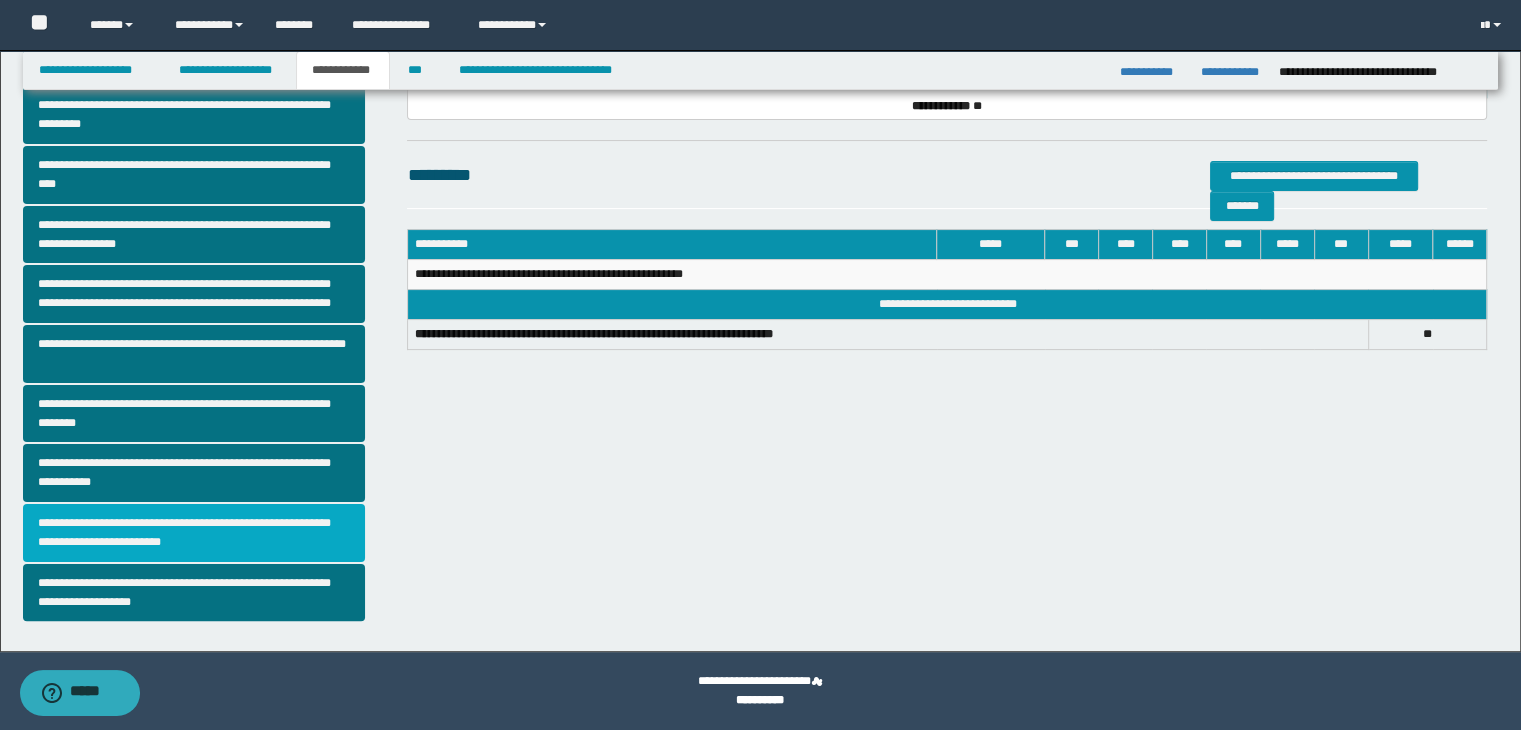 click on "**********" at bounding box center (194, 533) 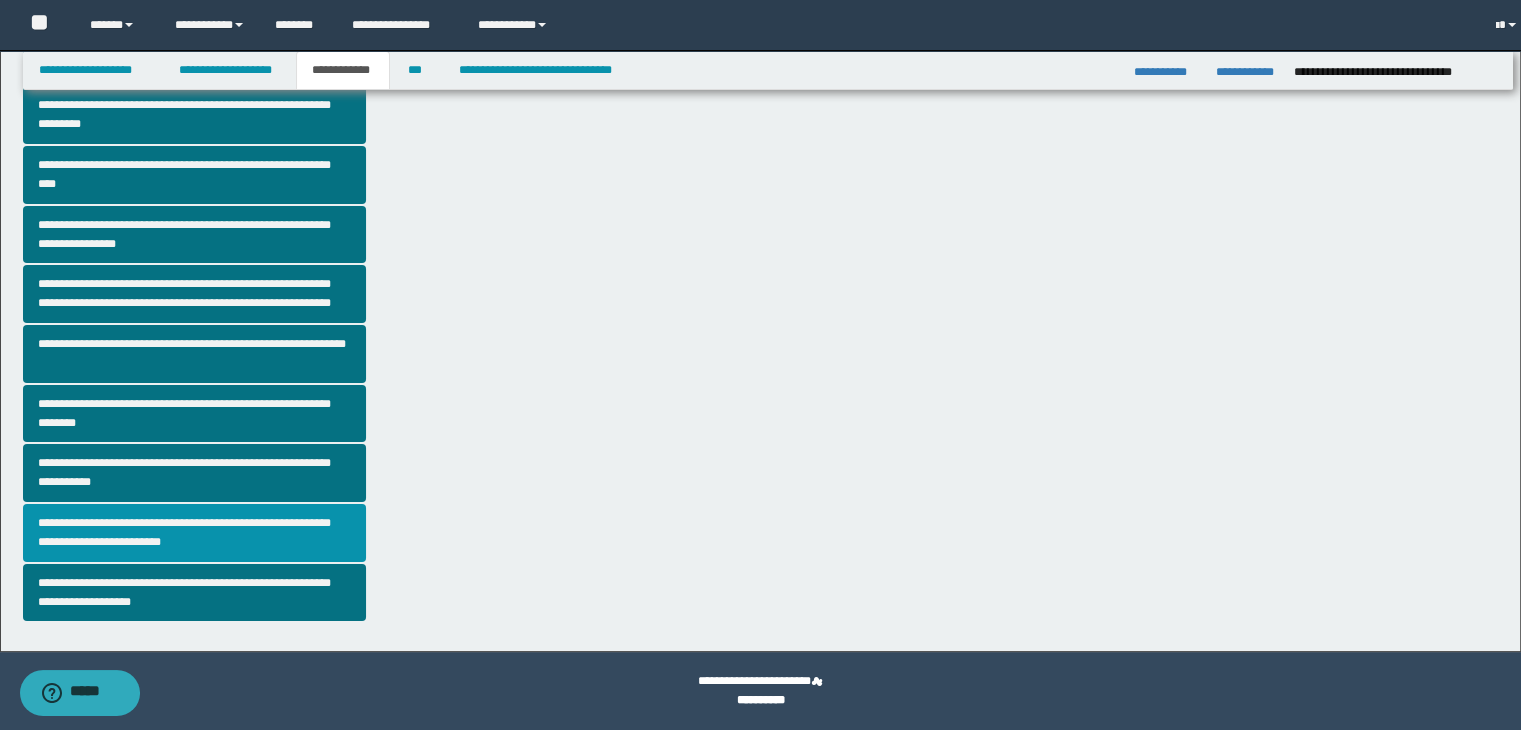 scroll, scrollTop: 0, scrollLeft: 0, axis: both 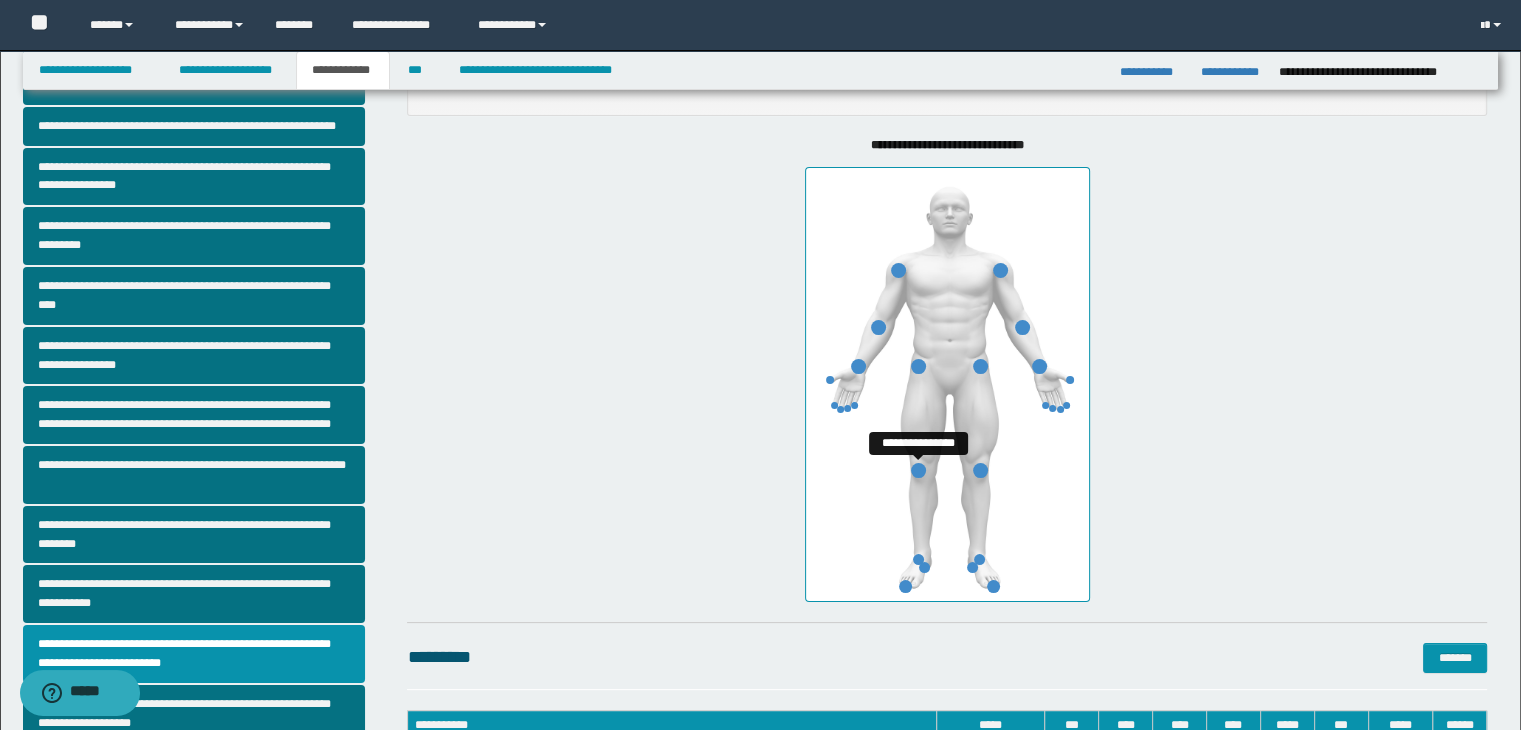 click at bounding box center (918, 470) 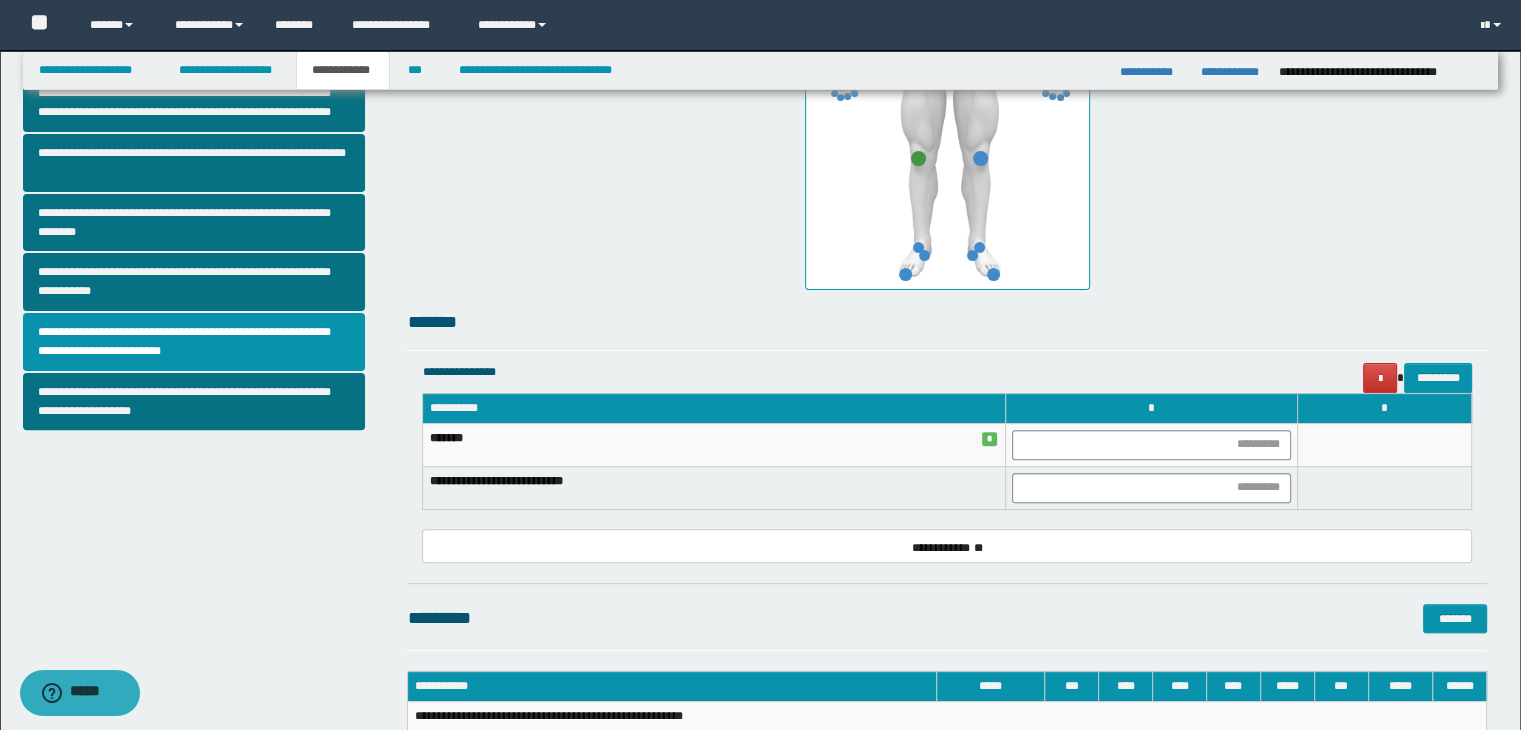 scroll, scrollTop: 580, scrollLeft: 0, axis: vertical 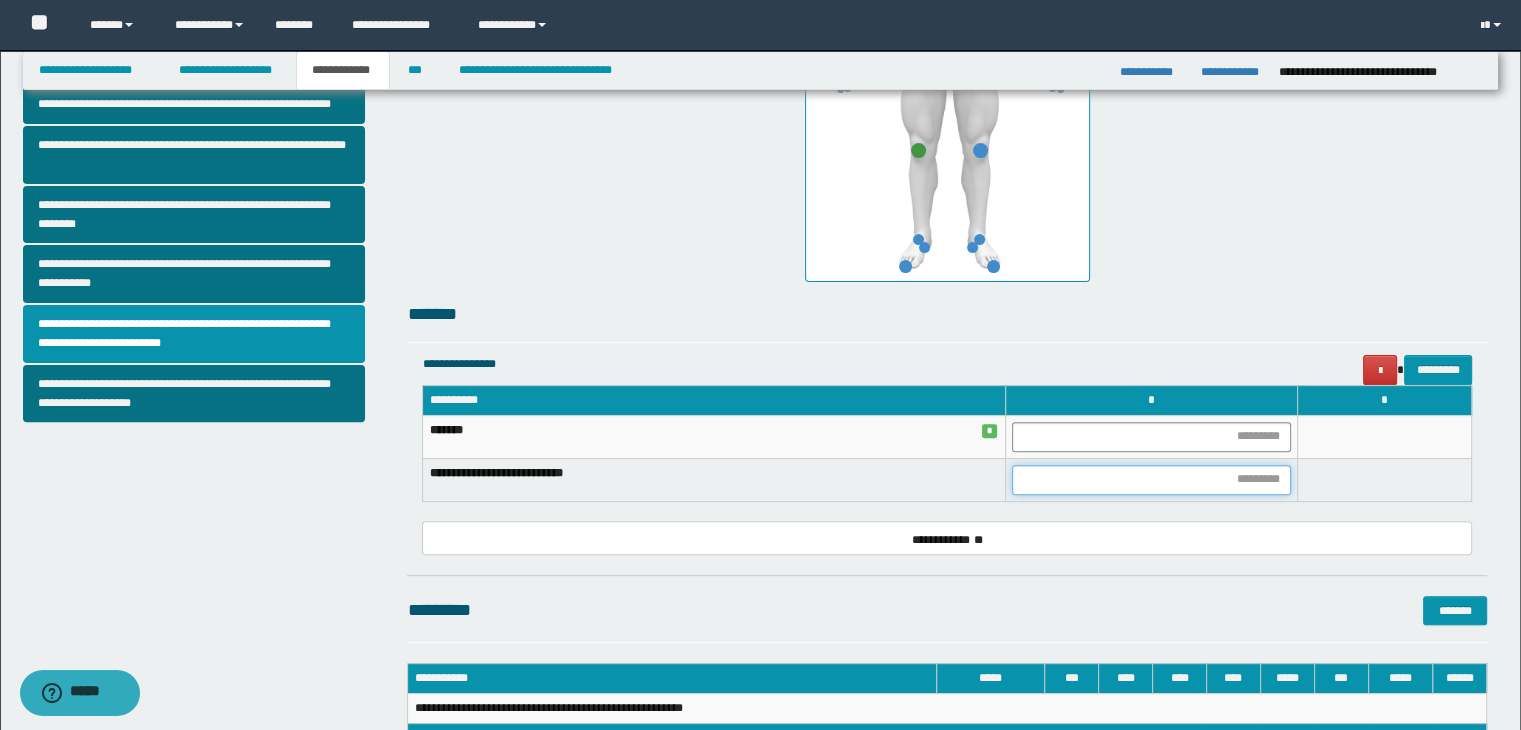 click at bounding box center (1151, 480) 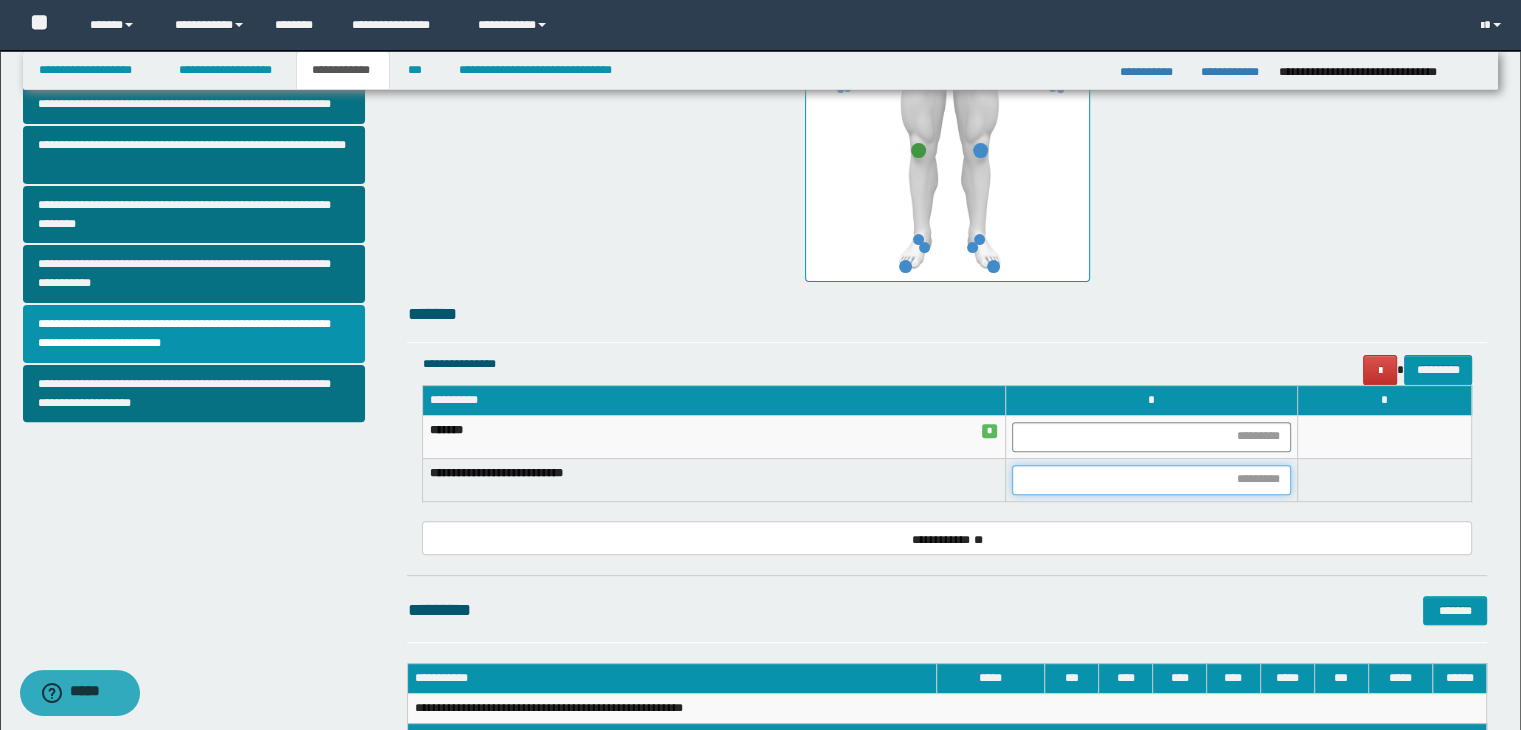 type on "*" 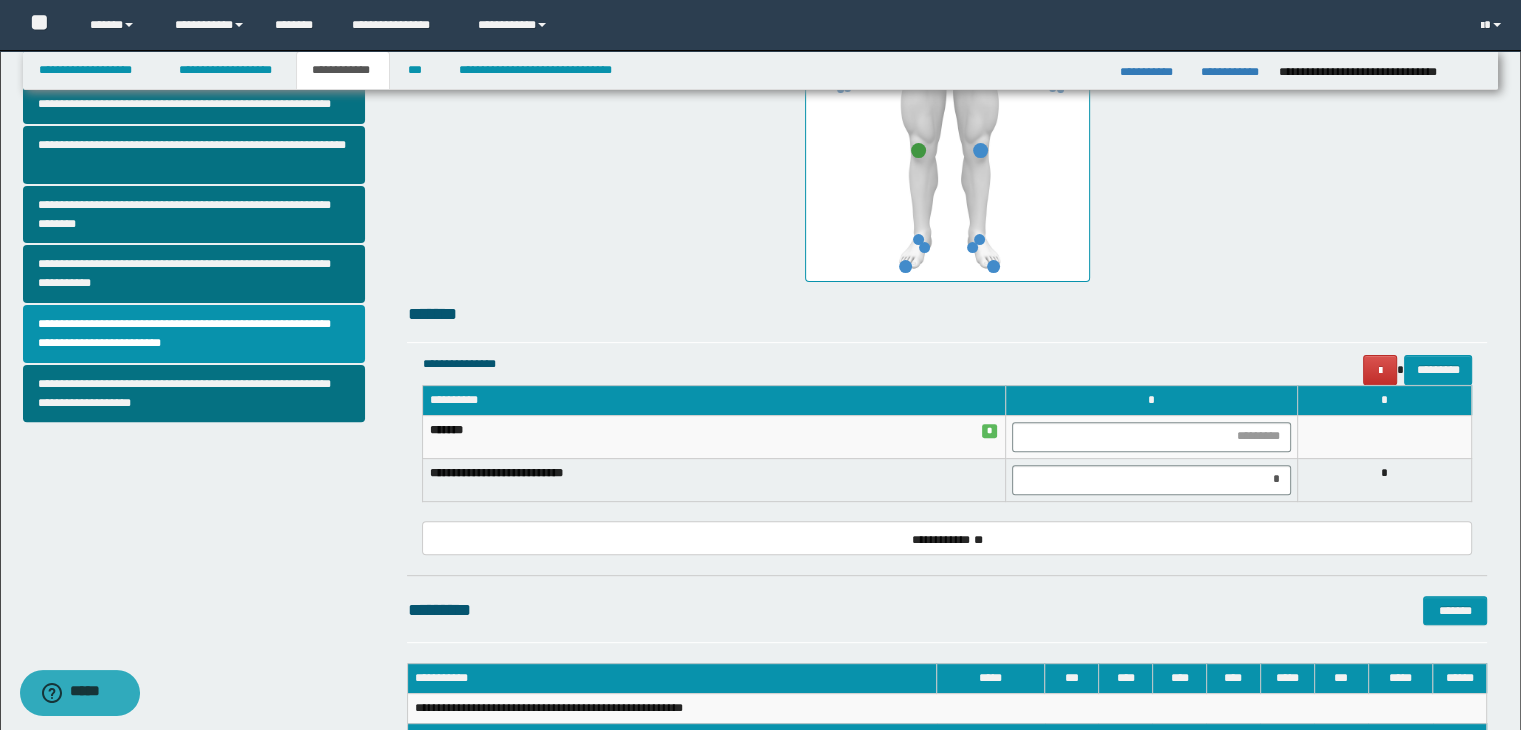 click on "*" at bounding box center [1384, 479] 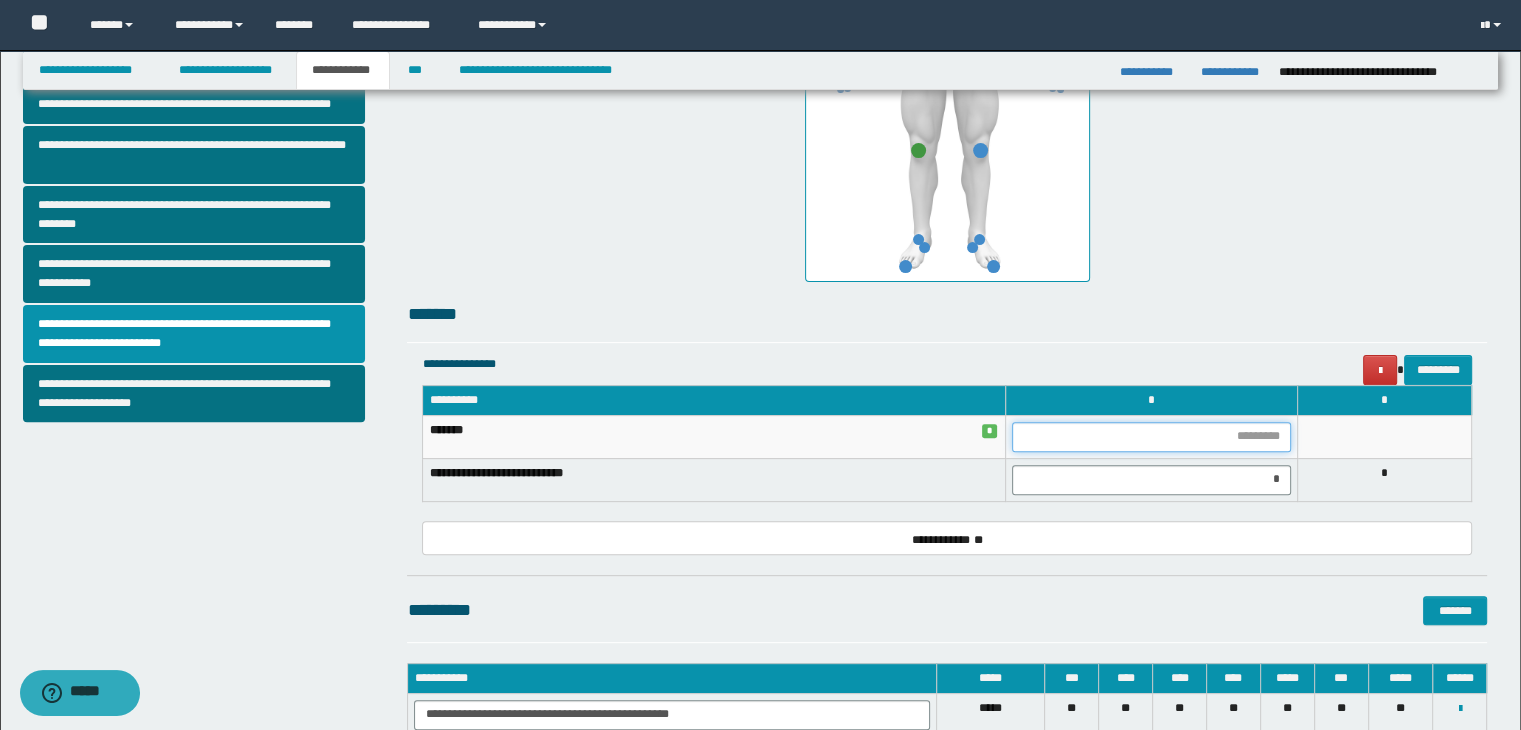 click at bounding box center (1151, 437) 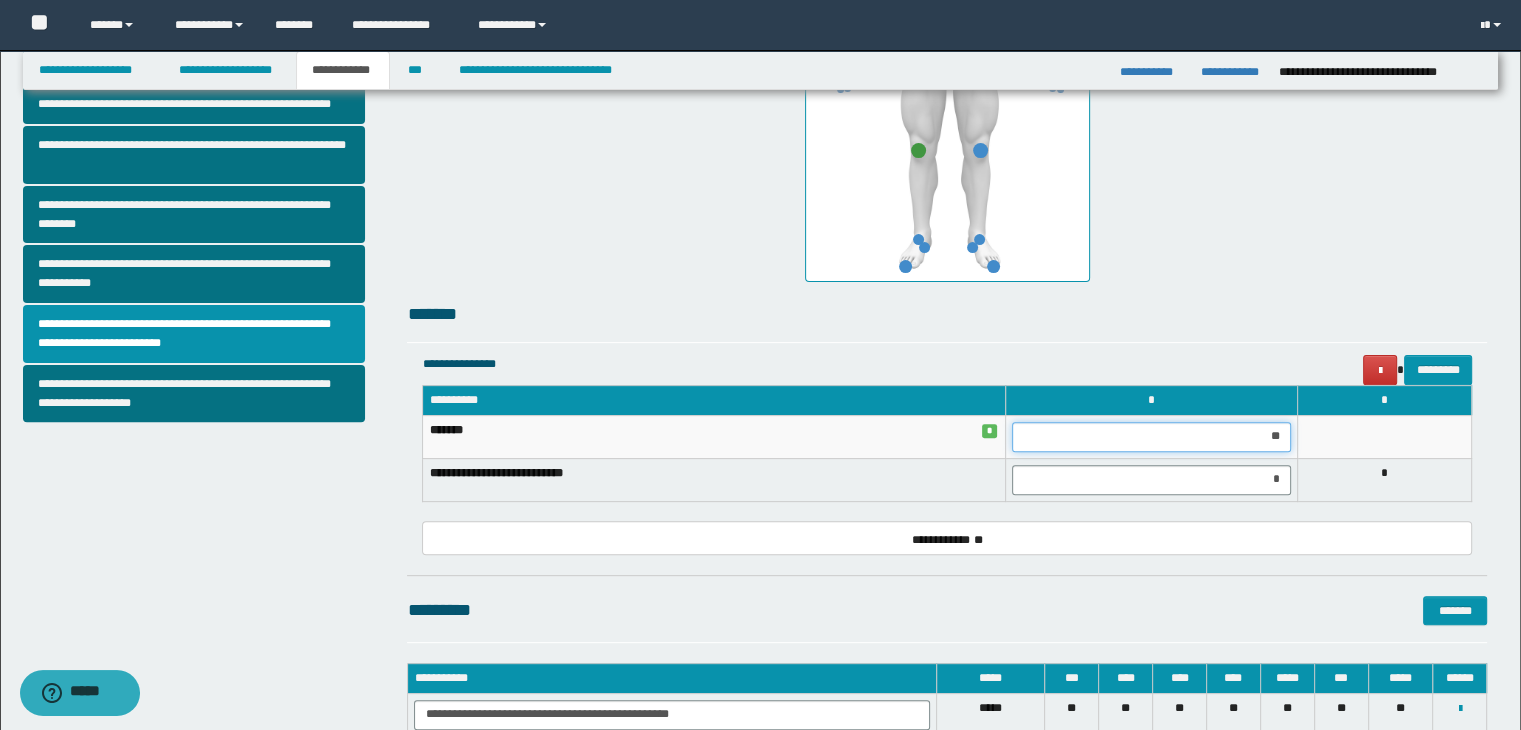 type on "***" 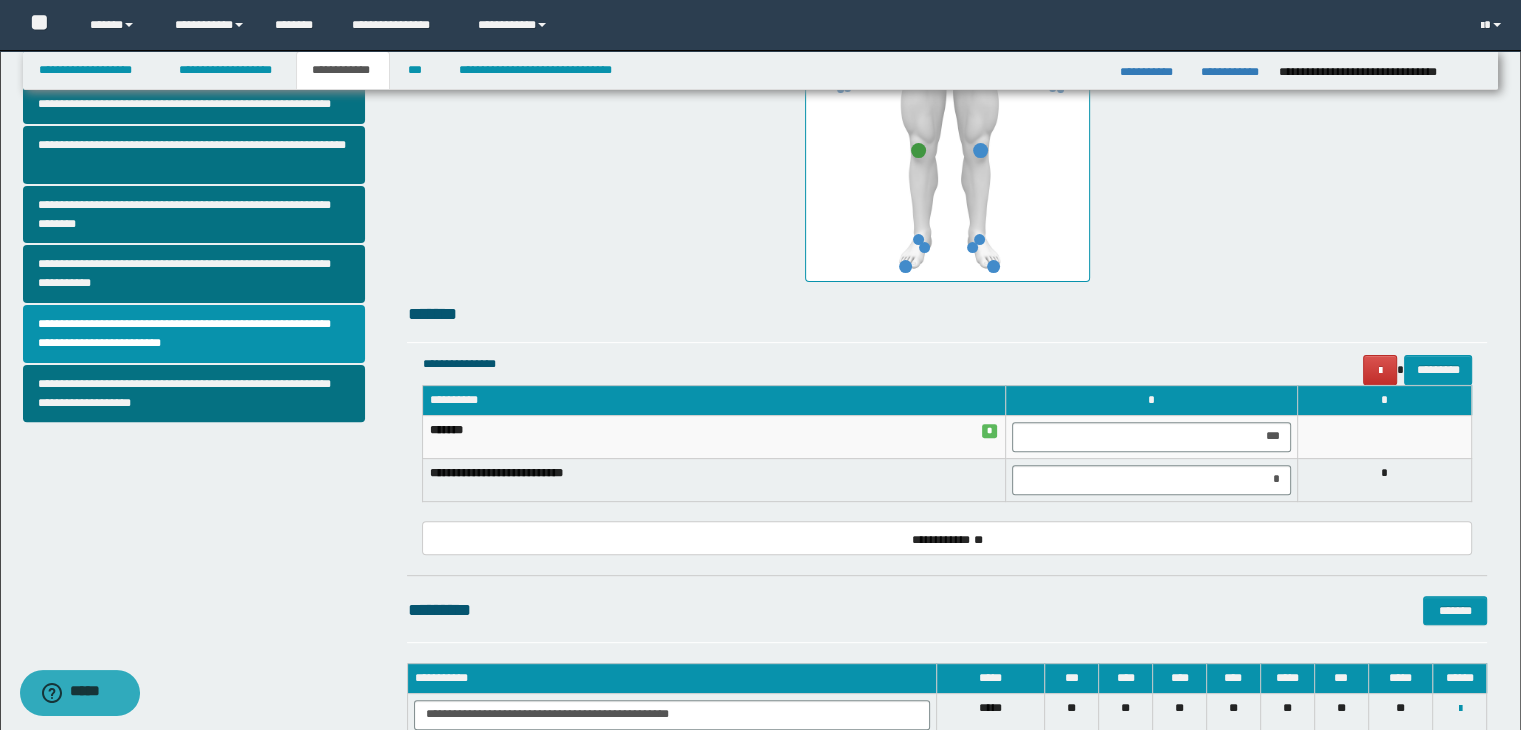 click at bounding box center [1384, 436] 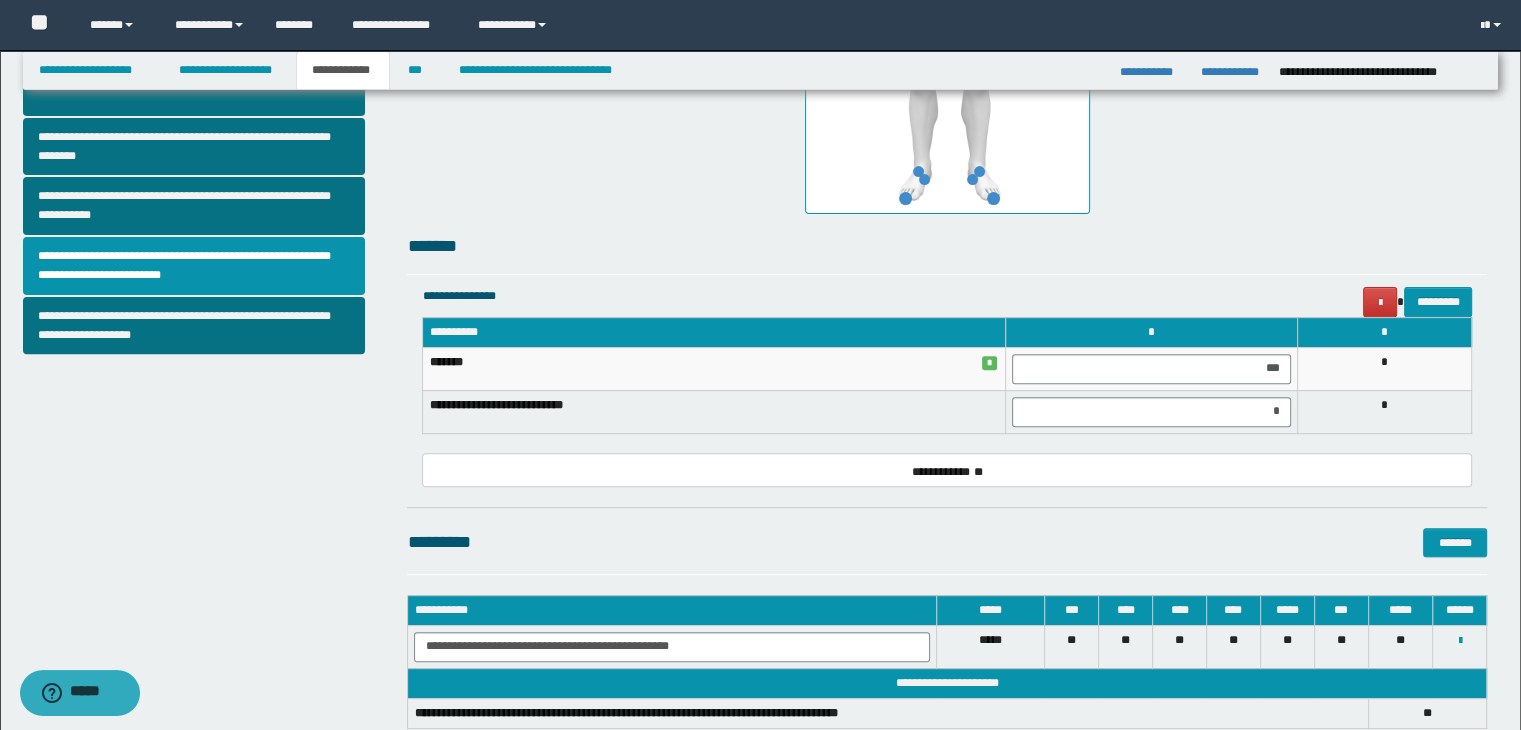 scroll, scrollTop: 654, scrollLeft: 0, axis: vertical 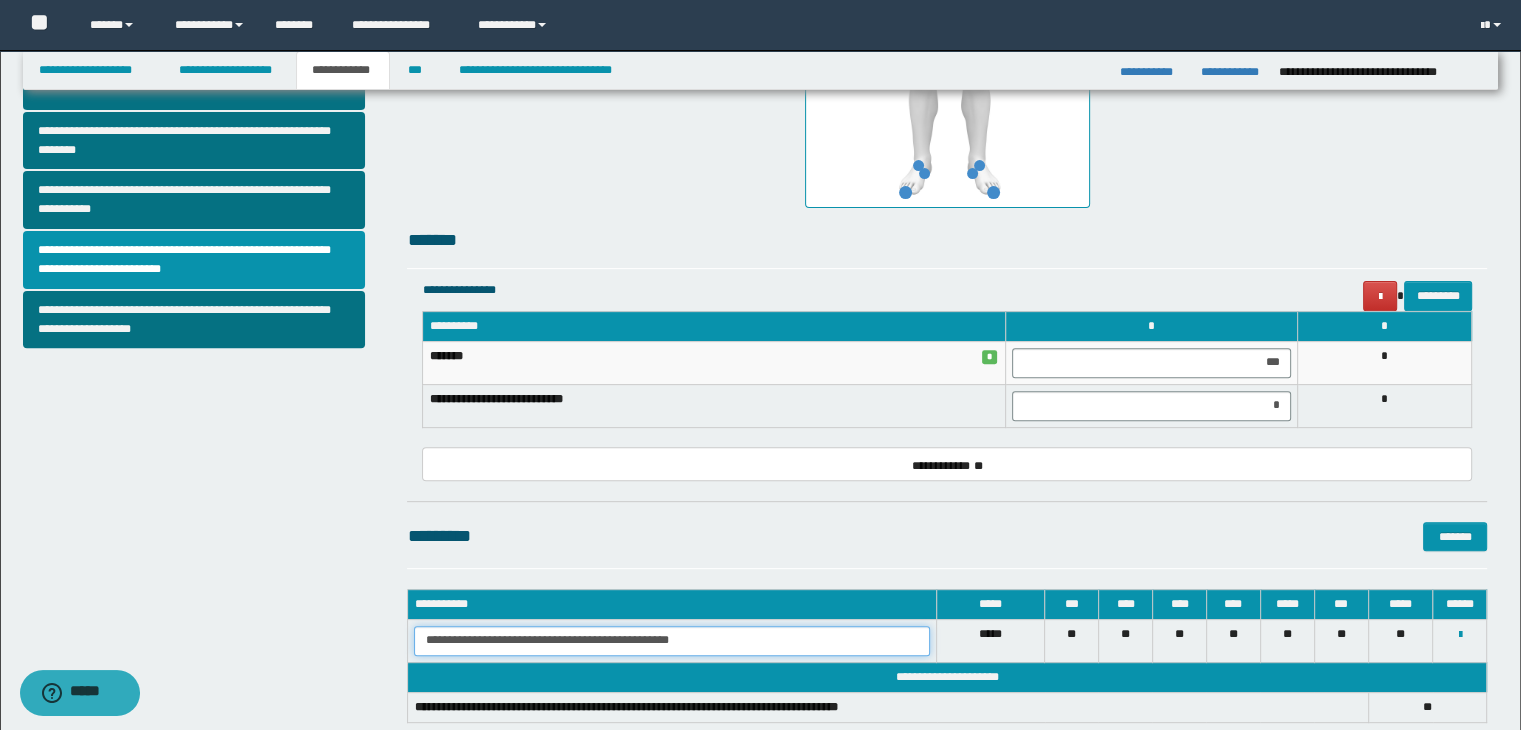 drag, startPoint x: 428, startPoint y: 635, endPoint x: 759, endPoint y: 653, distance: 331.48907 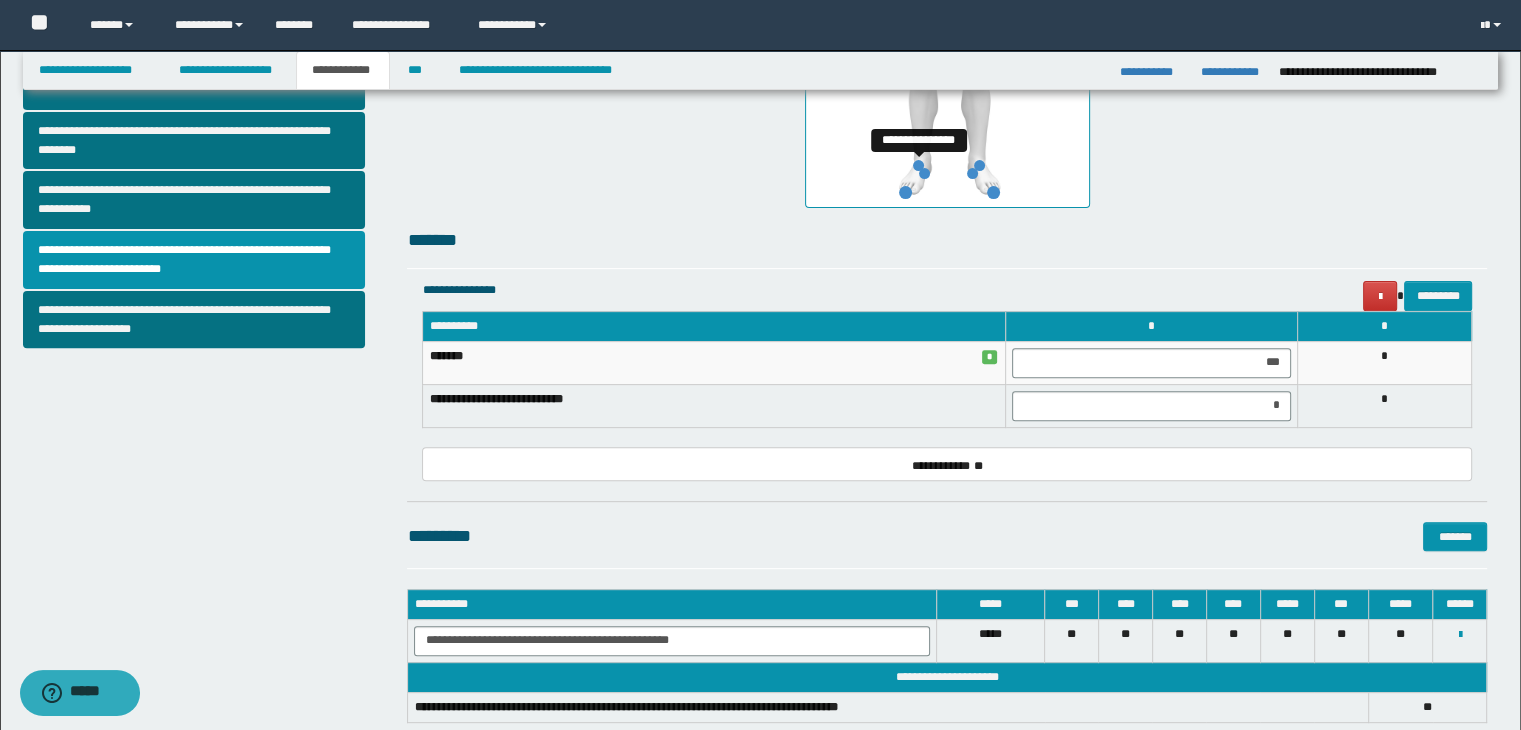 click at bounding box center [918, 165] 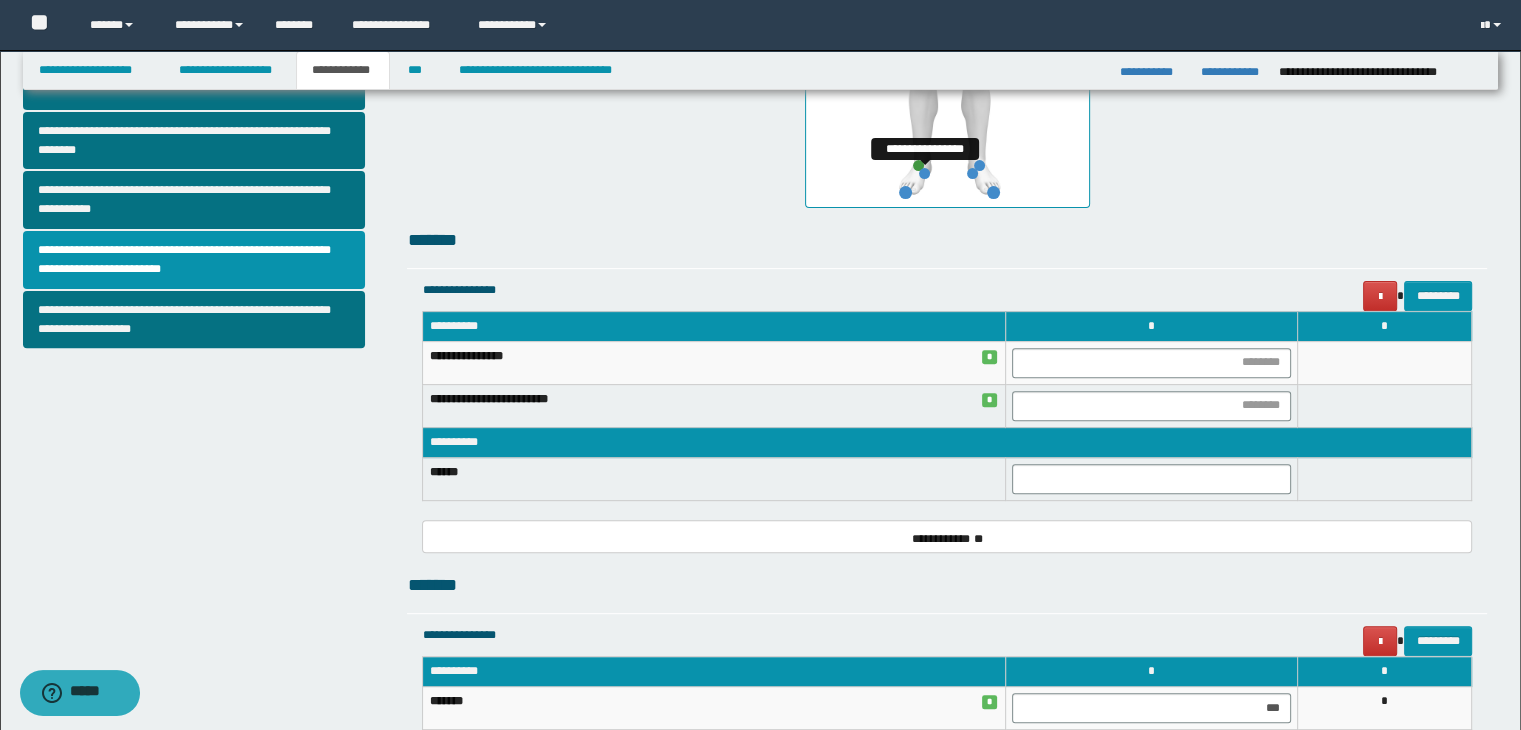 click at bounding box center (924, 173) 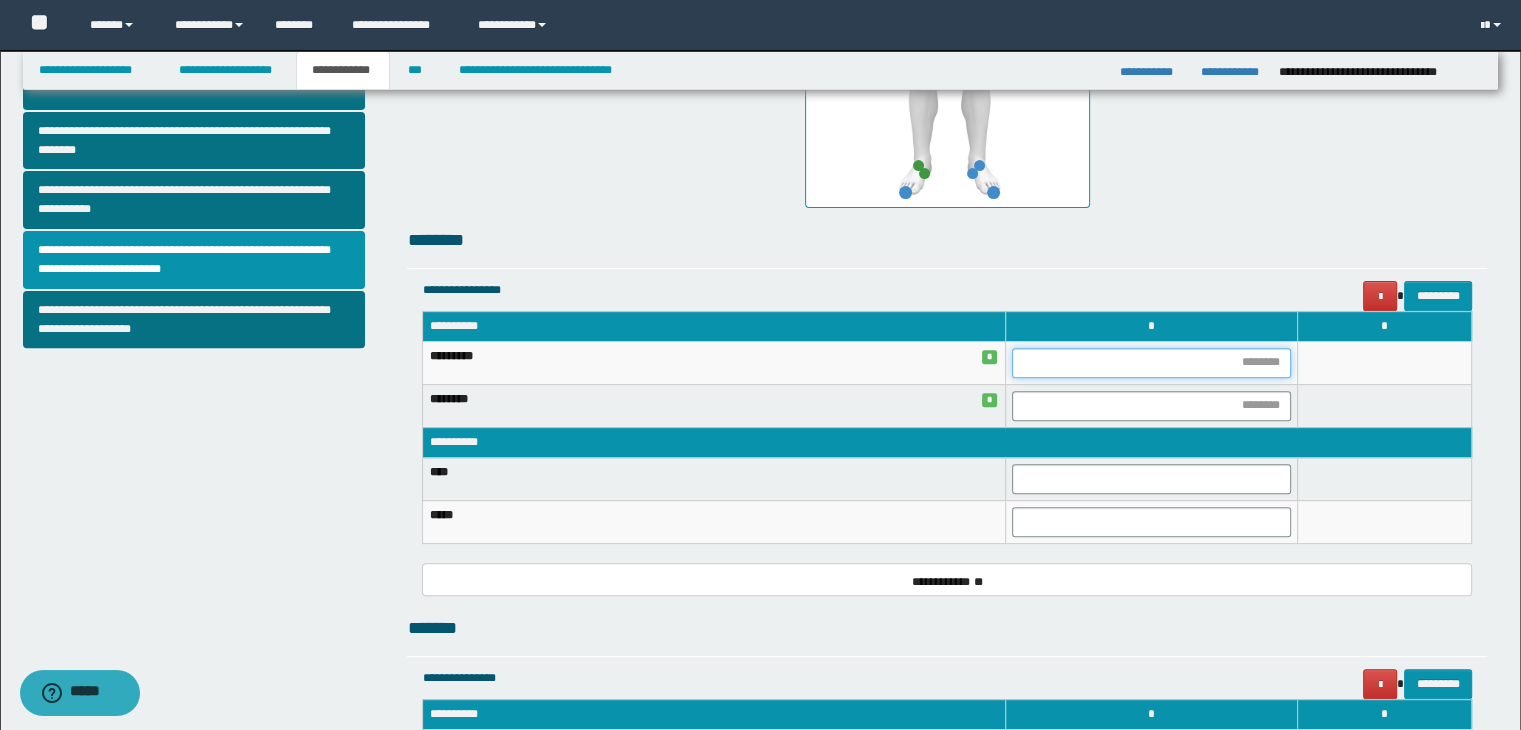 click at bounding box center [1151, 363] 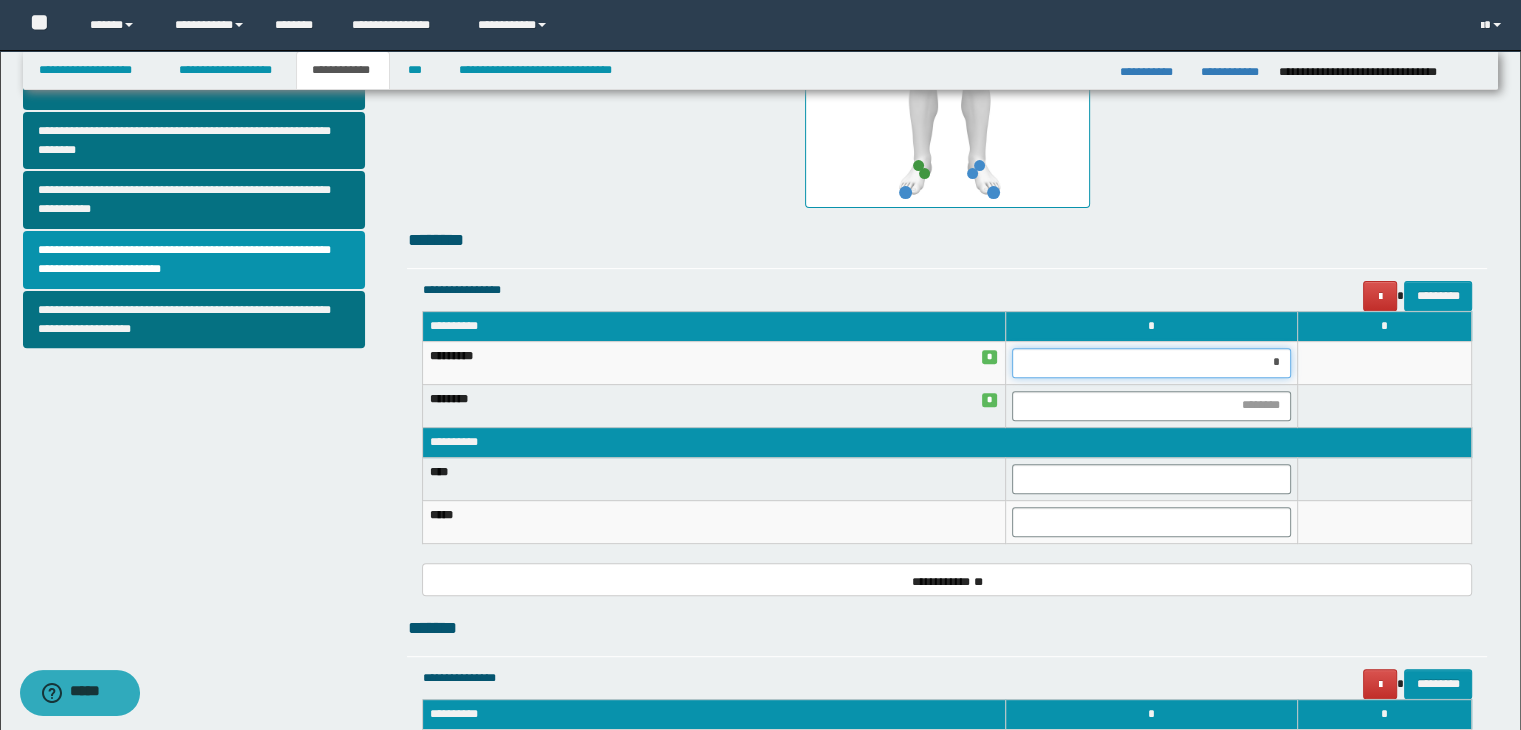 type on "**" 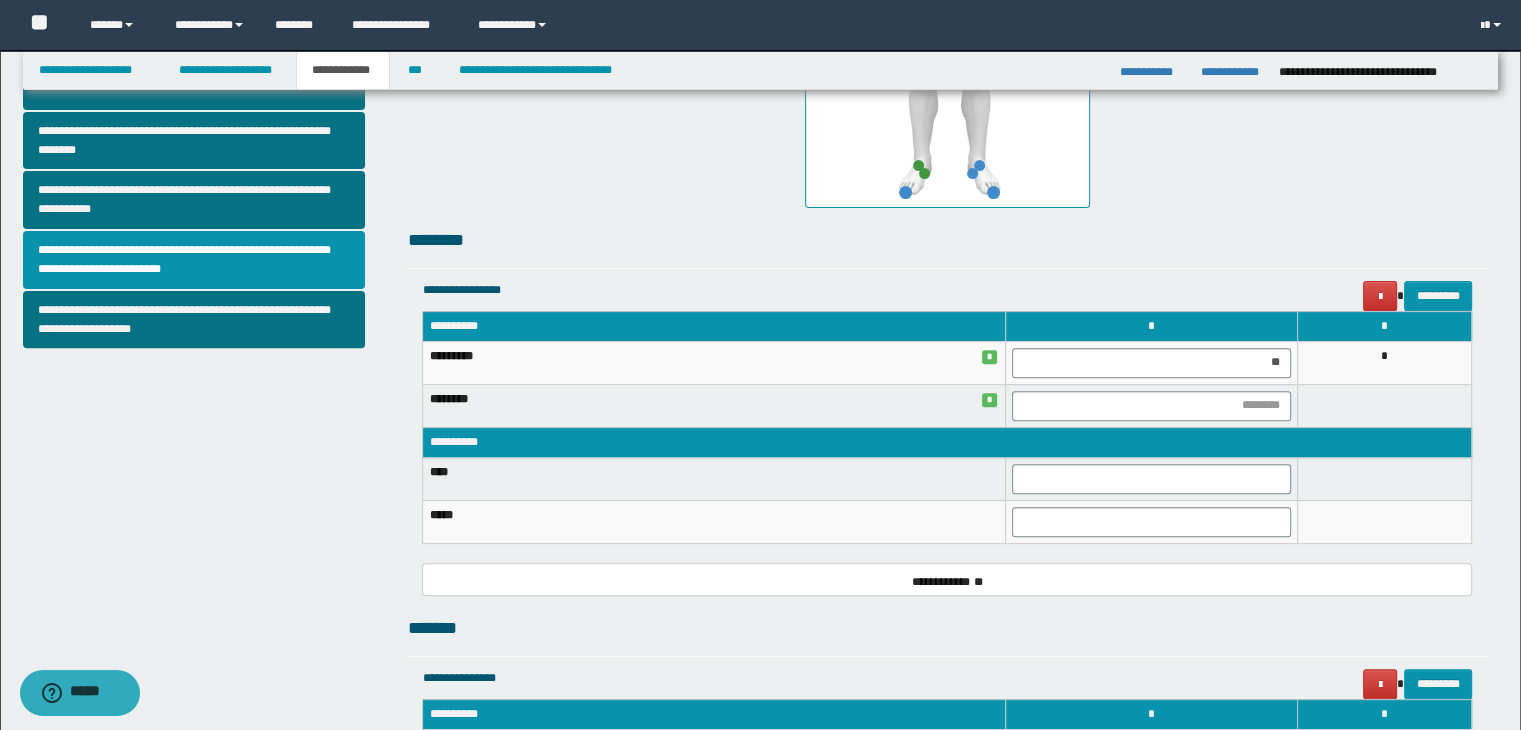click on "*" at bounding box center [1384, 362] 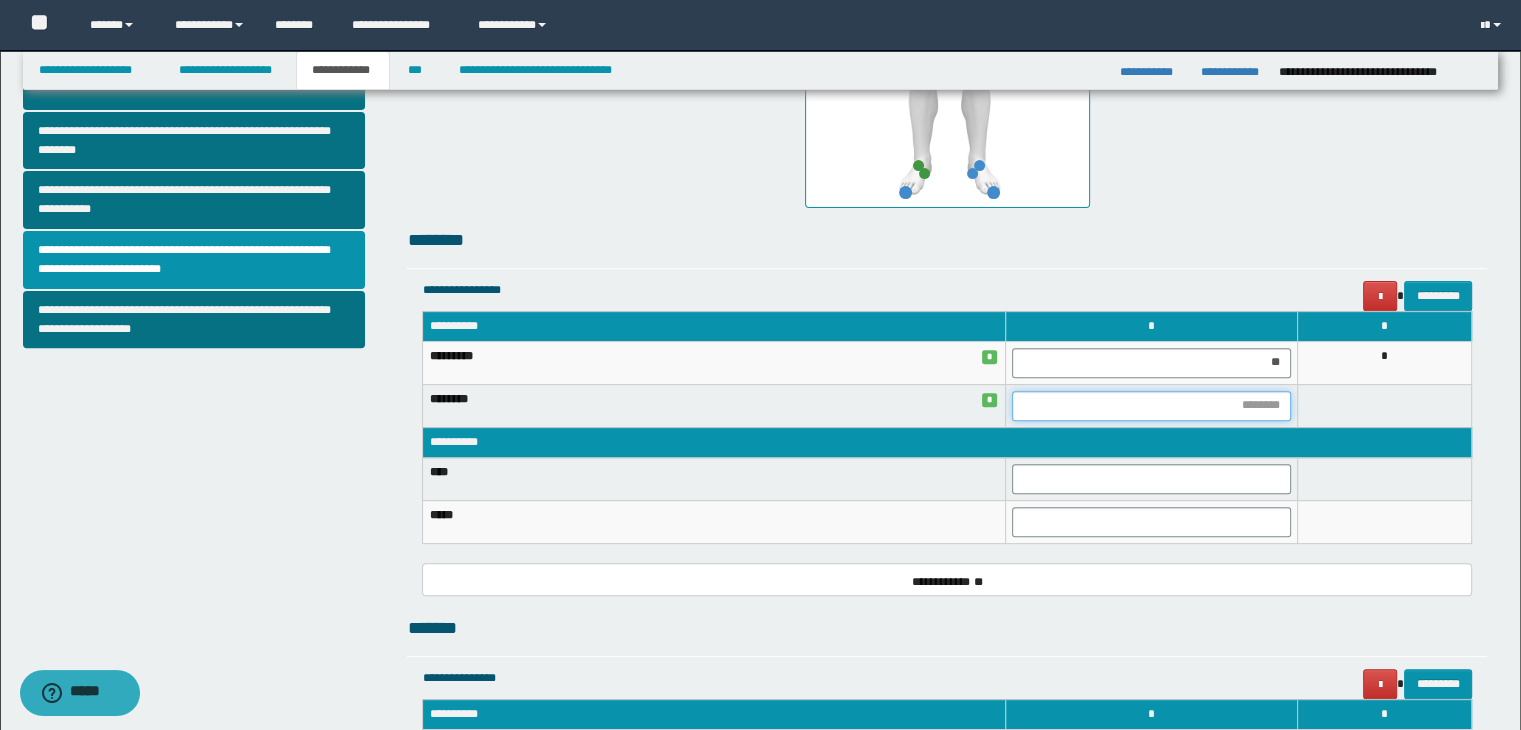 click at bounding box center [1151, 406] 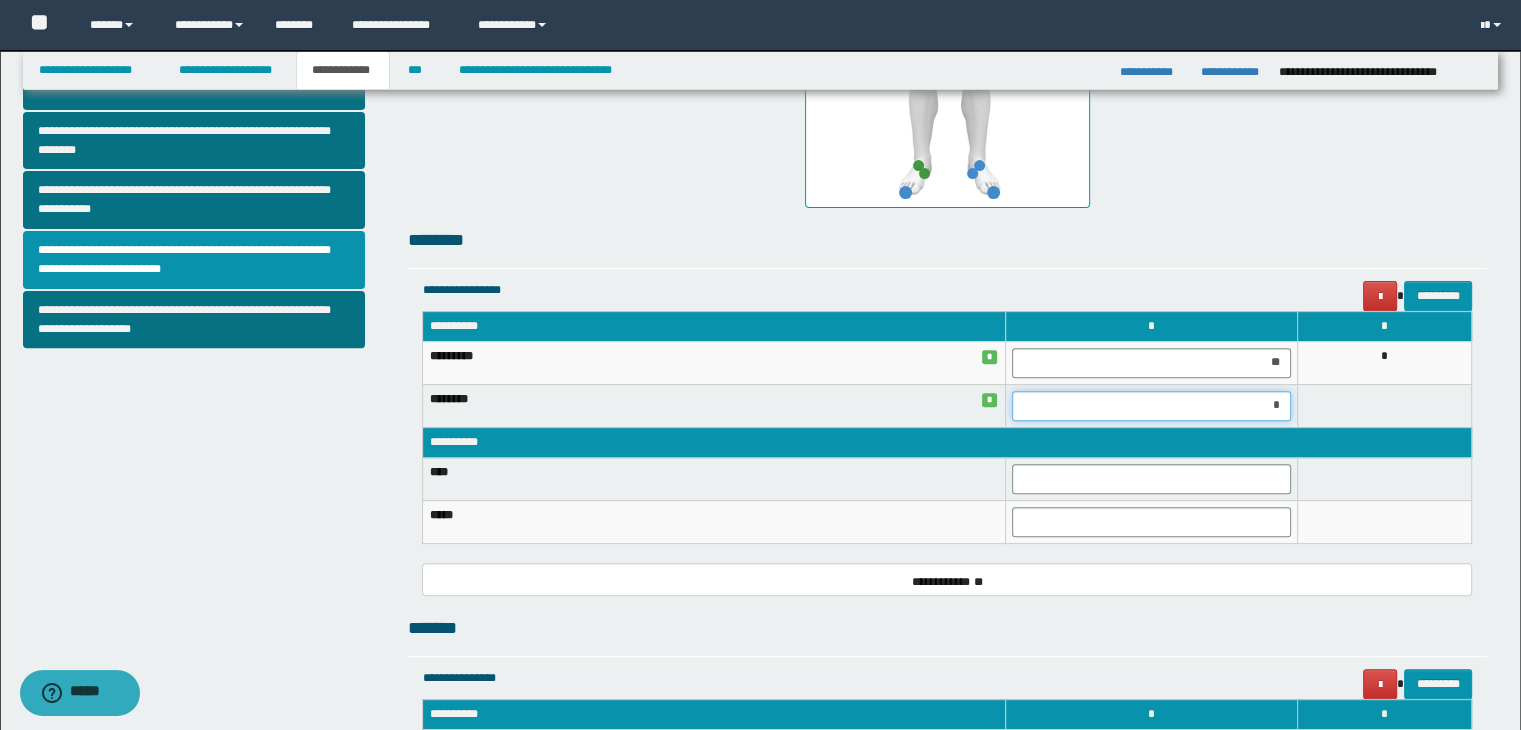 type on "**" 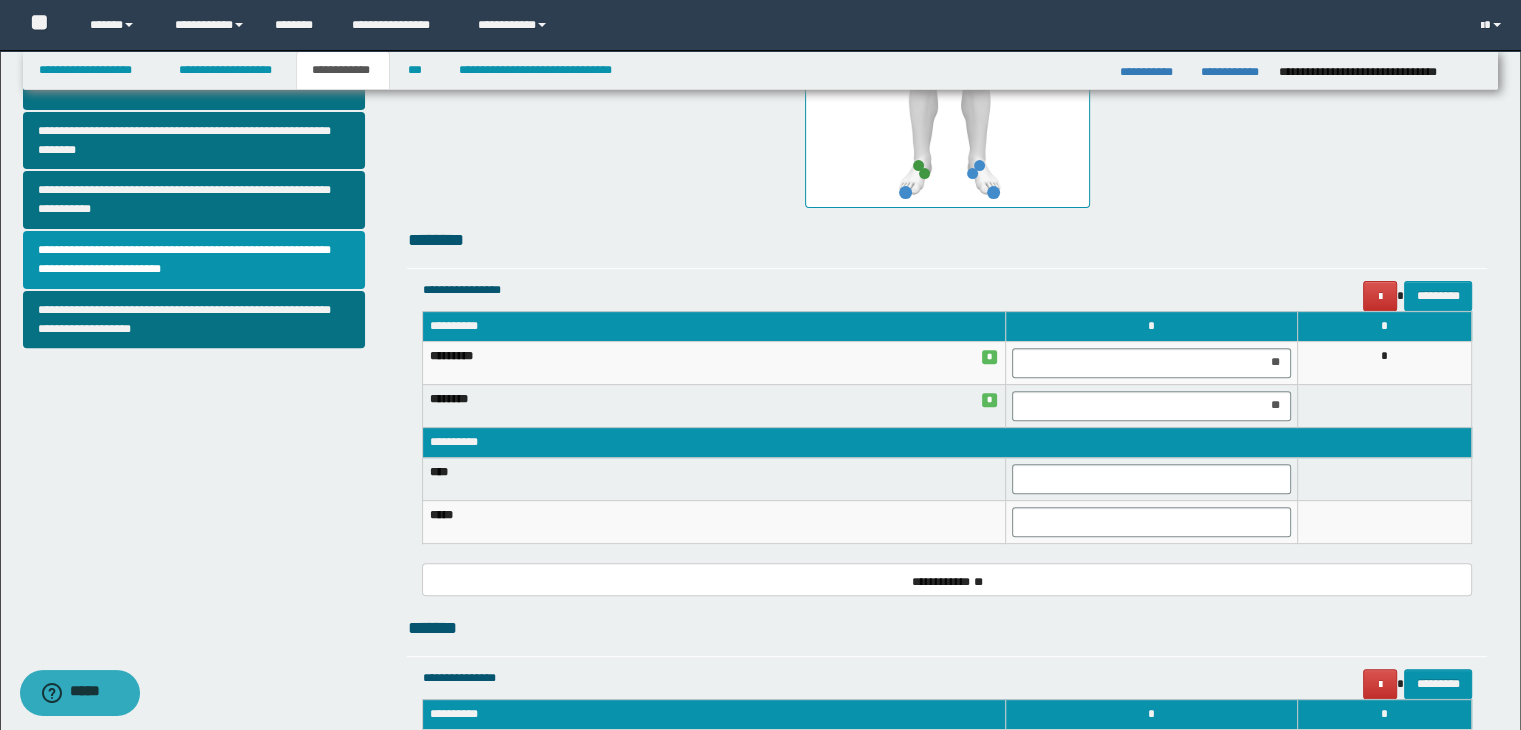 click at bounding box center (1384, 405) 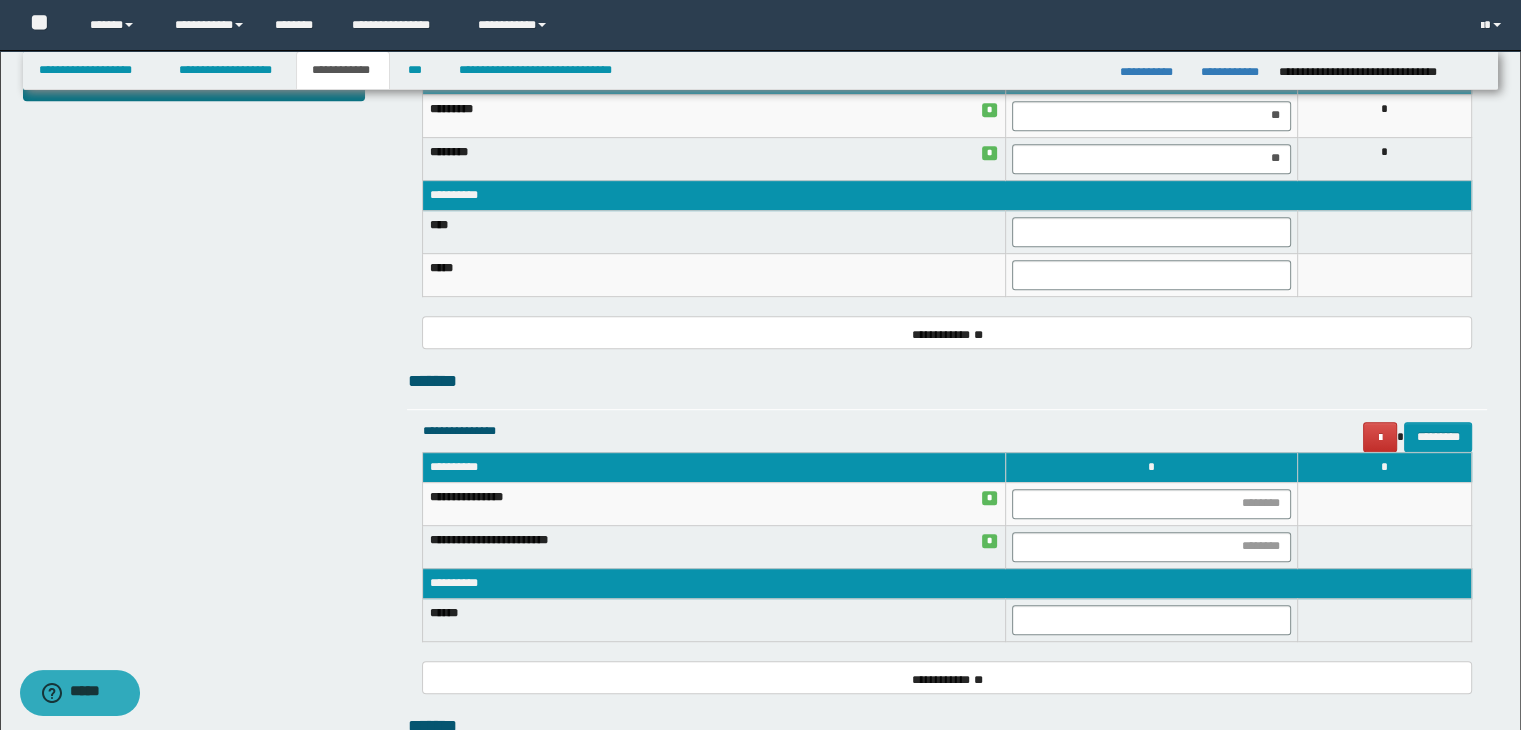 scroll, scrollTop: 904, scrollLeft: 0, axis: vertical 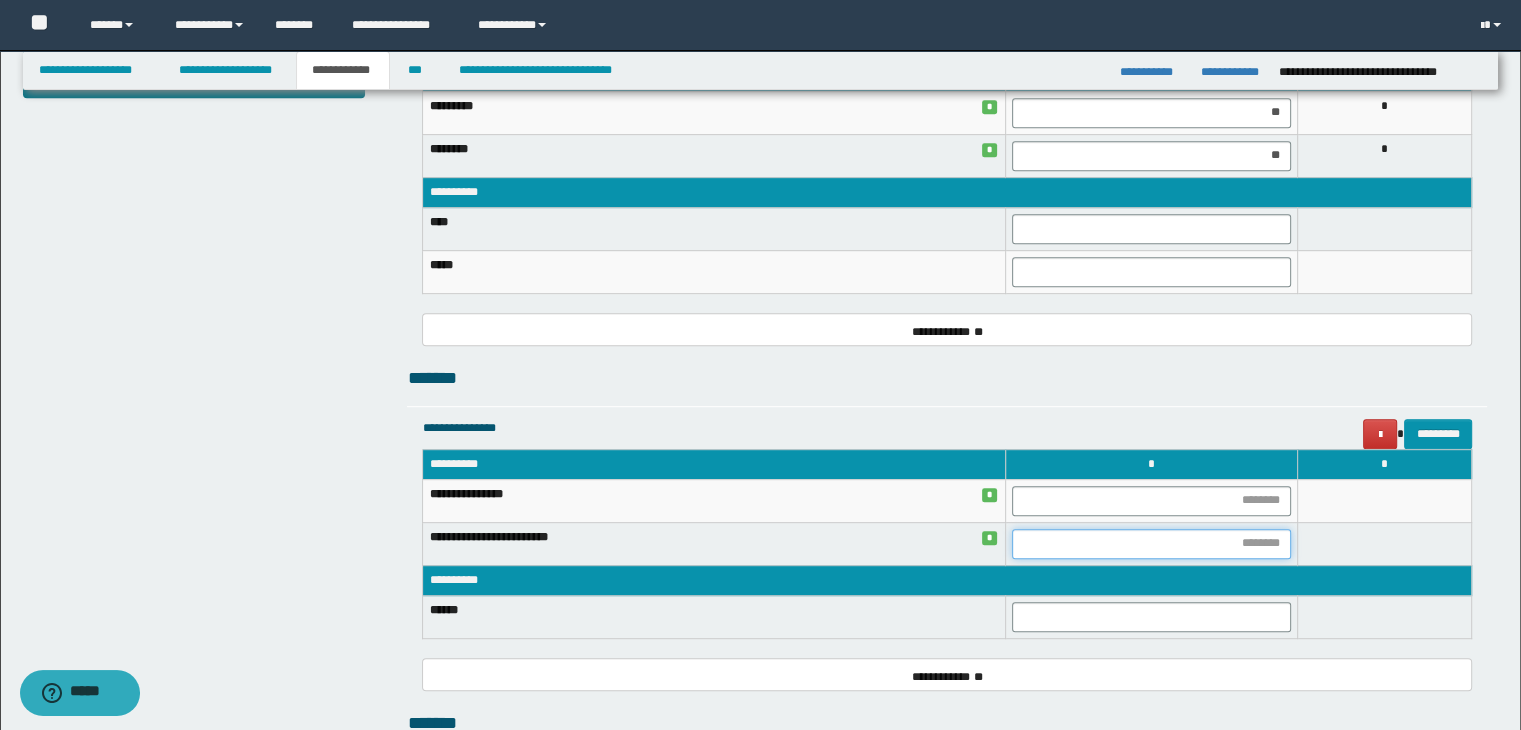 click at bounding box center (1151, 544) 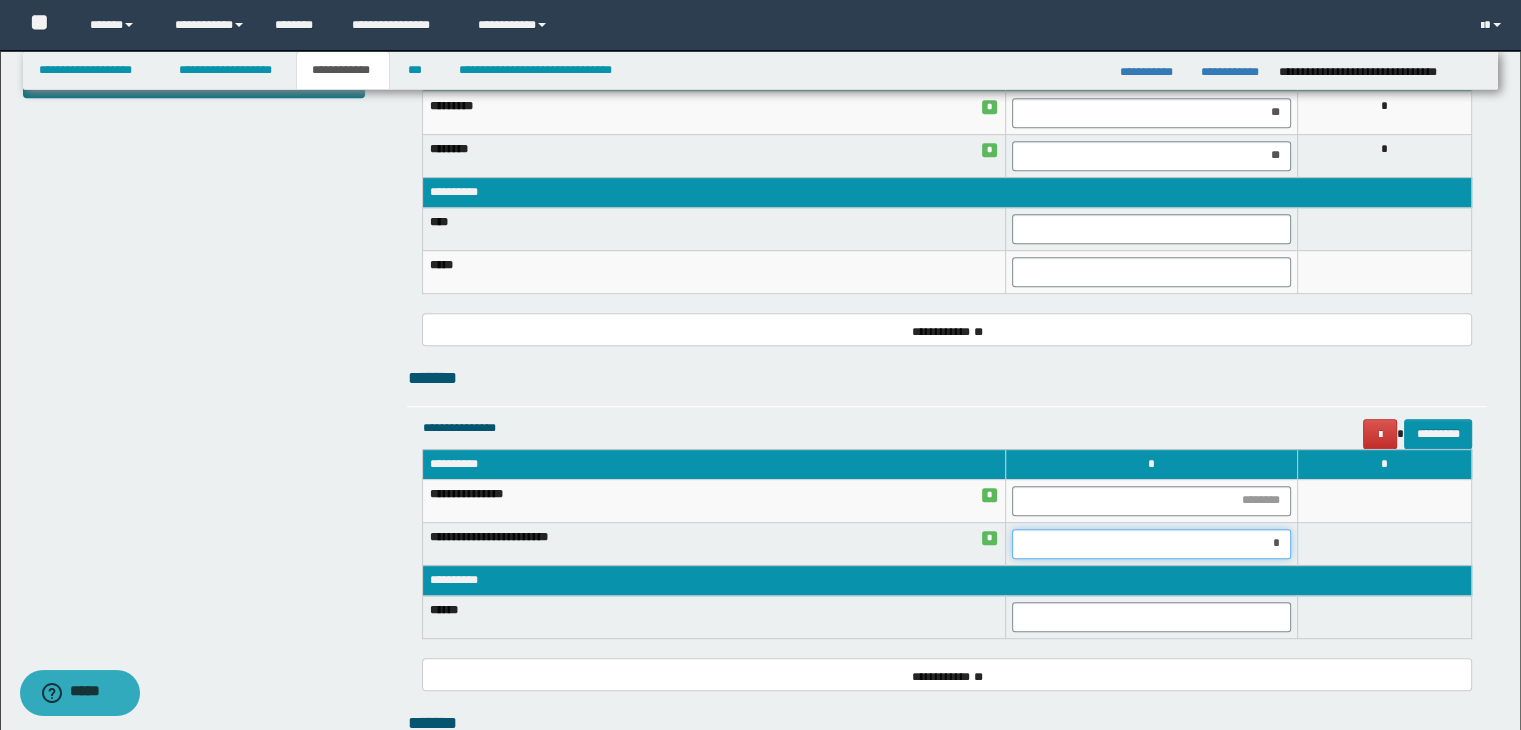 type on "**" 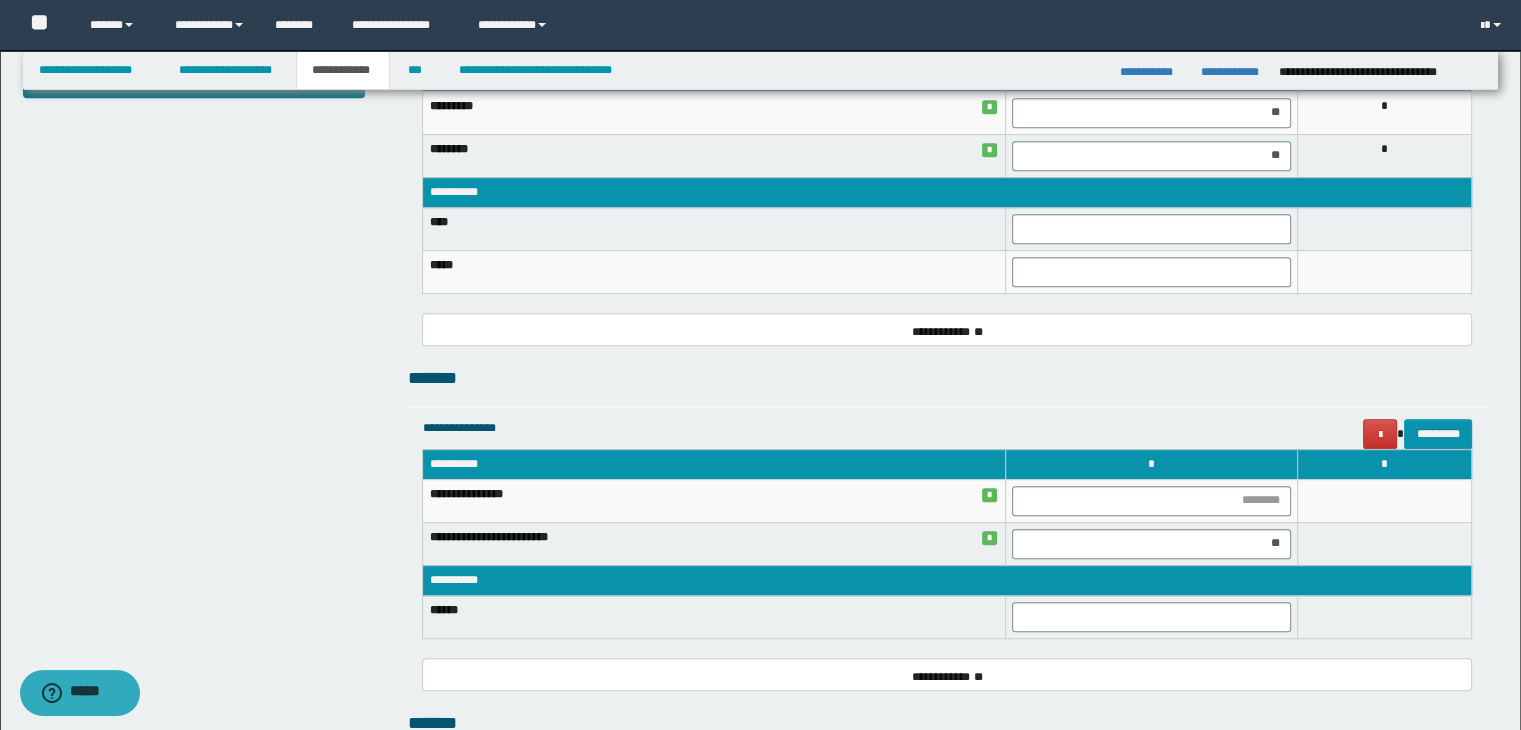 click at bounding box center [1384, 543] 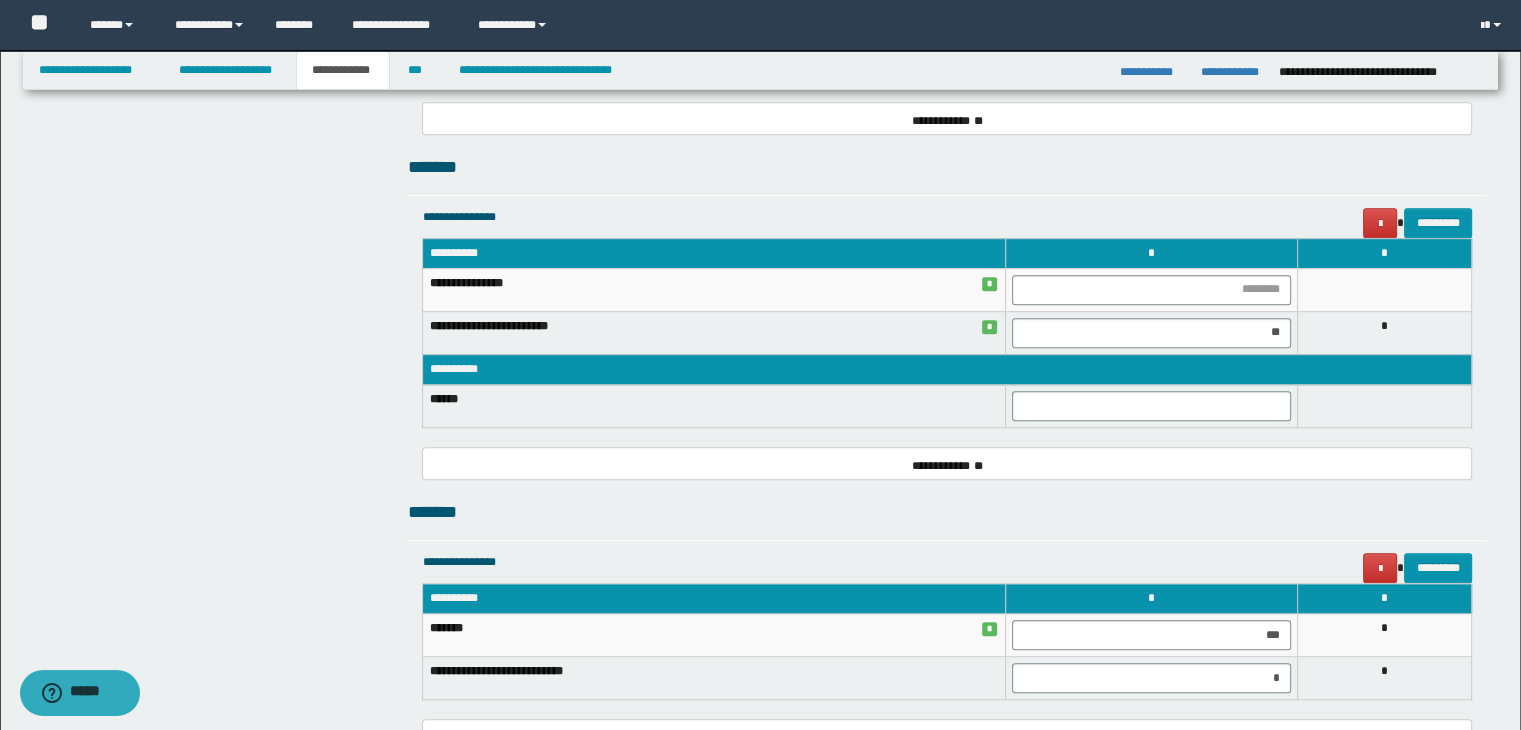 scroll, scrollTop: 1508, scrollLeft: 0, axis: vertical 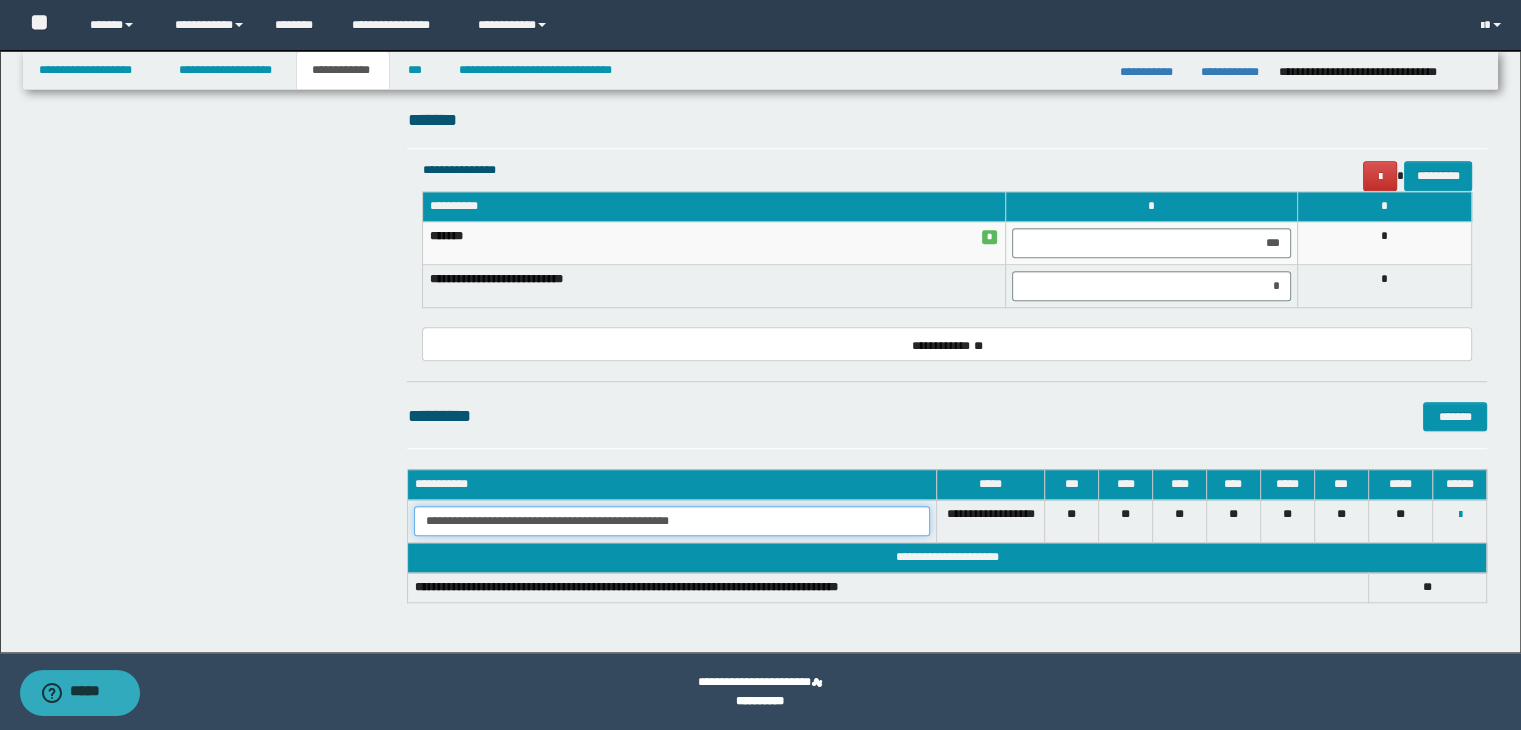 drag, startPoint x: 422, startPoint y: 518, endPoint x: 739, endPoint y: 524, distance: 317.05676 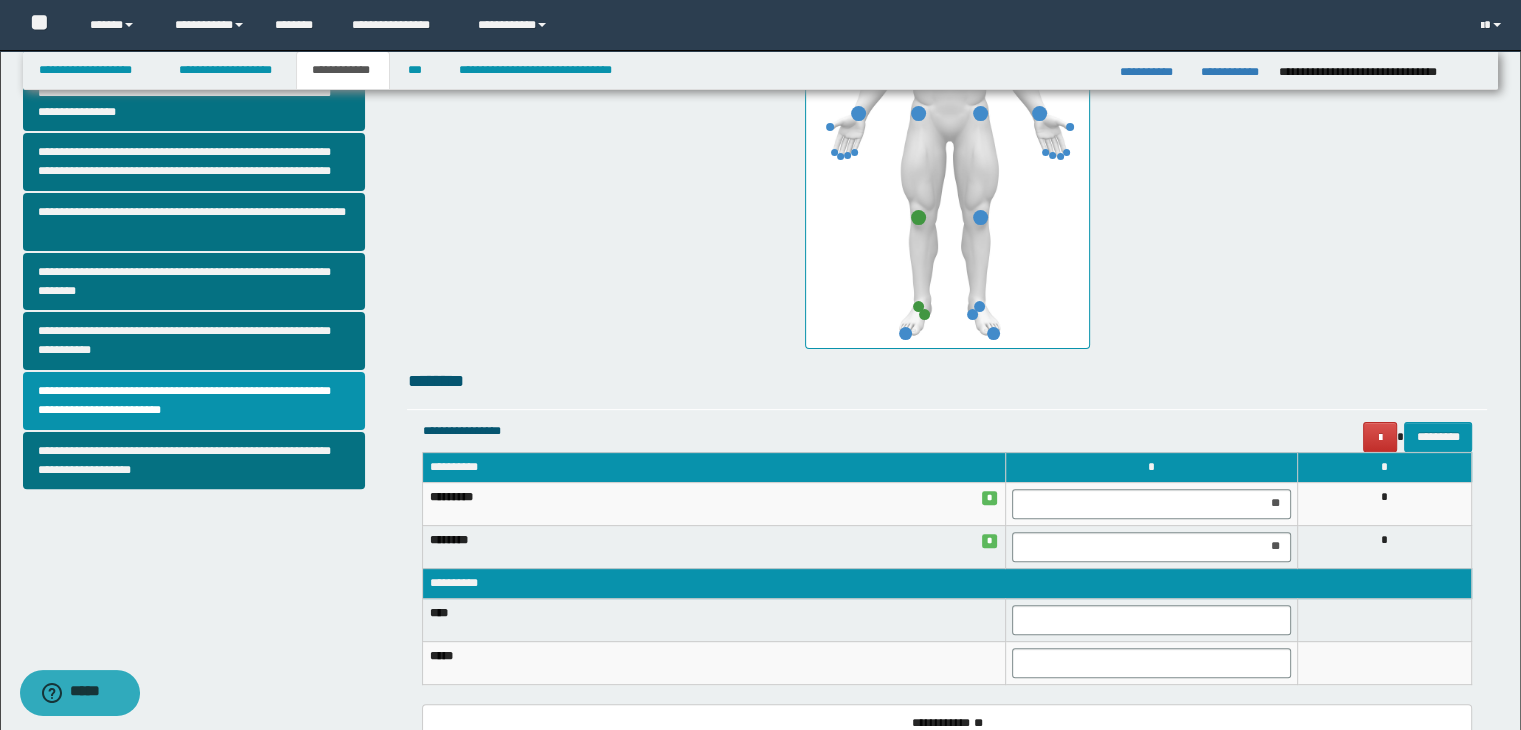 scroll, scrollTop: 510, scrollLeft: 0, axis: vertical 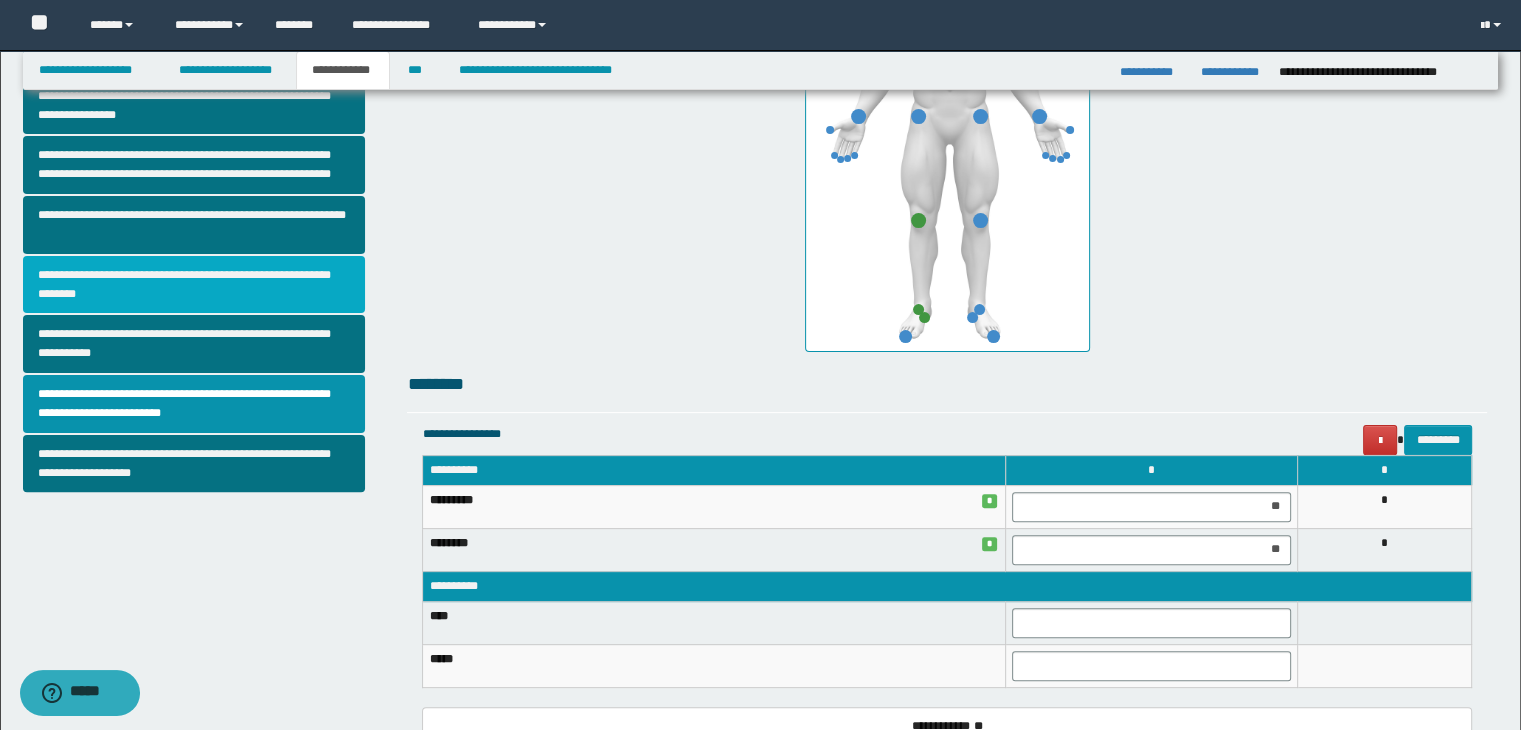 click on "**********" at bounding box center [194, 285] 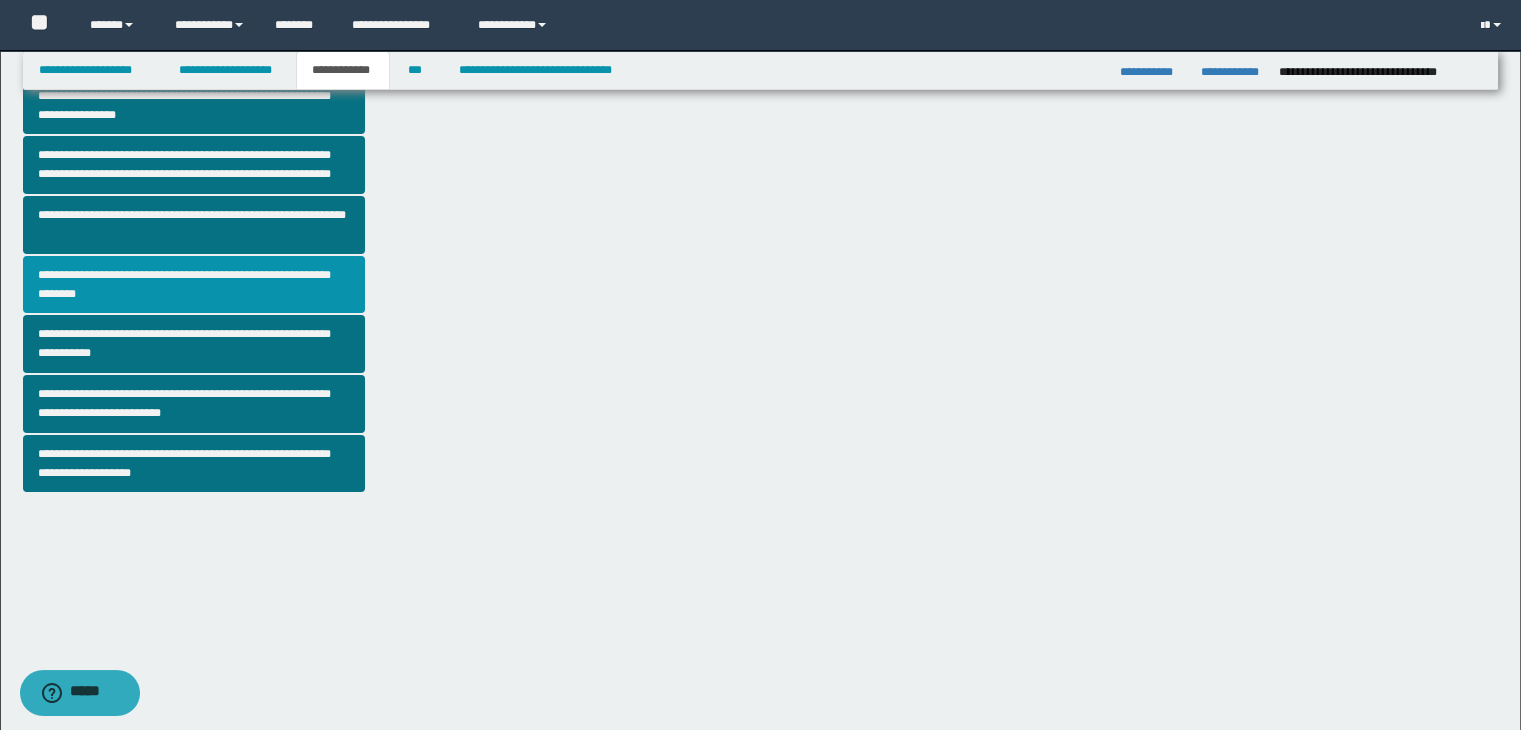 scroll, scrollTop: 0, scrollLeft: 0, axis: both 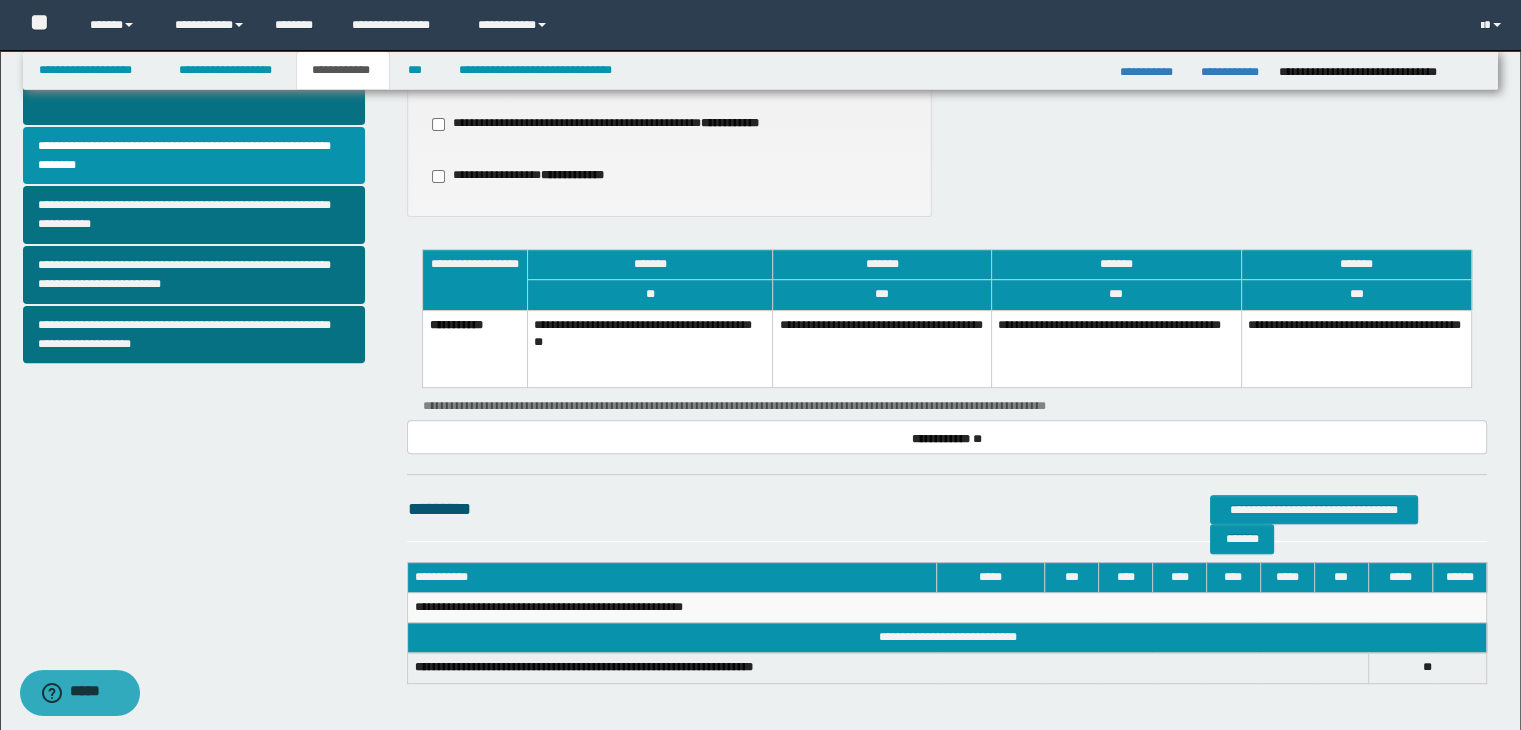 click on "**********" at bounding box center [882, 349] 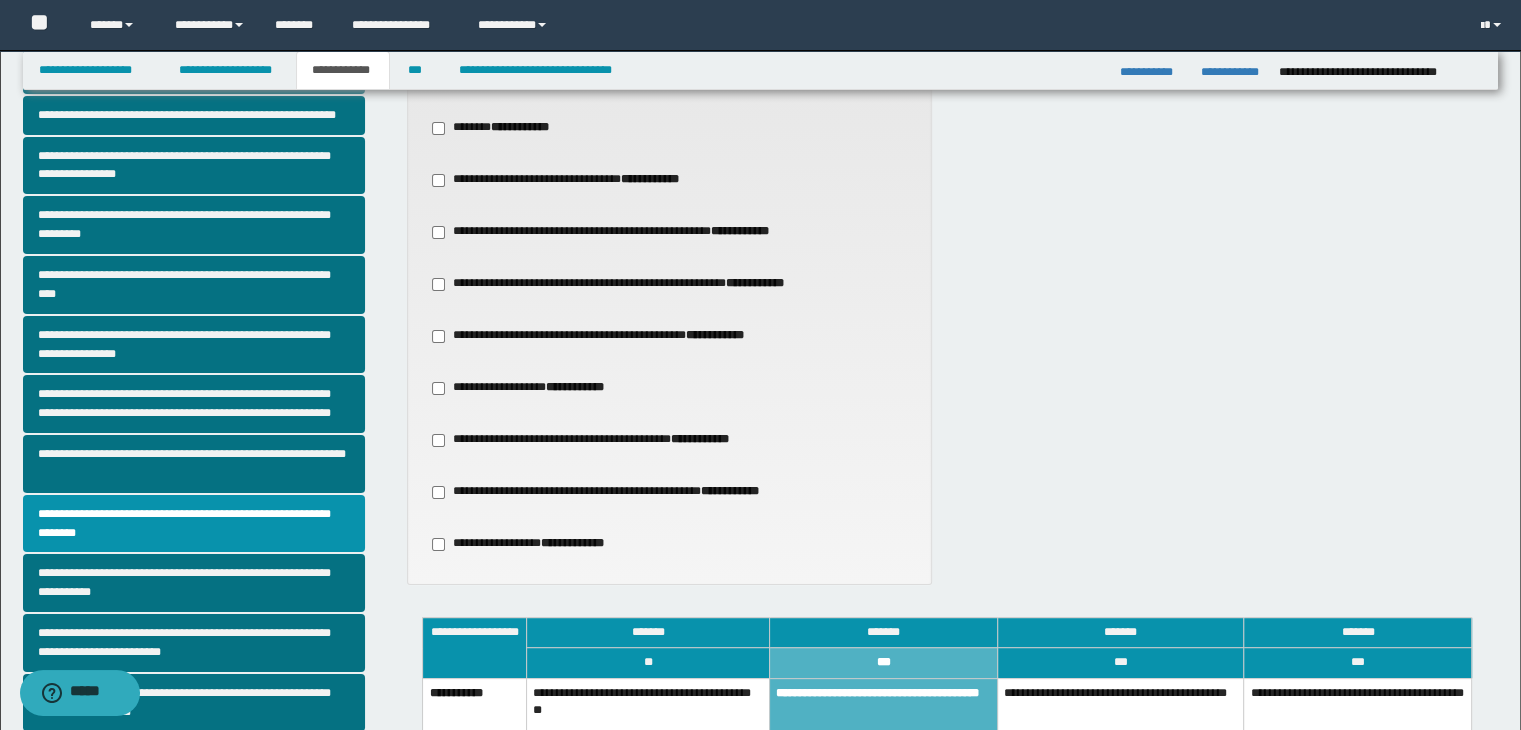 scroll, scrollTop: 267, scrollLeft: 0, axis: vertical 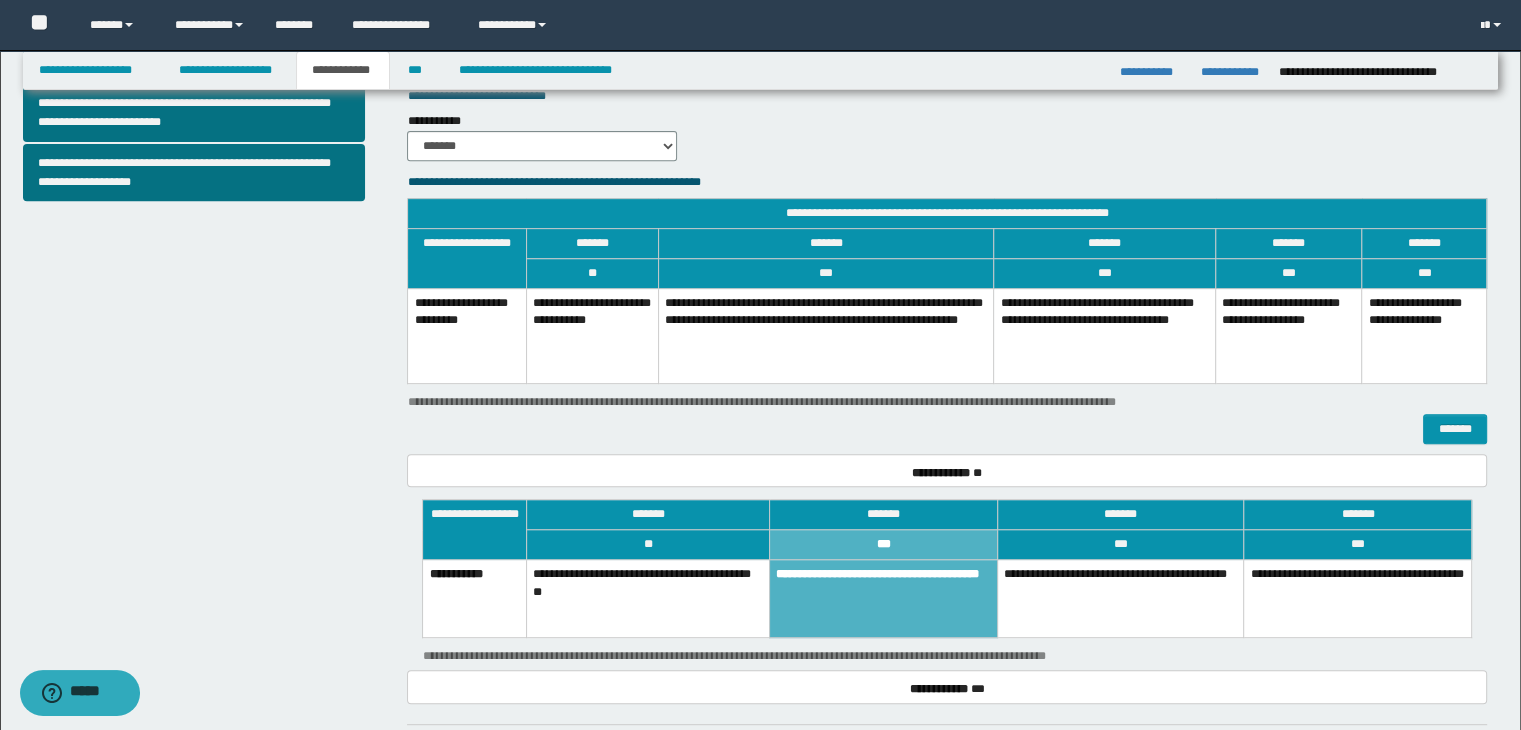 click on "**********" at bounding box center (826, 336) 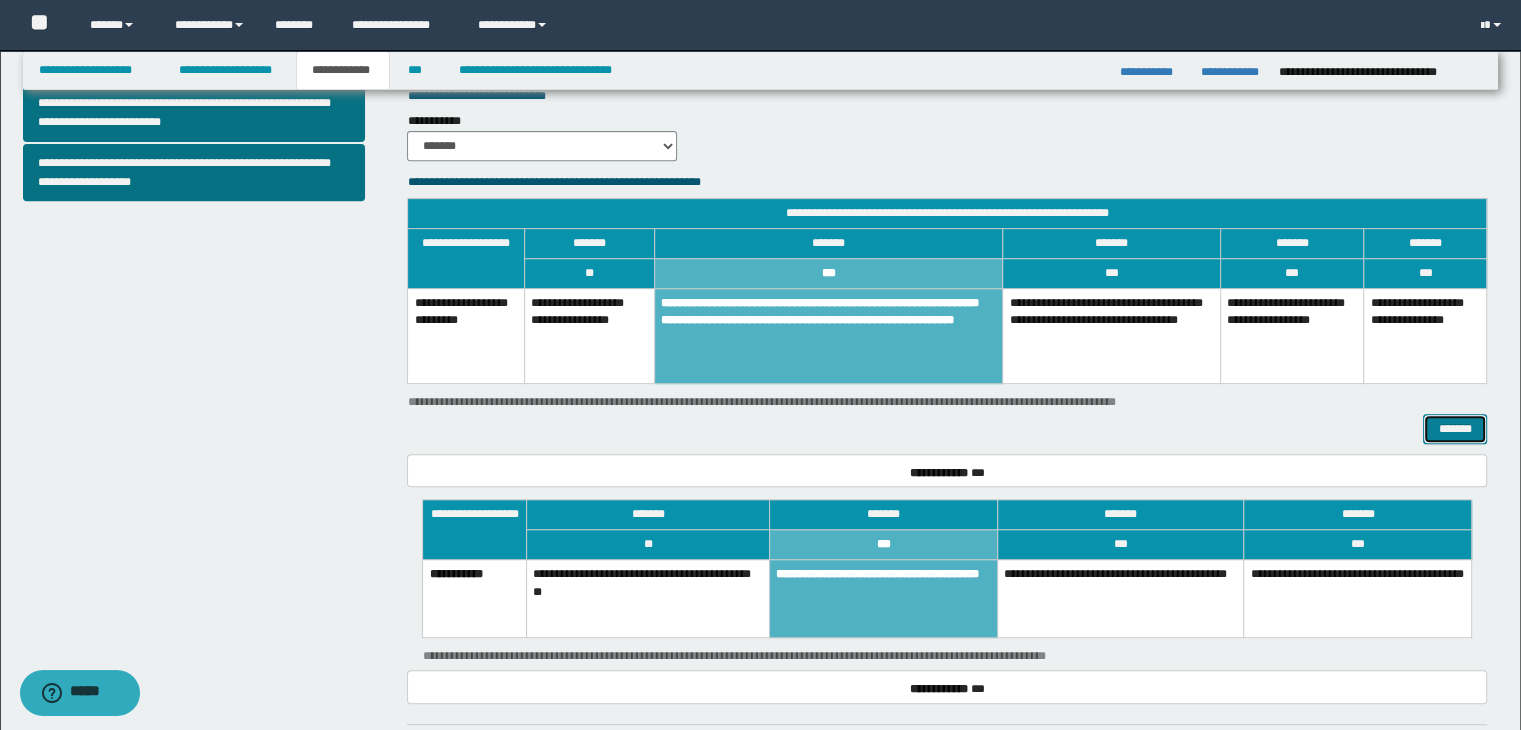 click on "*******" at bounding box center (1455, 429) 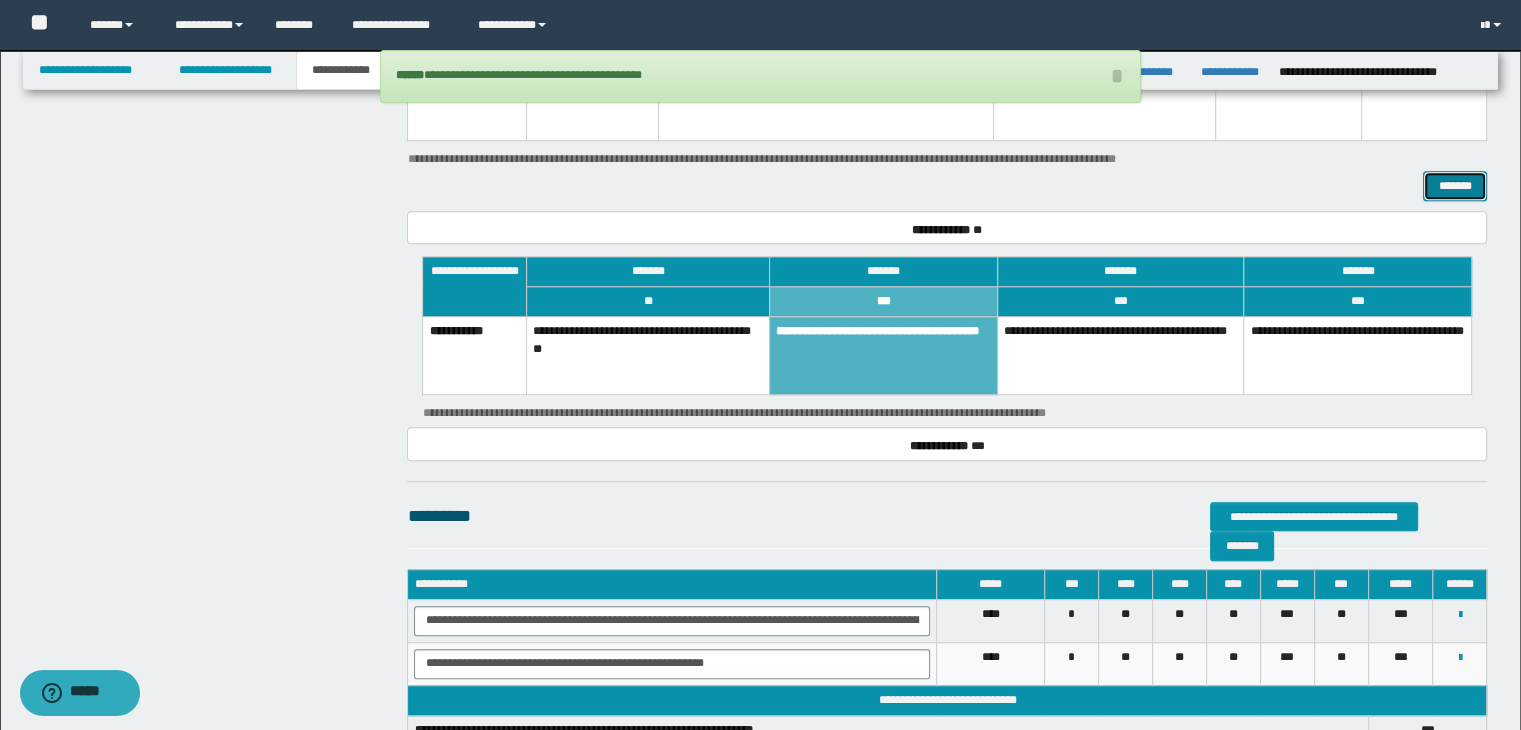 scroll, scrollTop: 1187, scrollLeft: 0, axis: vertical 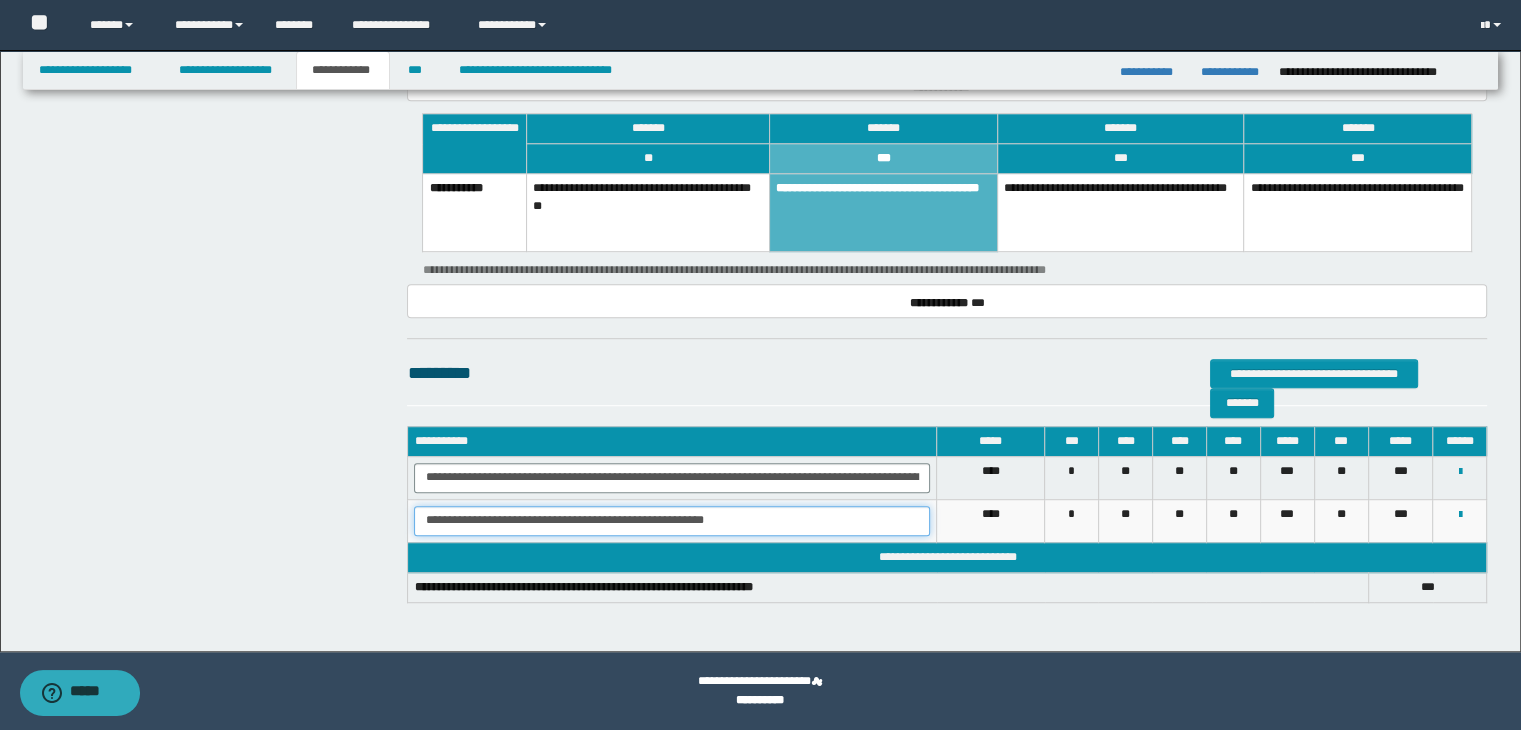 drag, startPoint x: 424, startPoint y: 517, endPoint x: 773, endPoint y: 533, distance: 349.36658 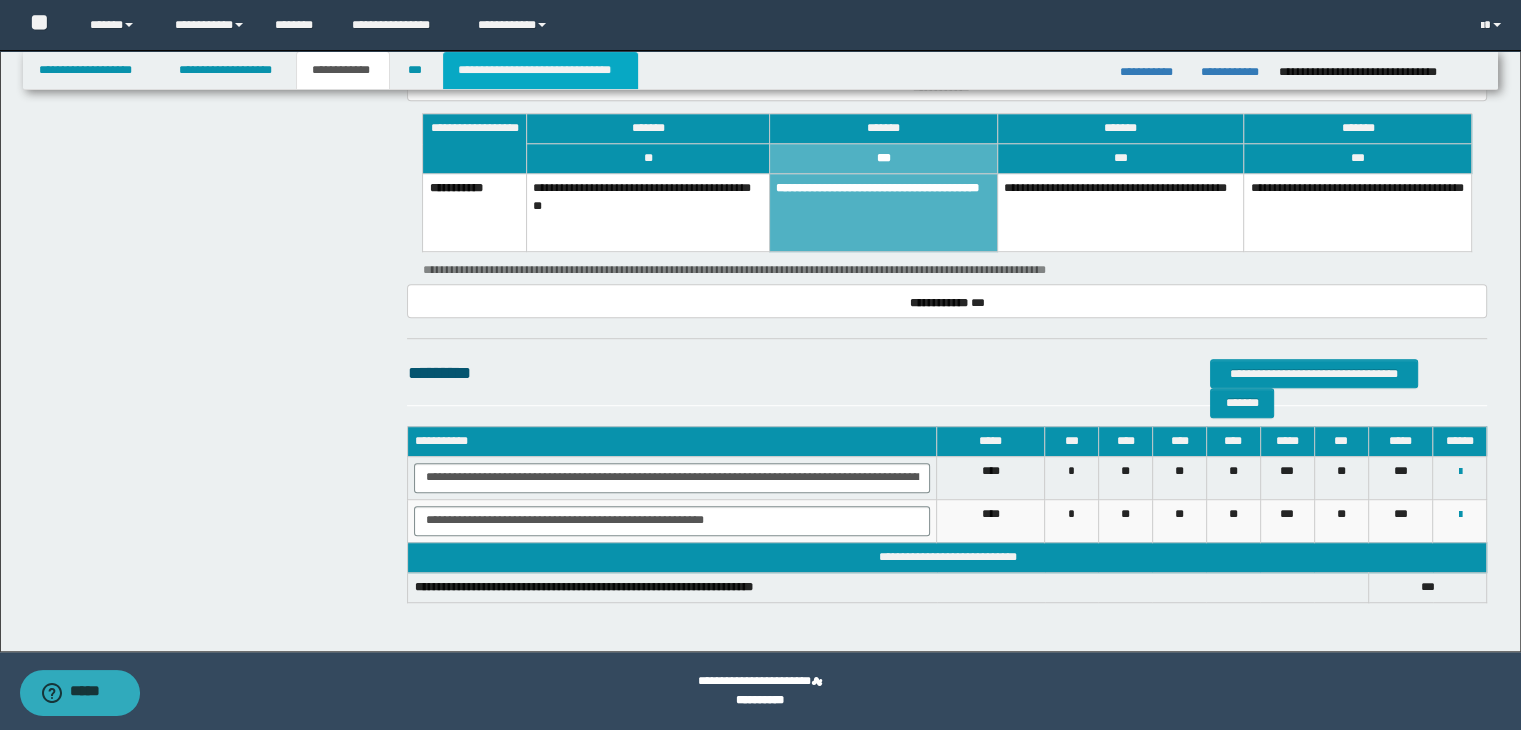 click on "**********" at bounding box center [540, 70] 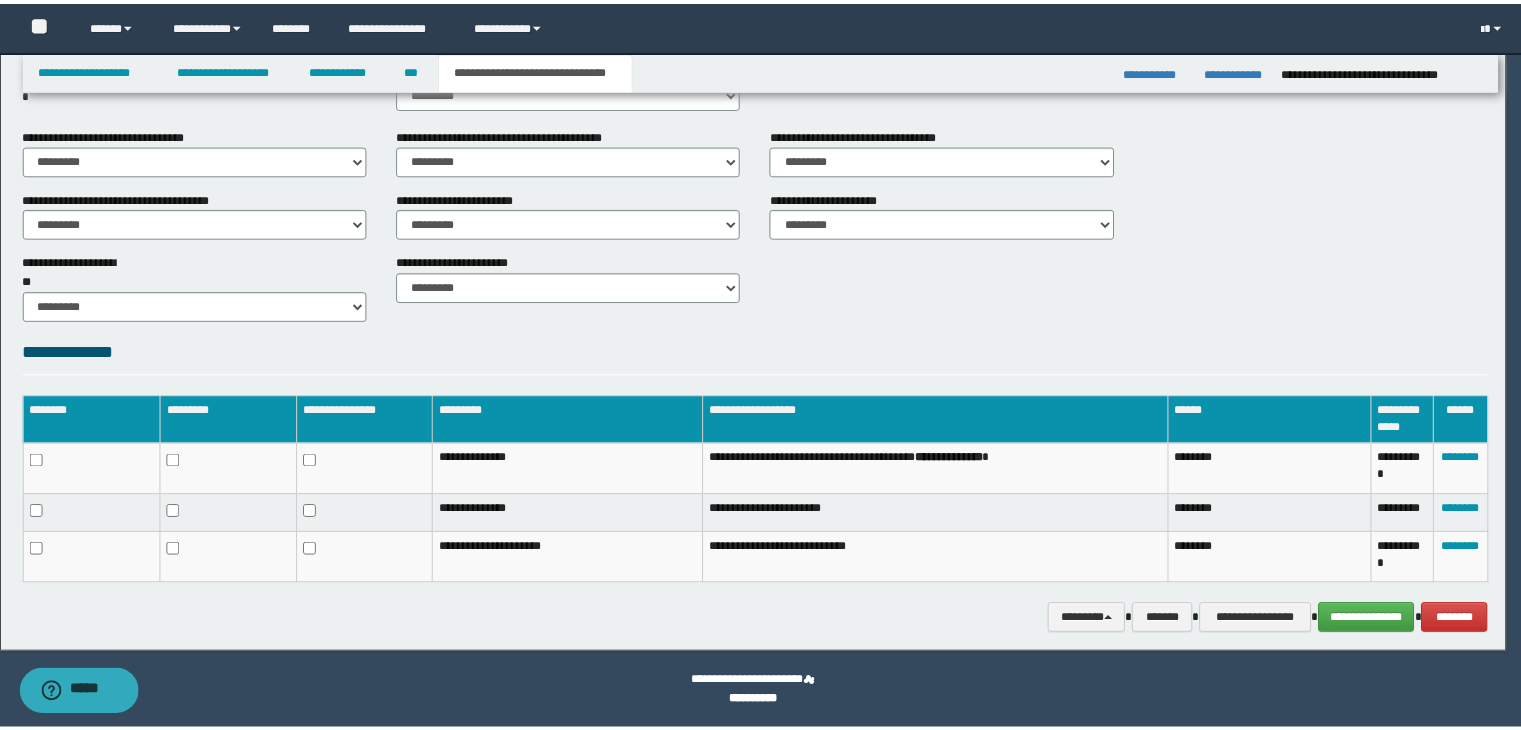 scroll, scrollTop: 748, scrollLeft: 0, axis: vertical 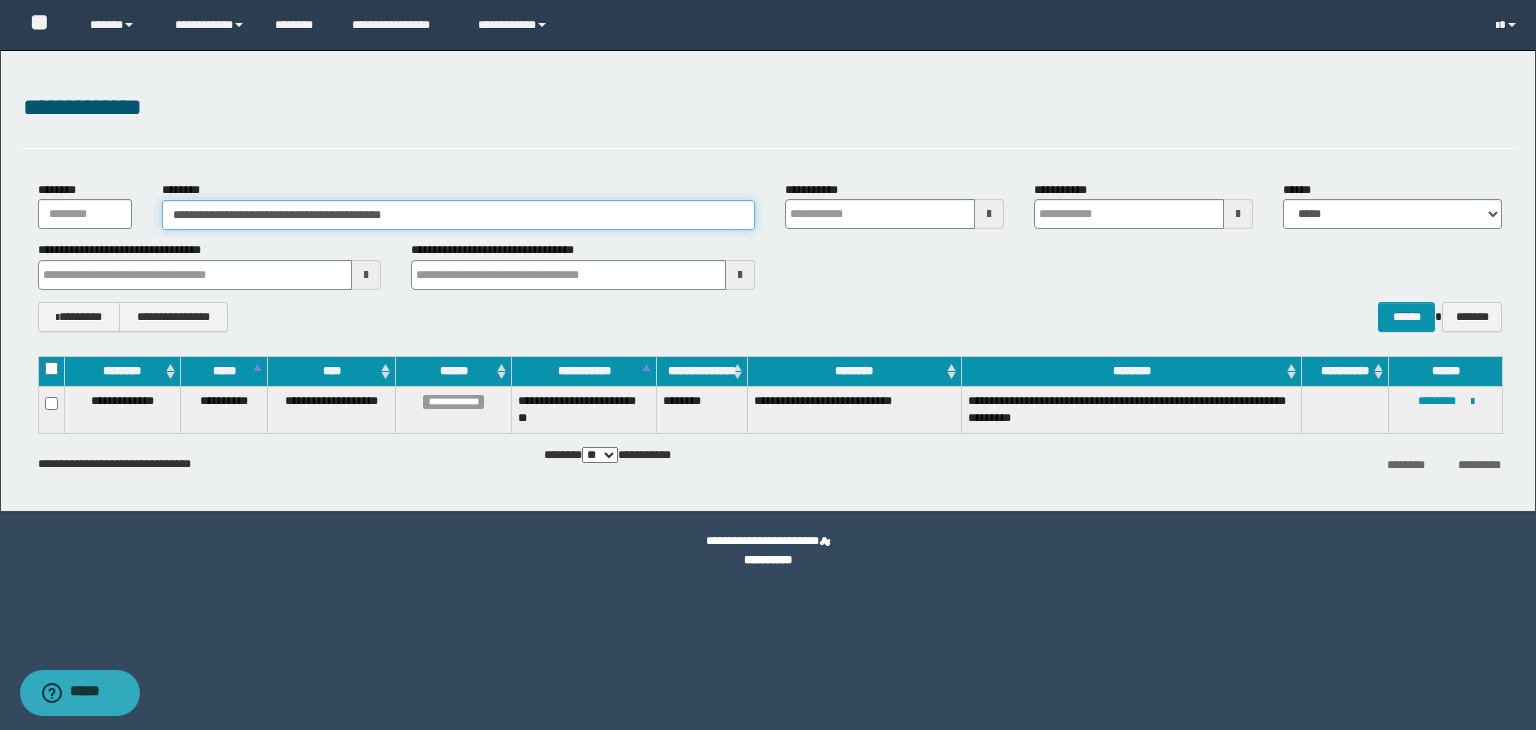 drag, startPoint x: 463, startPoint y: 209, endPoint x: 72, endPoint y: 185, distance: 391.73587 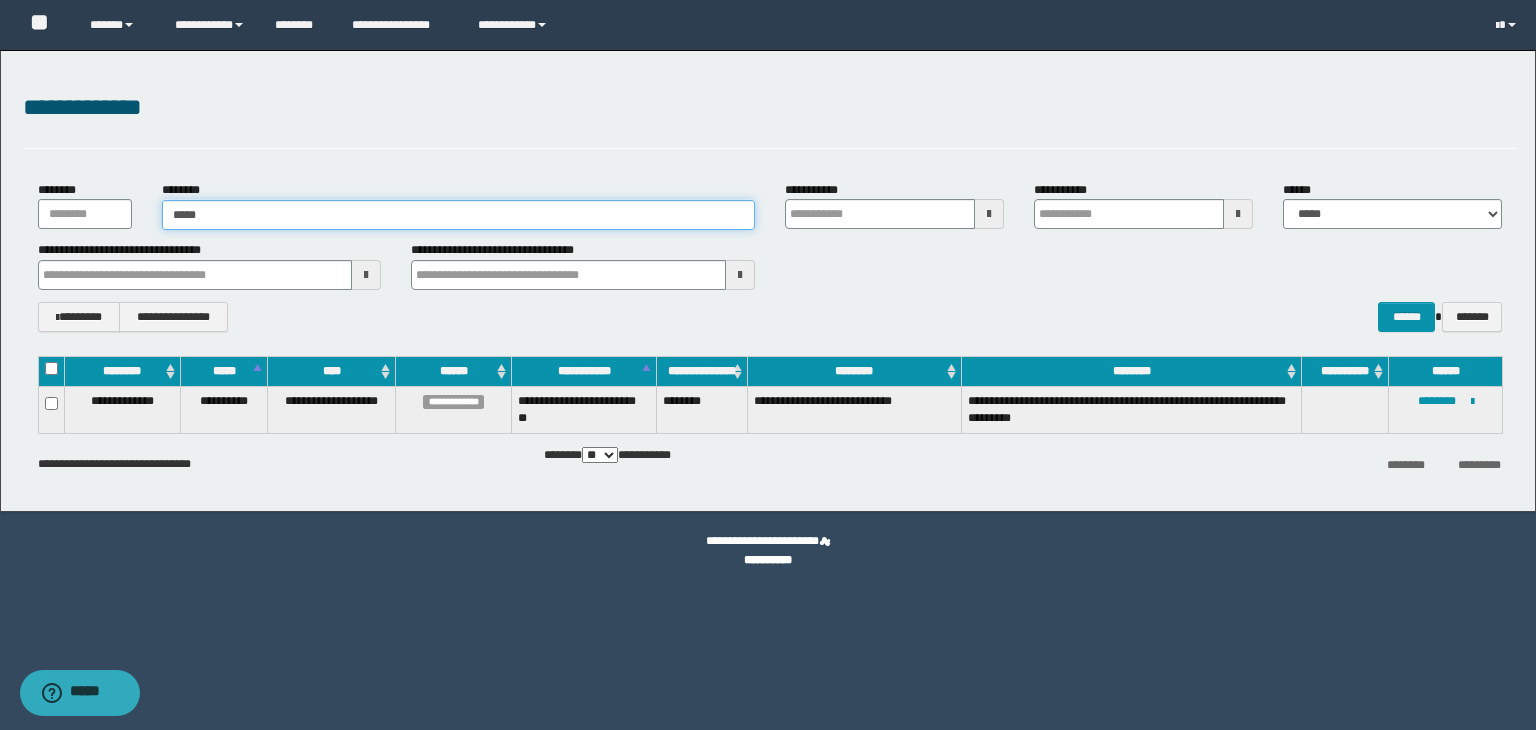 type on "*****" 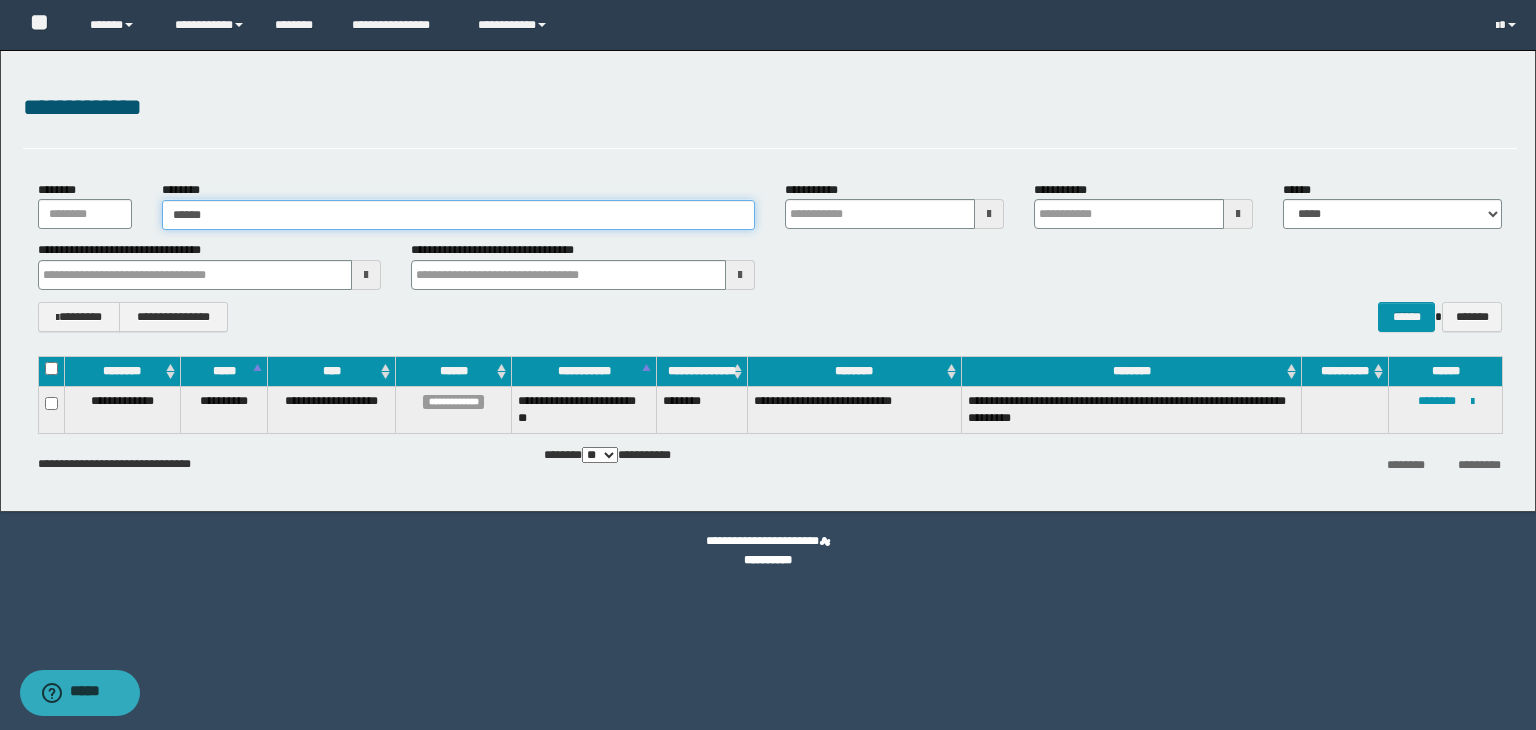 type on "*****" 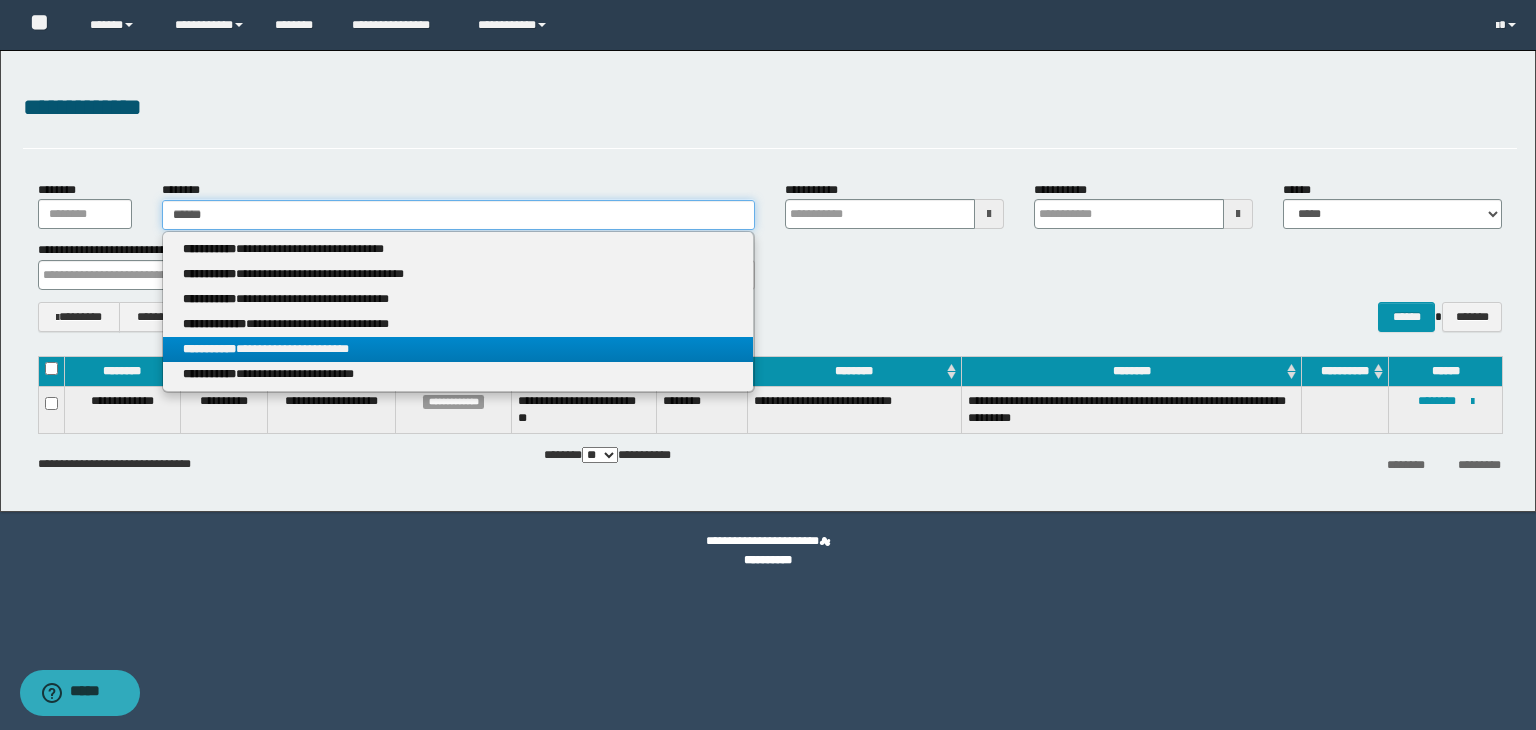 type on "*****" 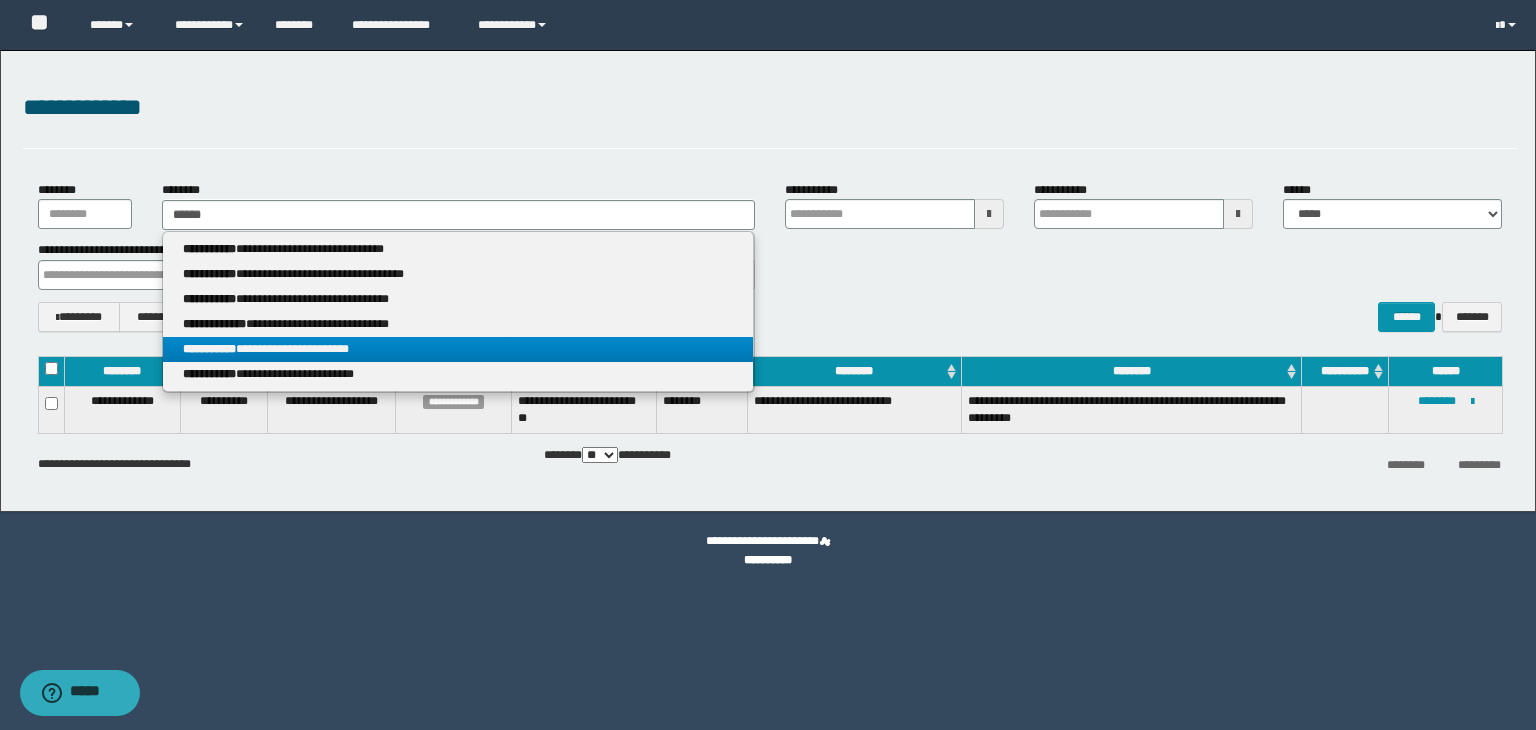 click on "**********" at bounding box center [458, 349] 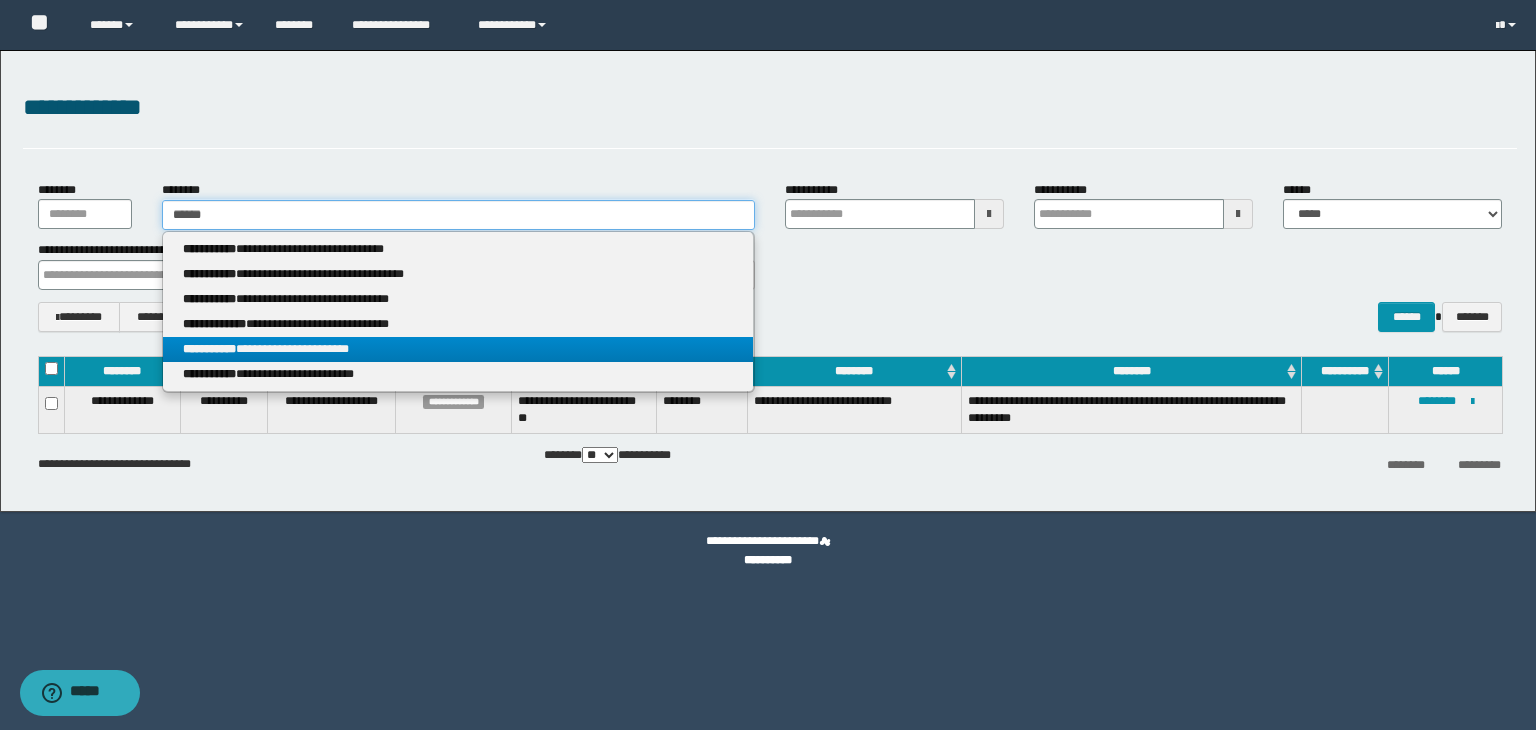 type 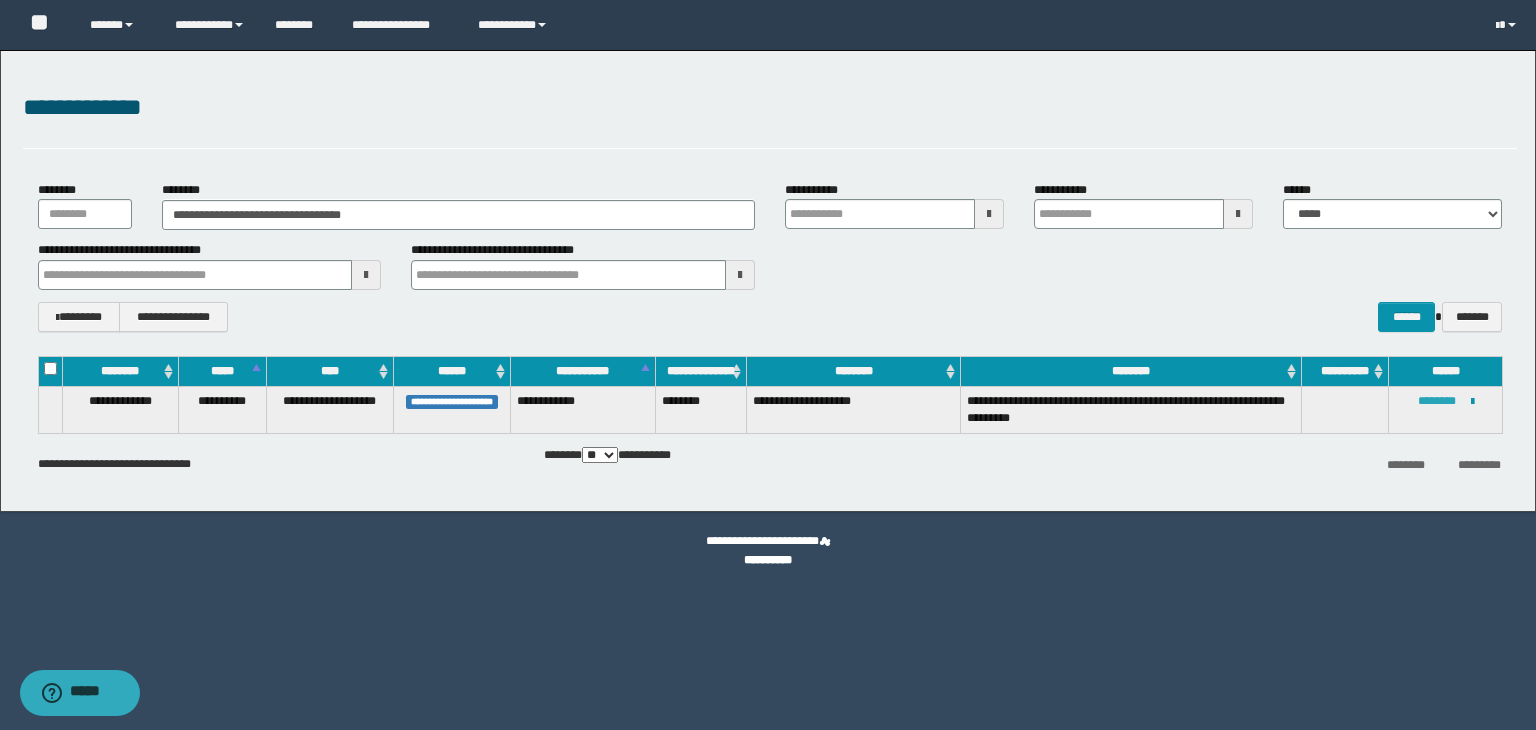 click on "********" at bounding box center (1437, 401) 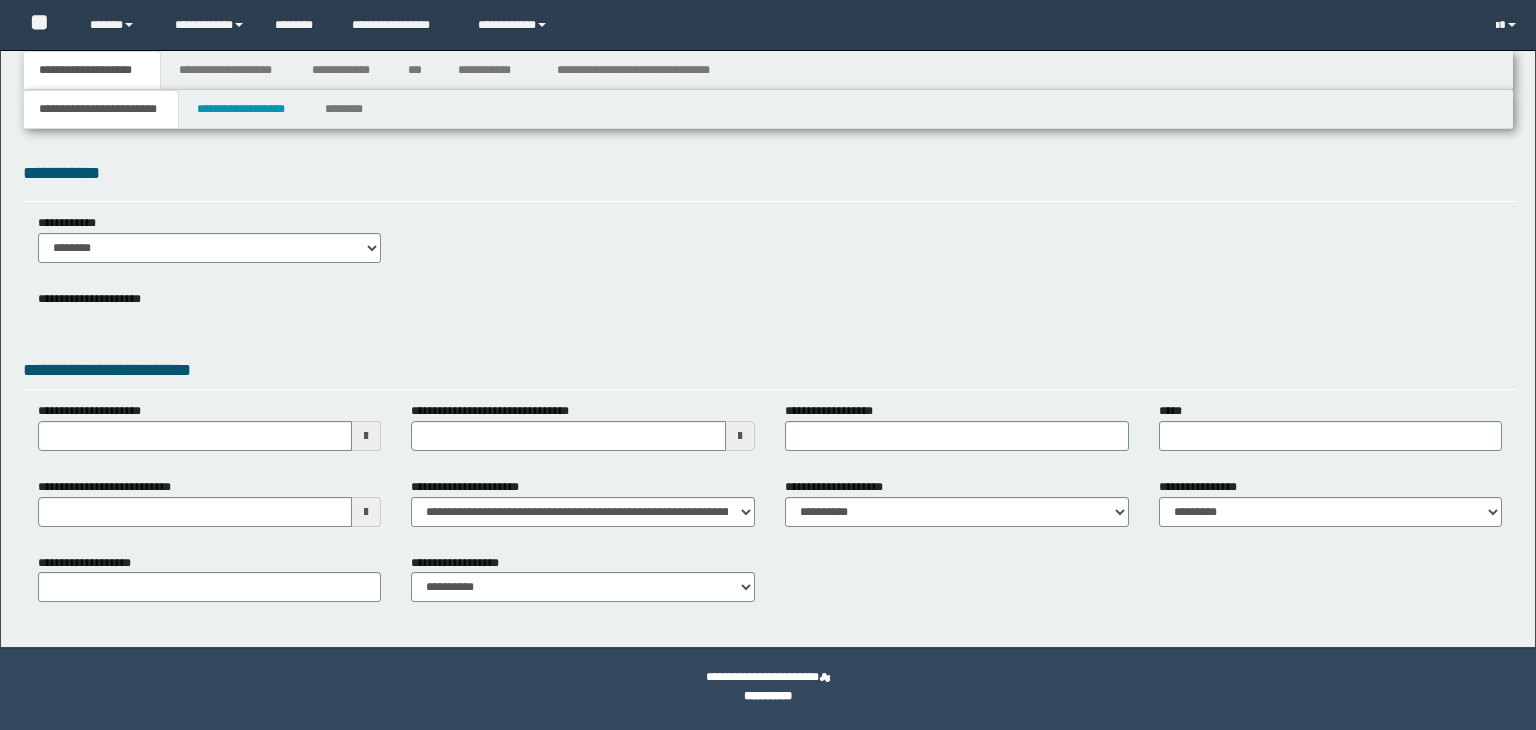 scroll, scrollTop: 0, scrollLeft: 0, axis: both 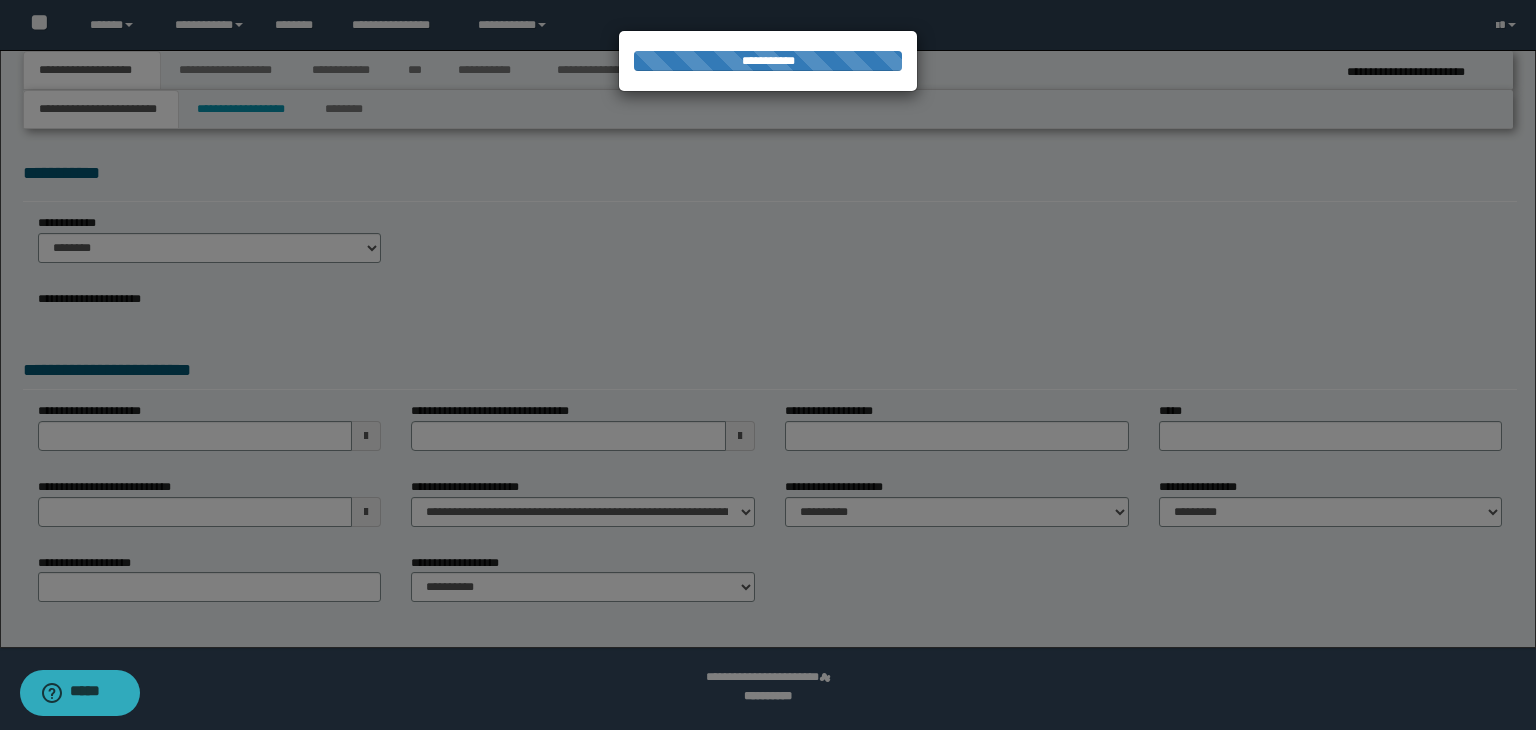 select on "*" 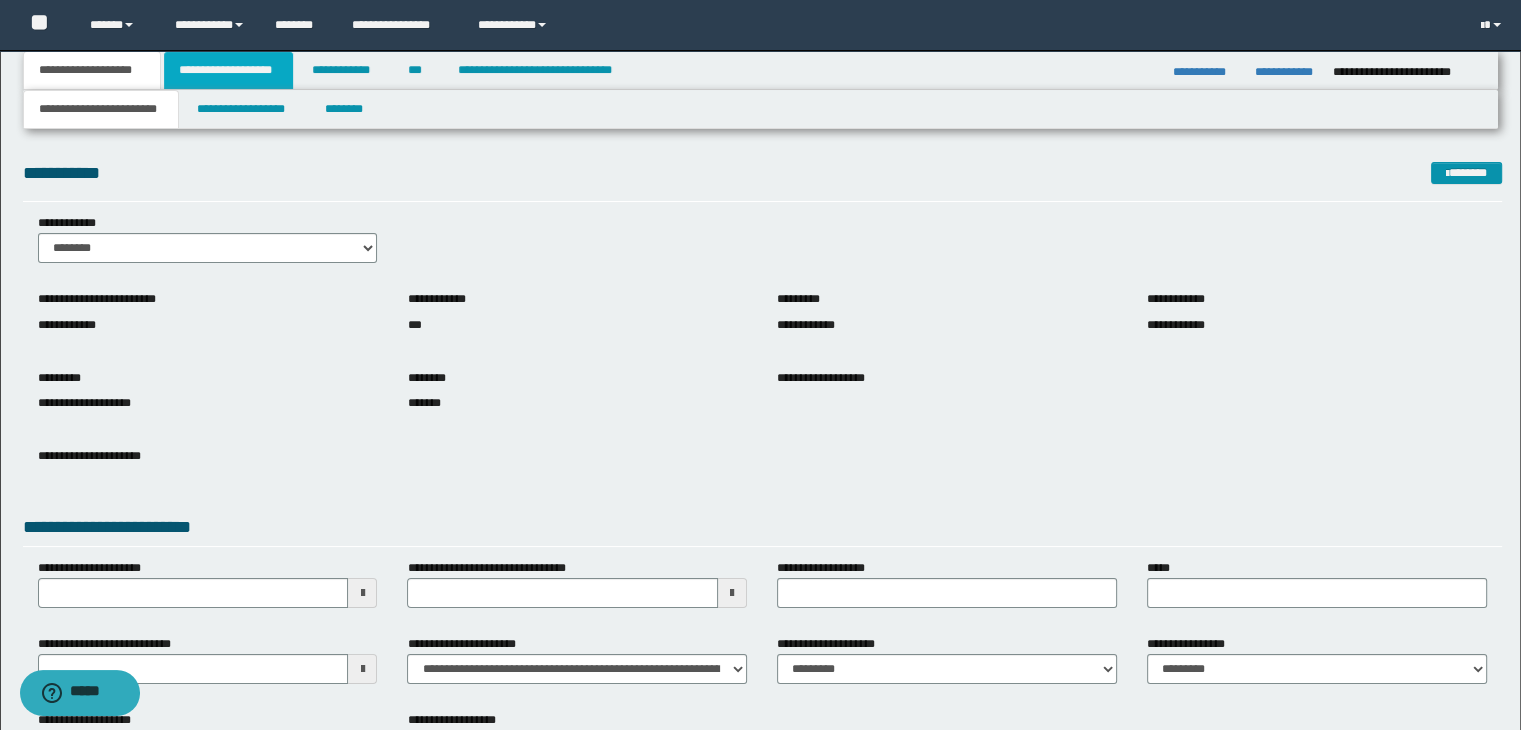 click on "**********" at bounding box center (228, 70) 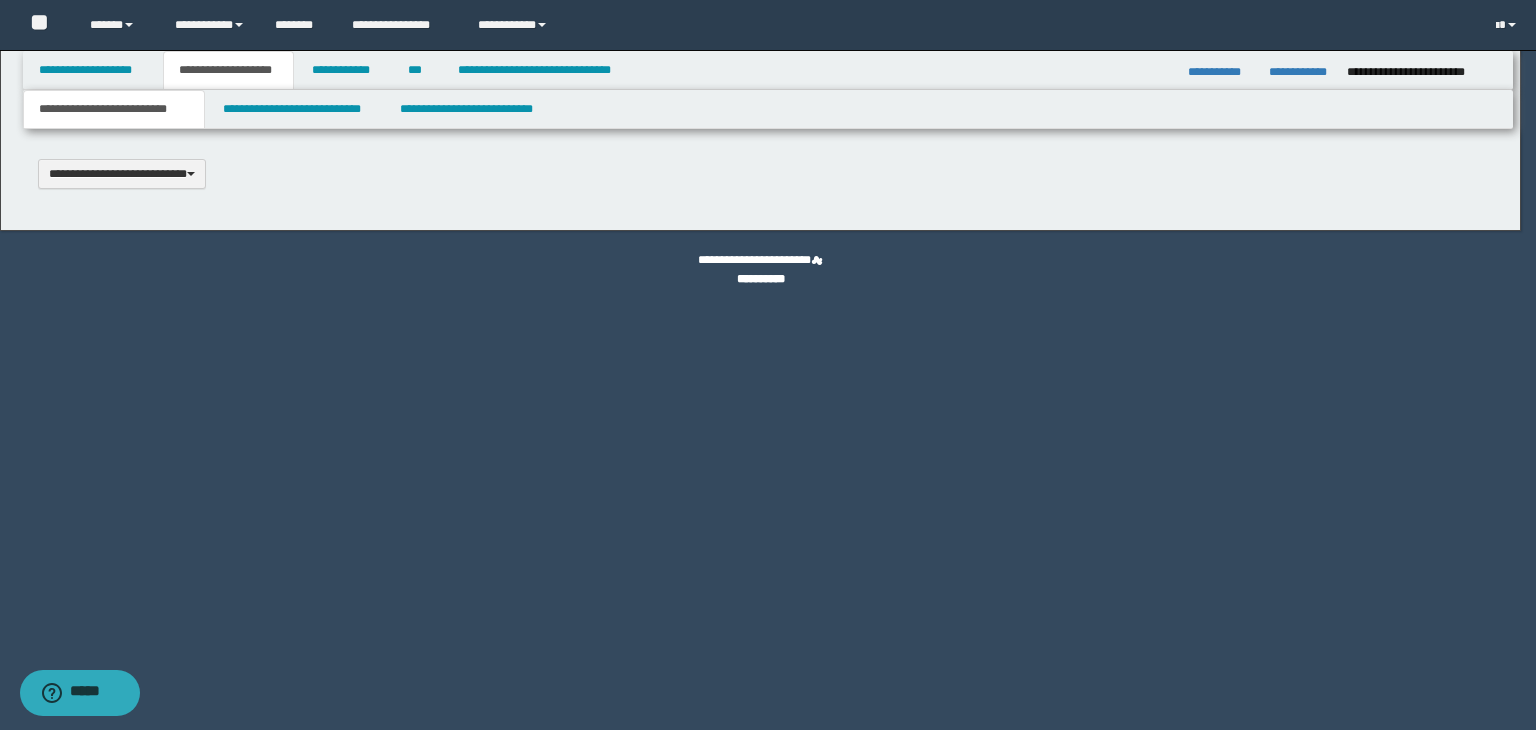 type 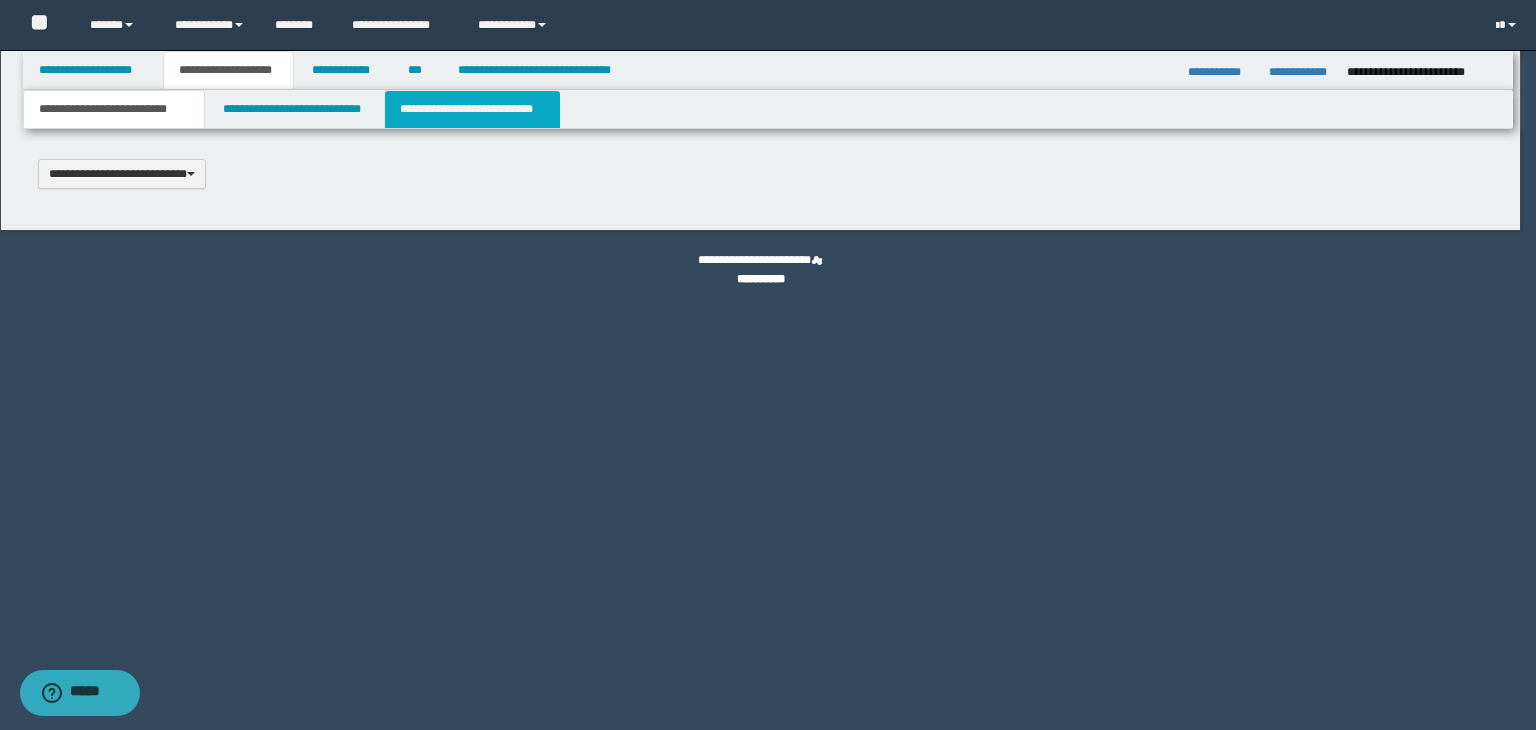 select on "*" 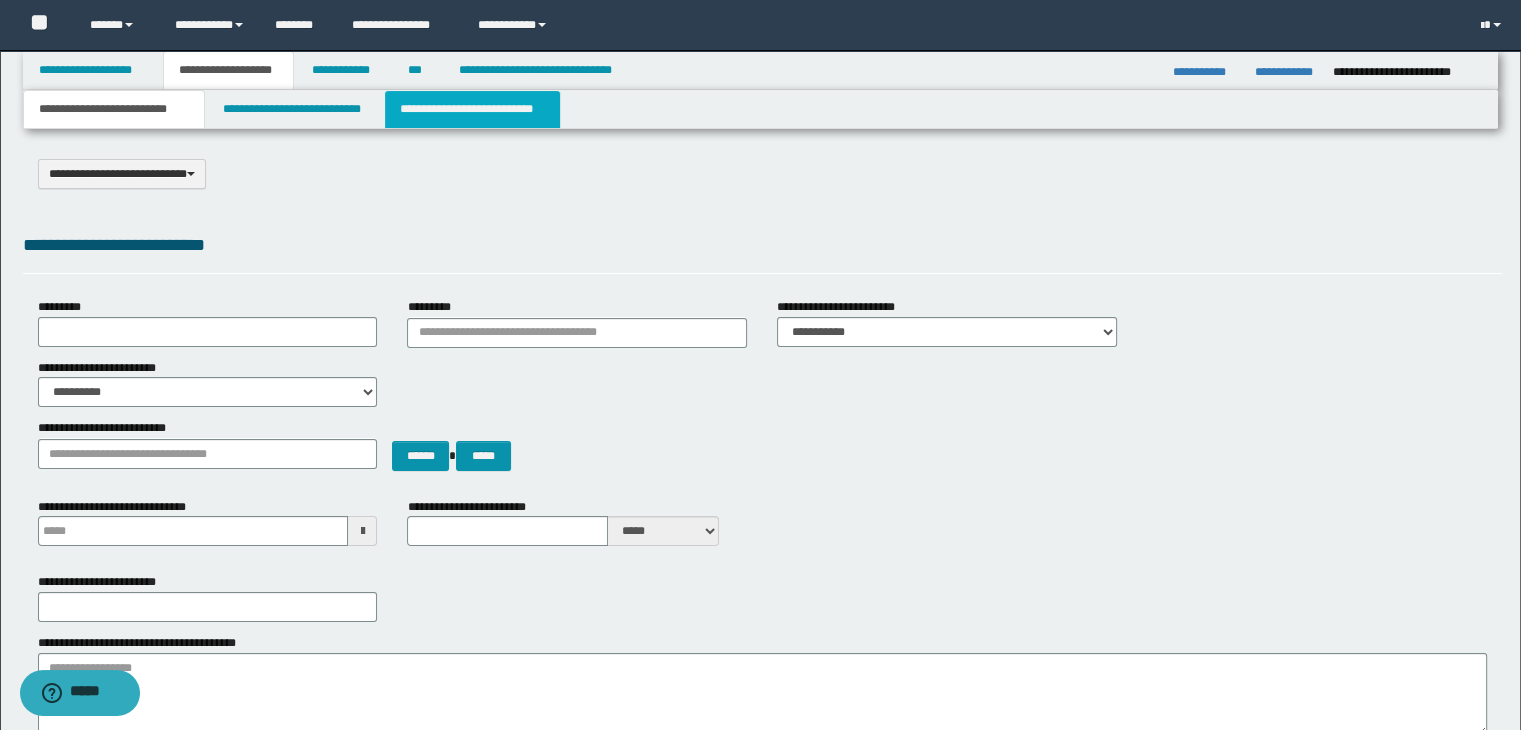 click on "**********" at bounding box center [472, 109] 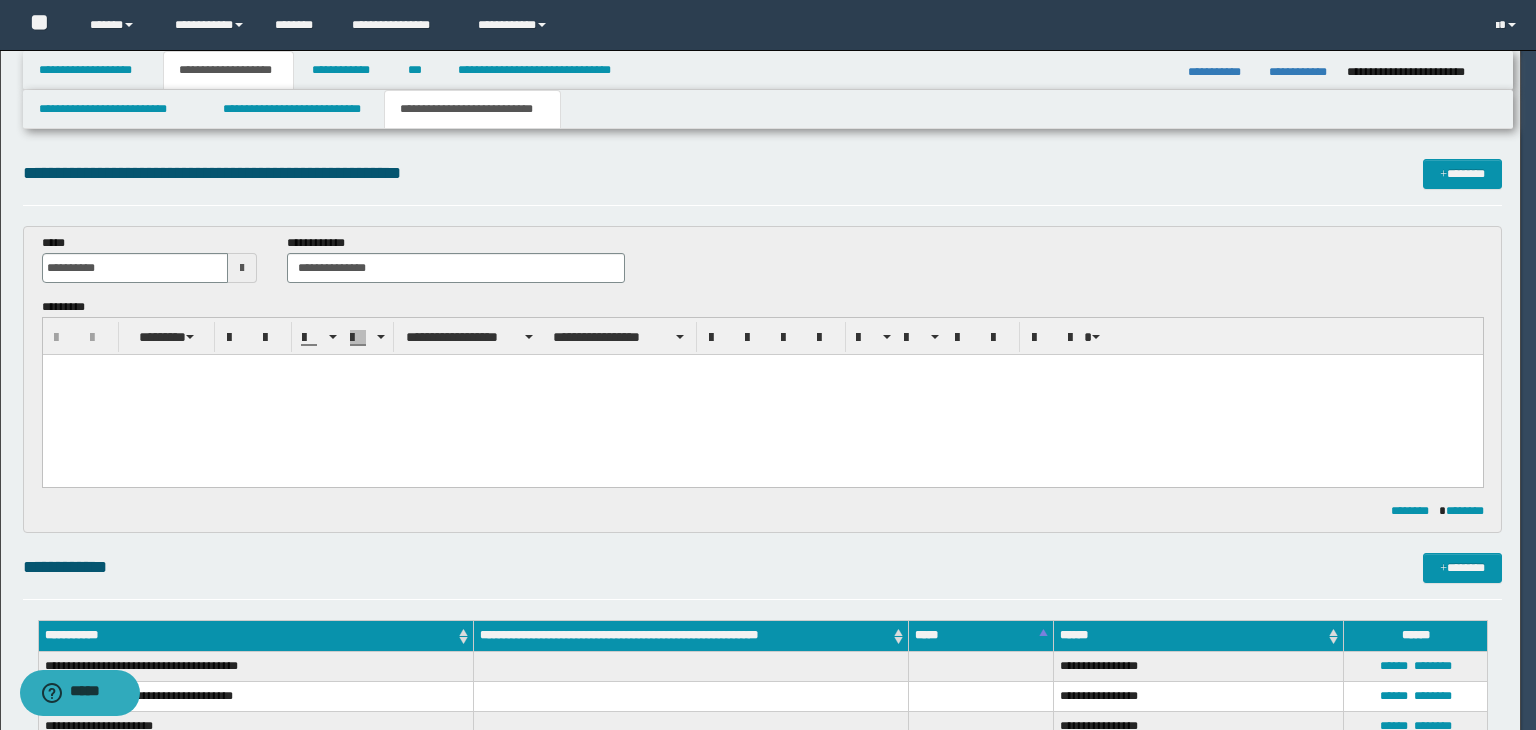 scroll, scrollTop: 0, scrollLeft: 0, axis: both 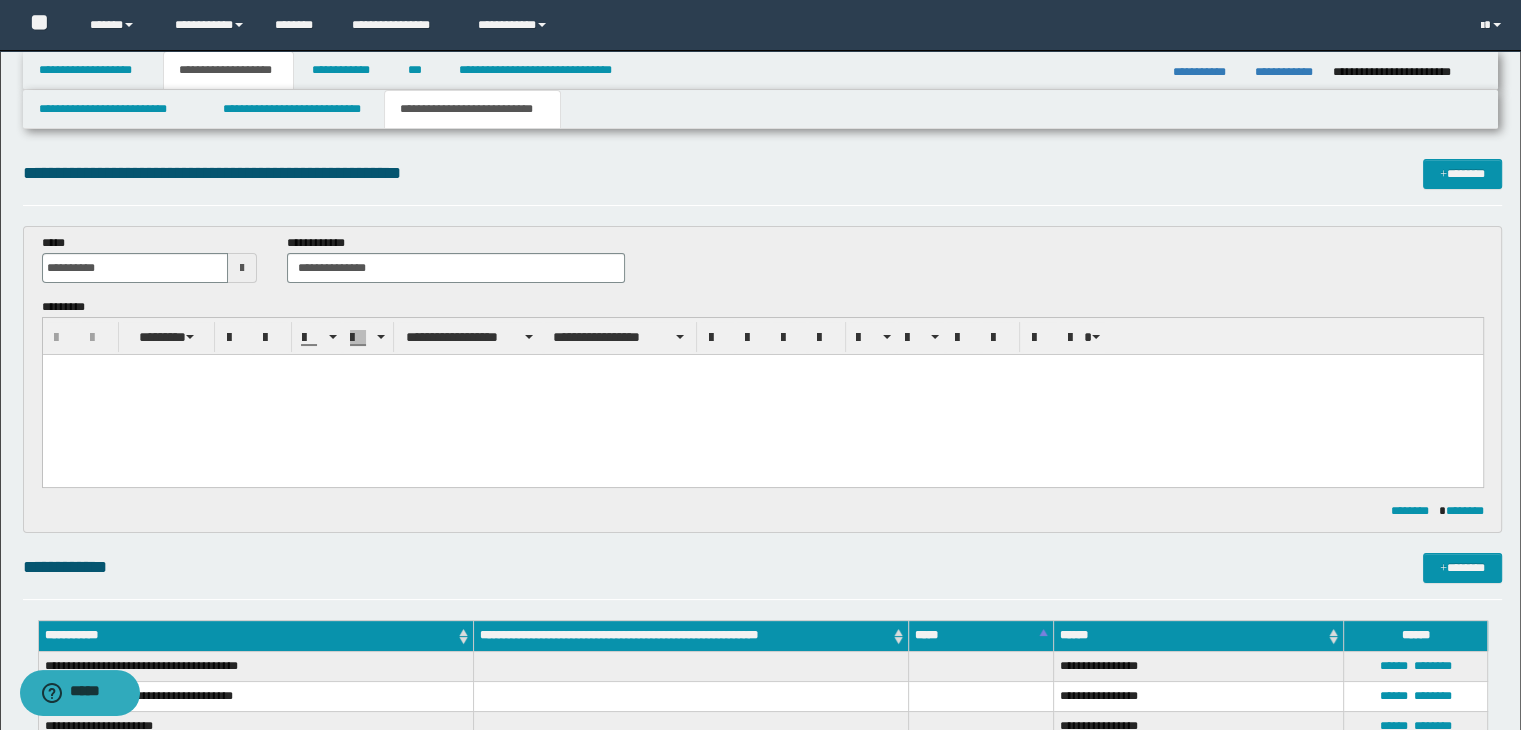 click at bounding box center [762, 394] 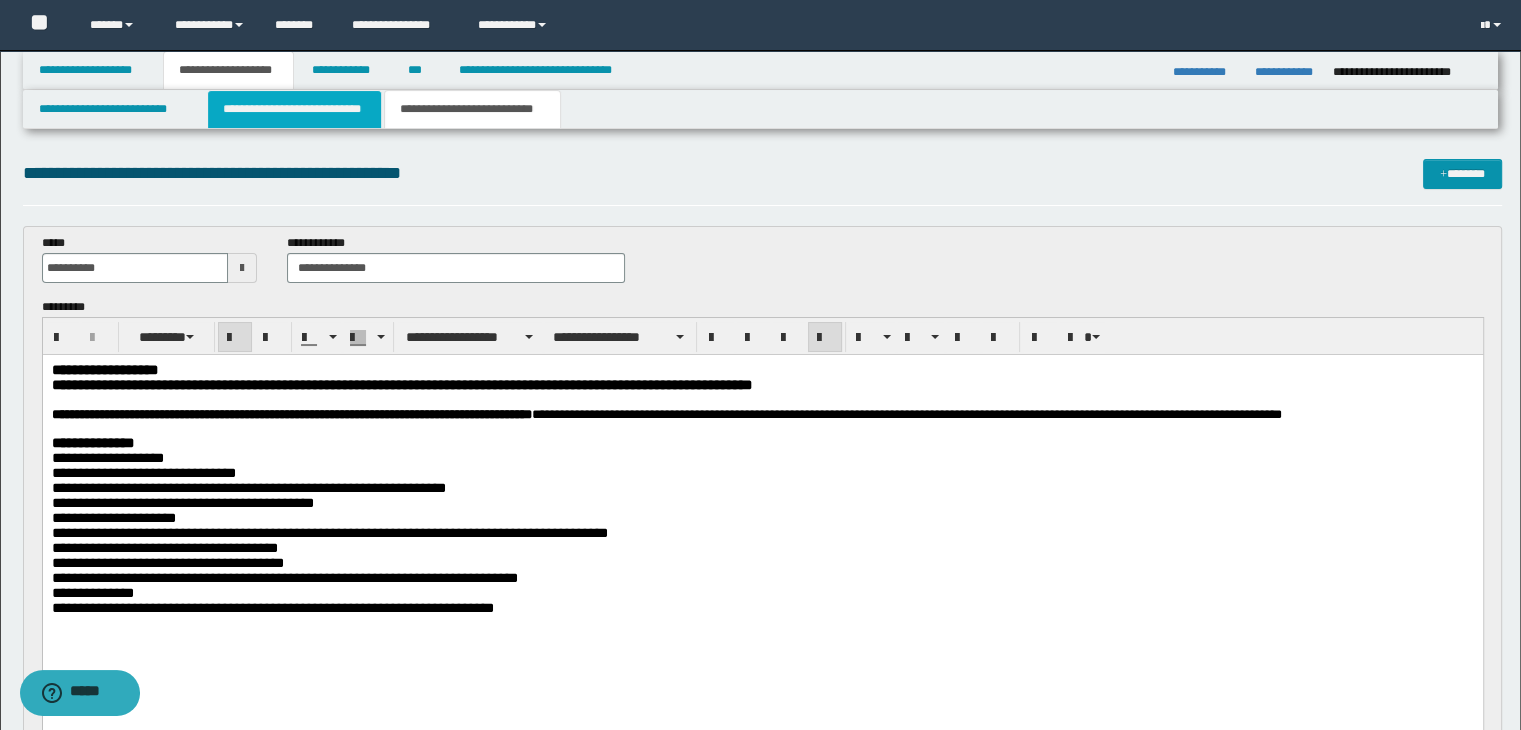 click on "**********" at bounding box center [294, 109] 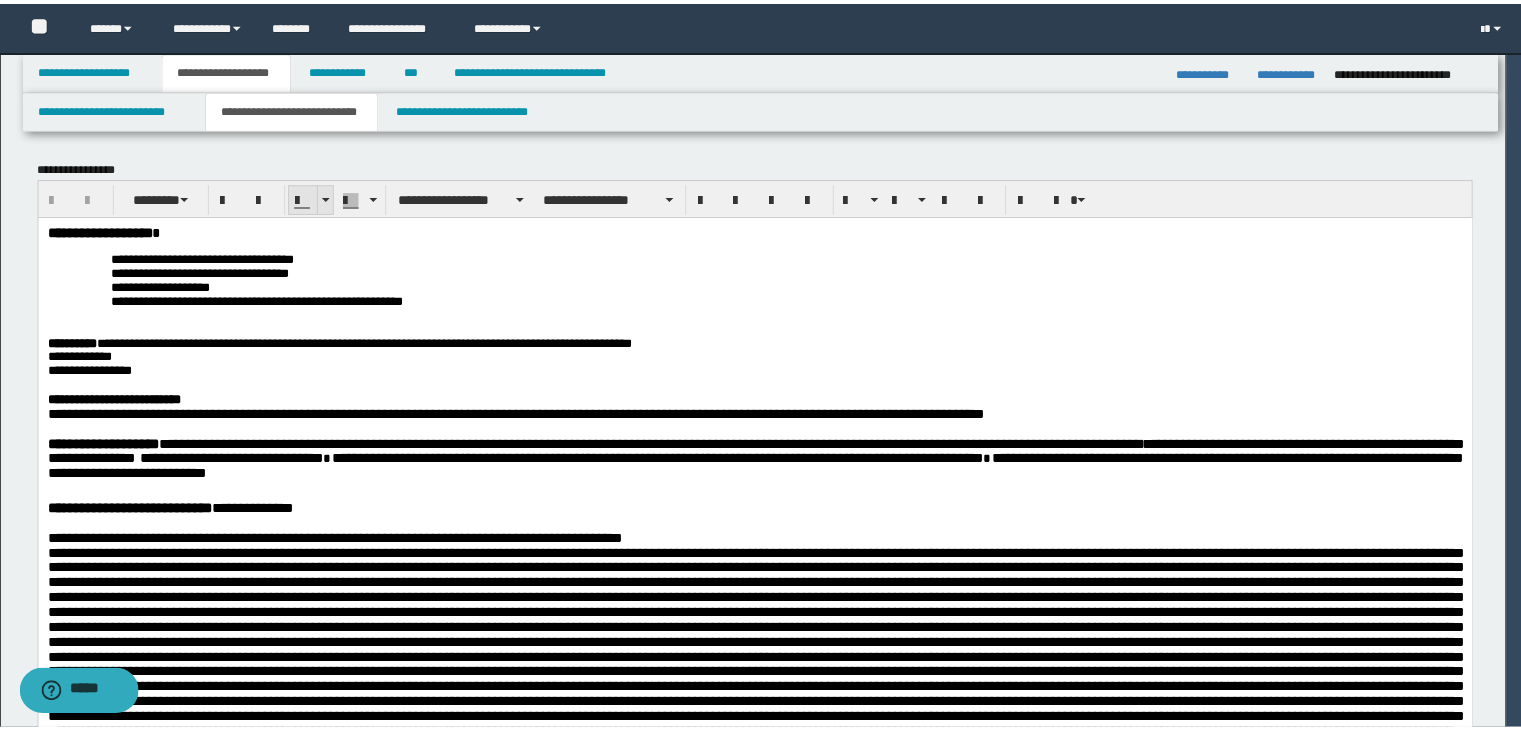 scroll, scrollTop: 0, scrollLeft: 0, axis: both 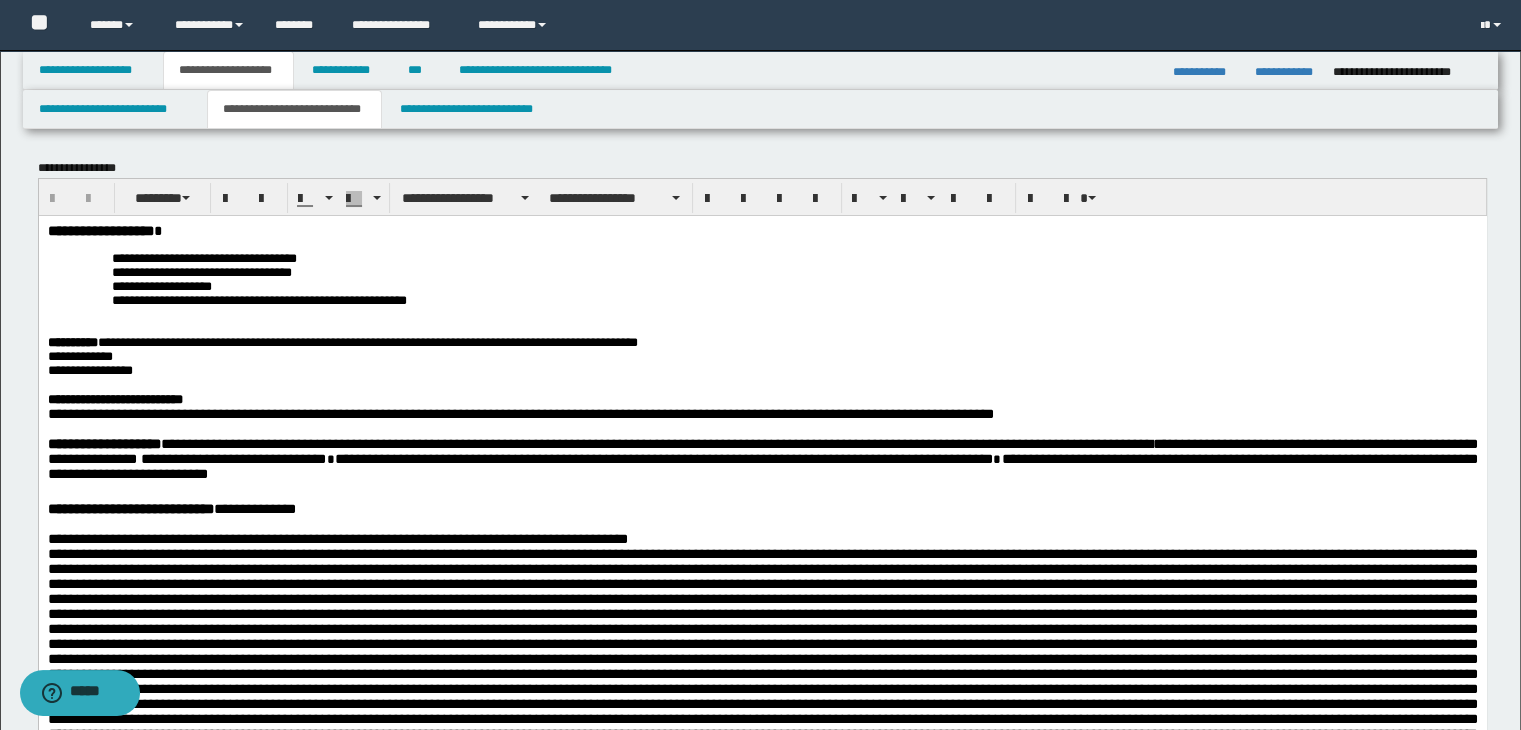 click on "**********" at bounding box center (762, 615) 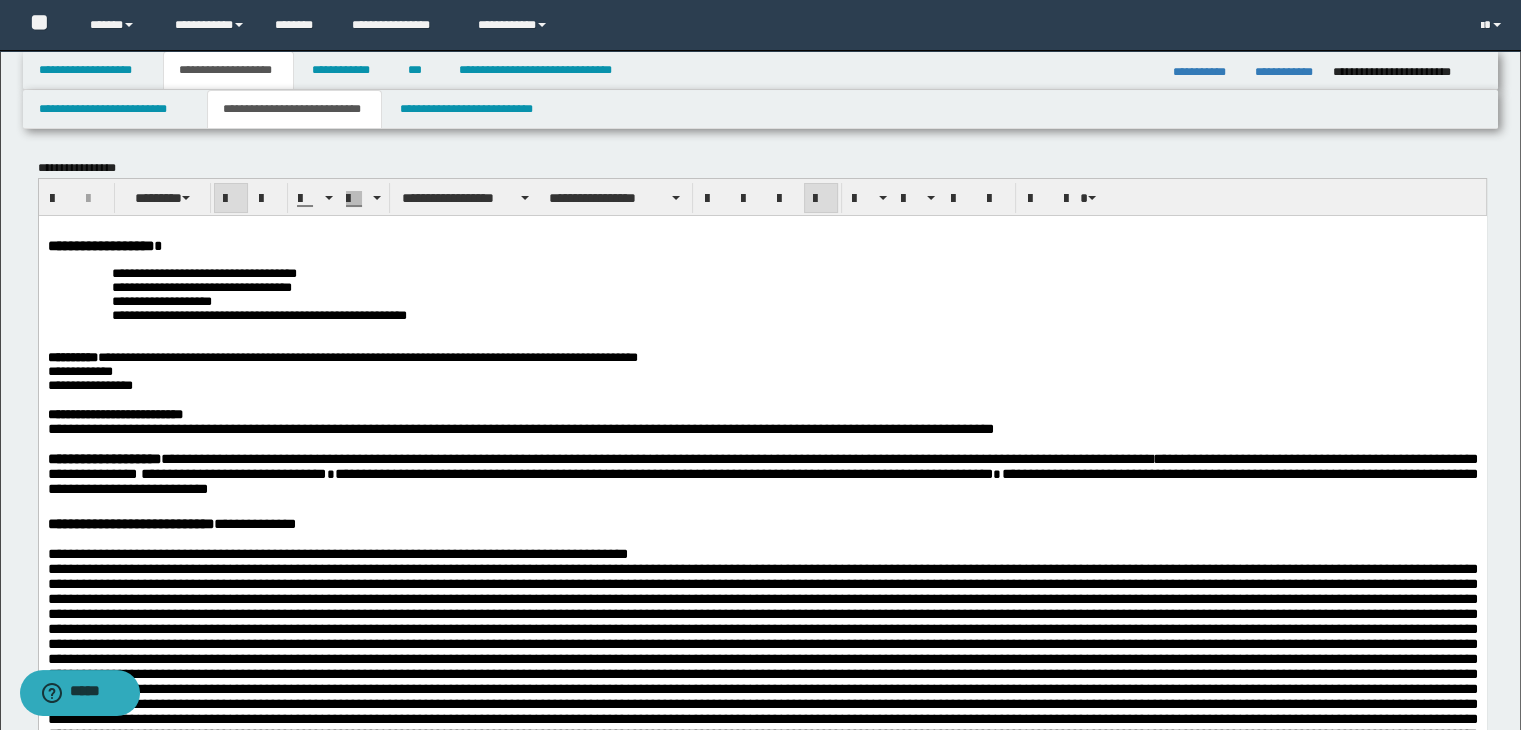 paste 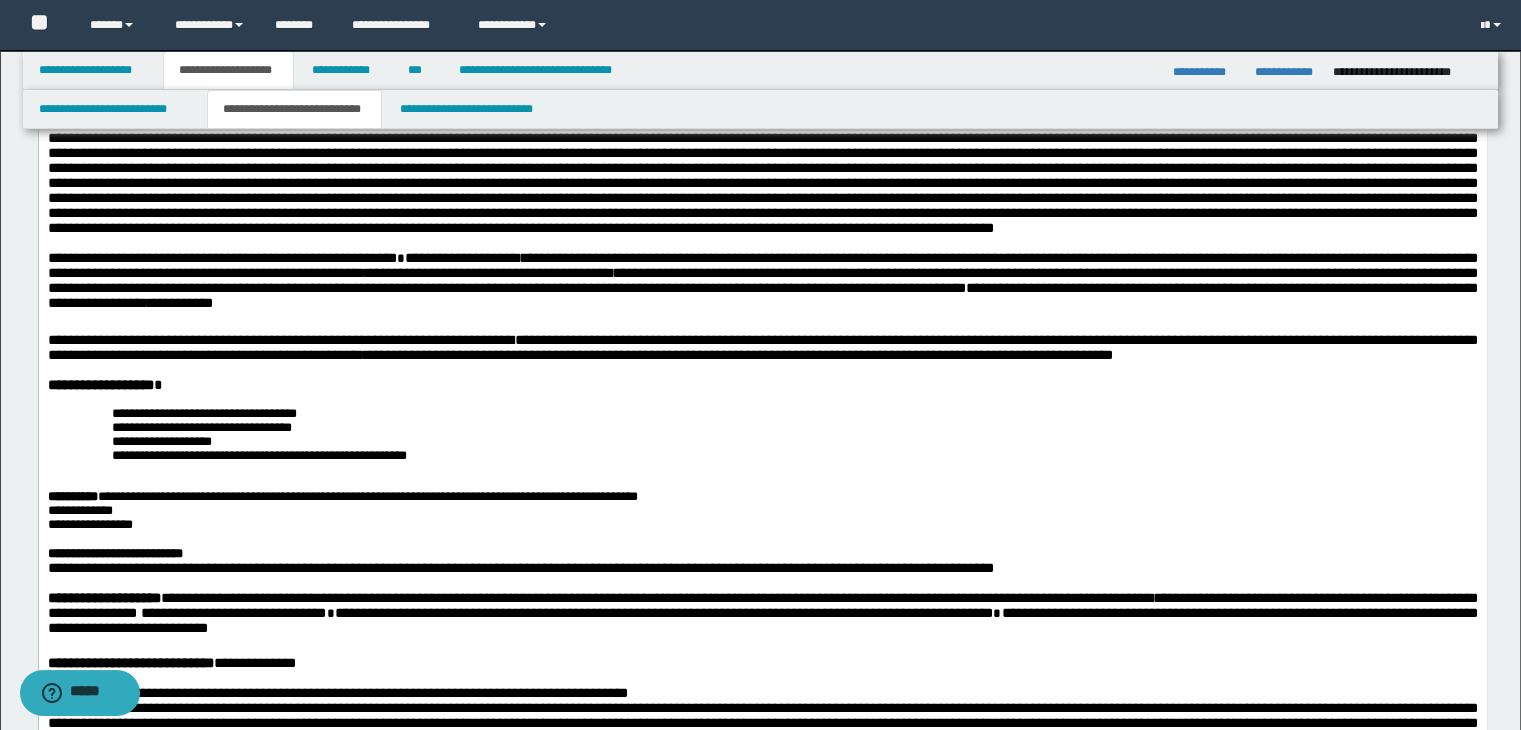 scroll, scrollTop: 732, scrollLeft: 0, axis: vertical 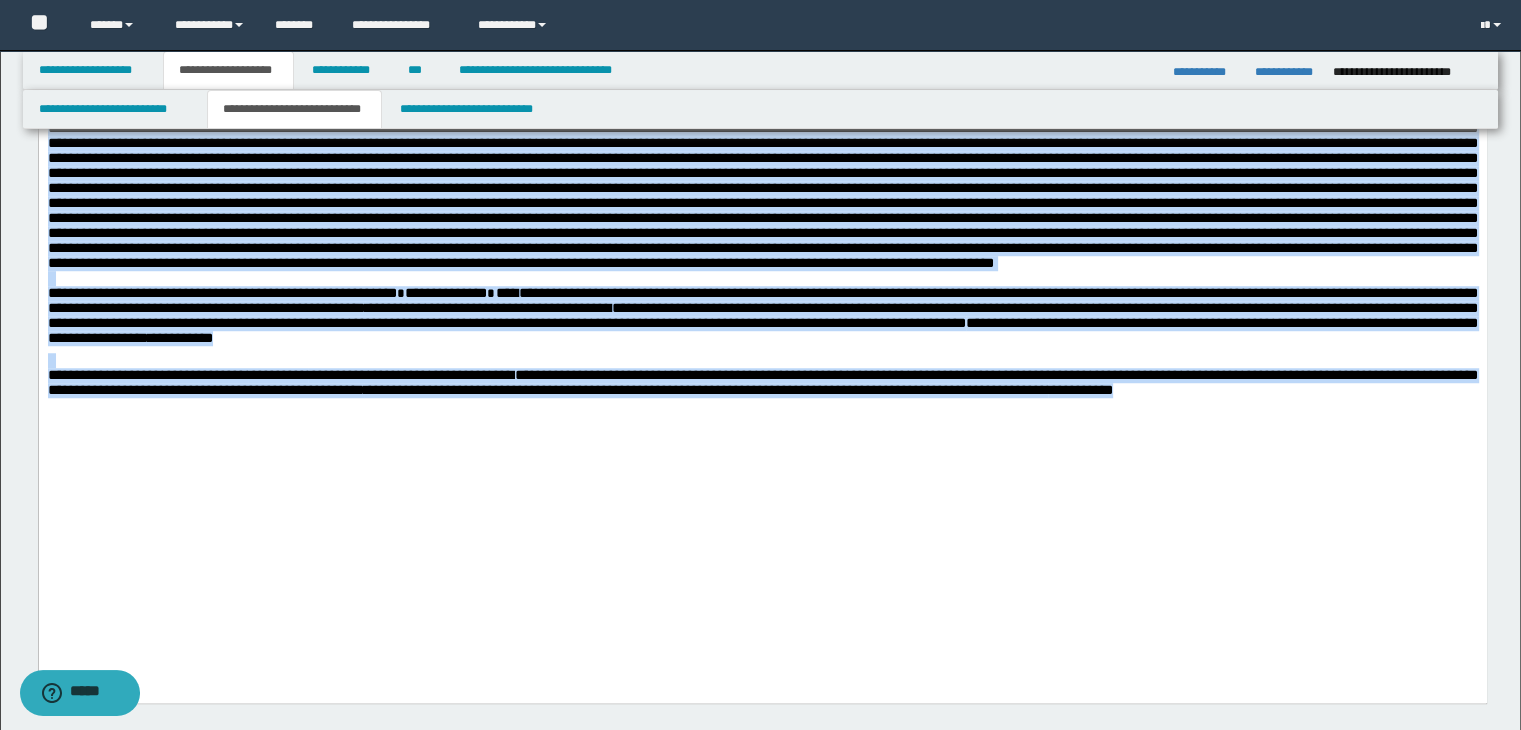 drag, startPoint x: 45, startPoint y: -222, endPoint x: 1190, endPoint y: 633, distance: 1429.0032 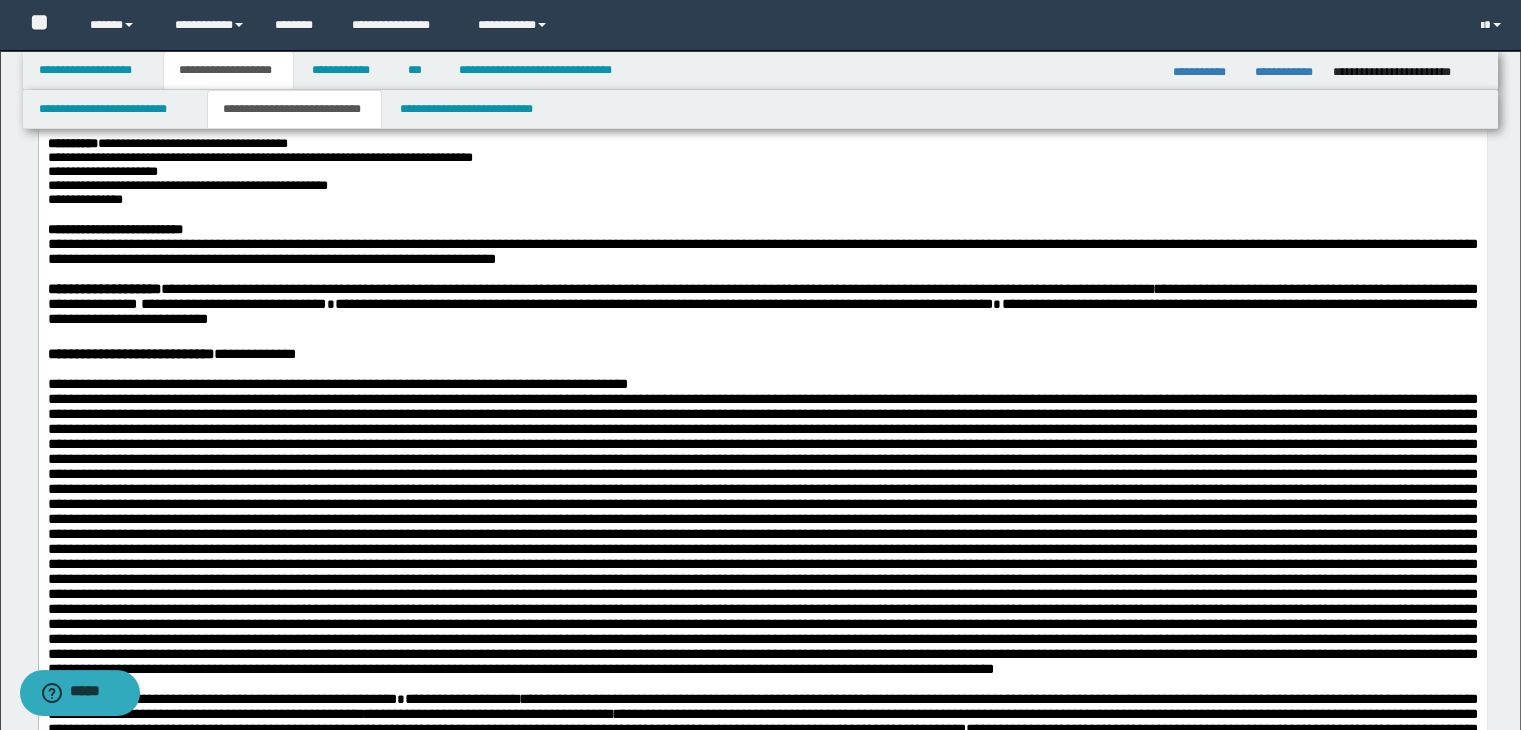 scroll, scrollTop: 262, scrollLeft: 0, axis: vertical 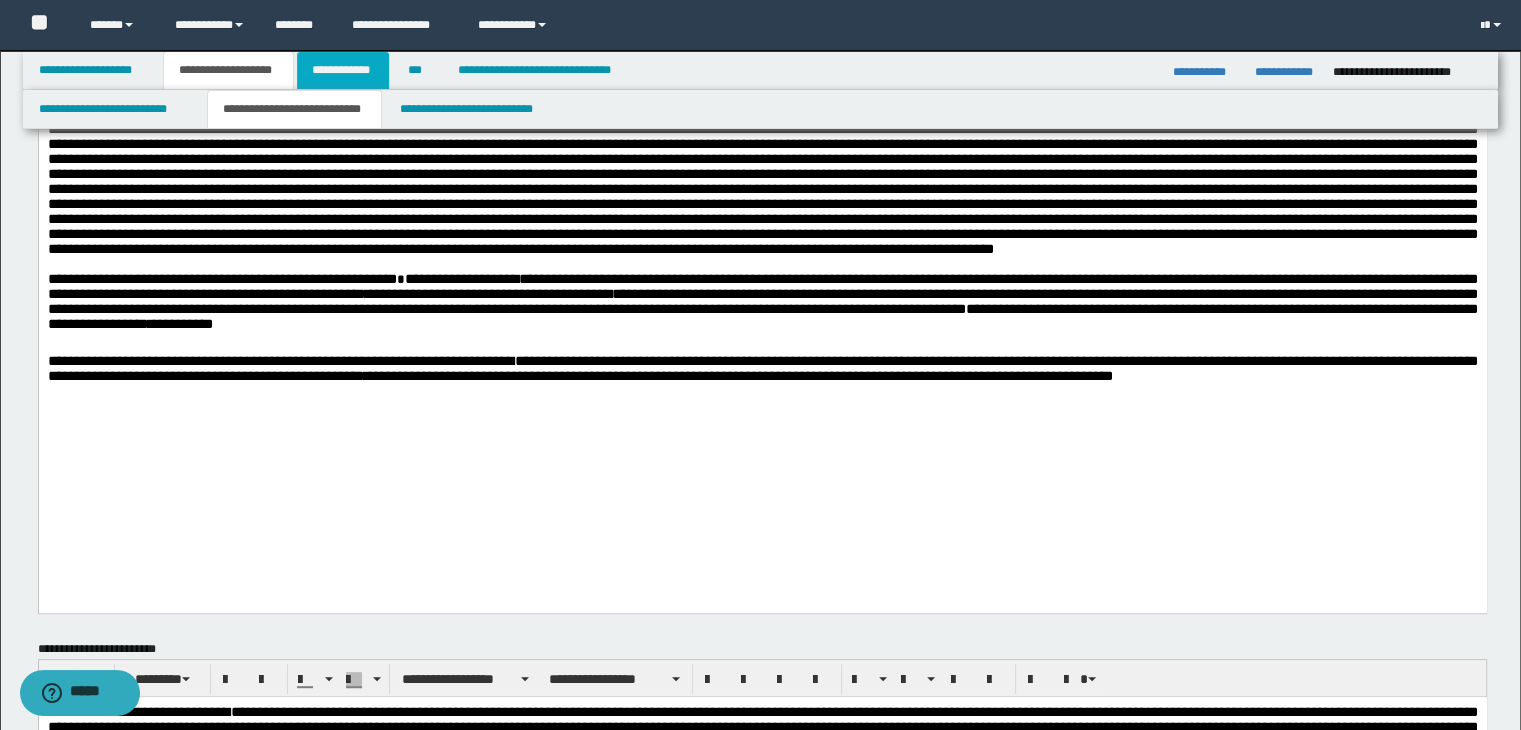 click on "**********" at bounding box center [343, 70] 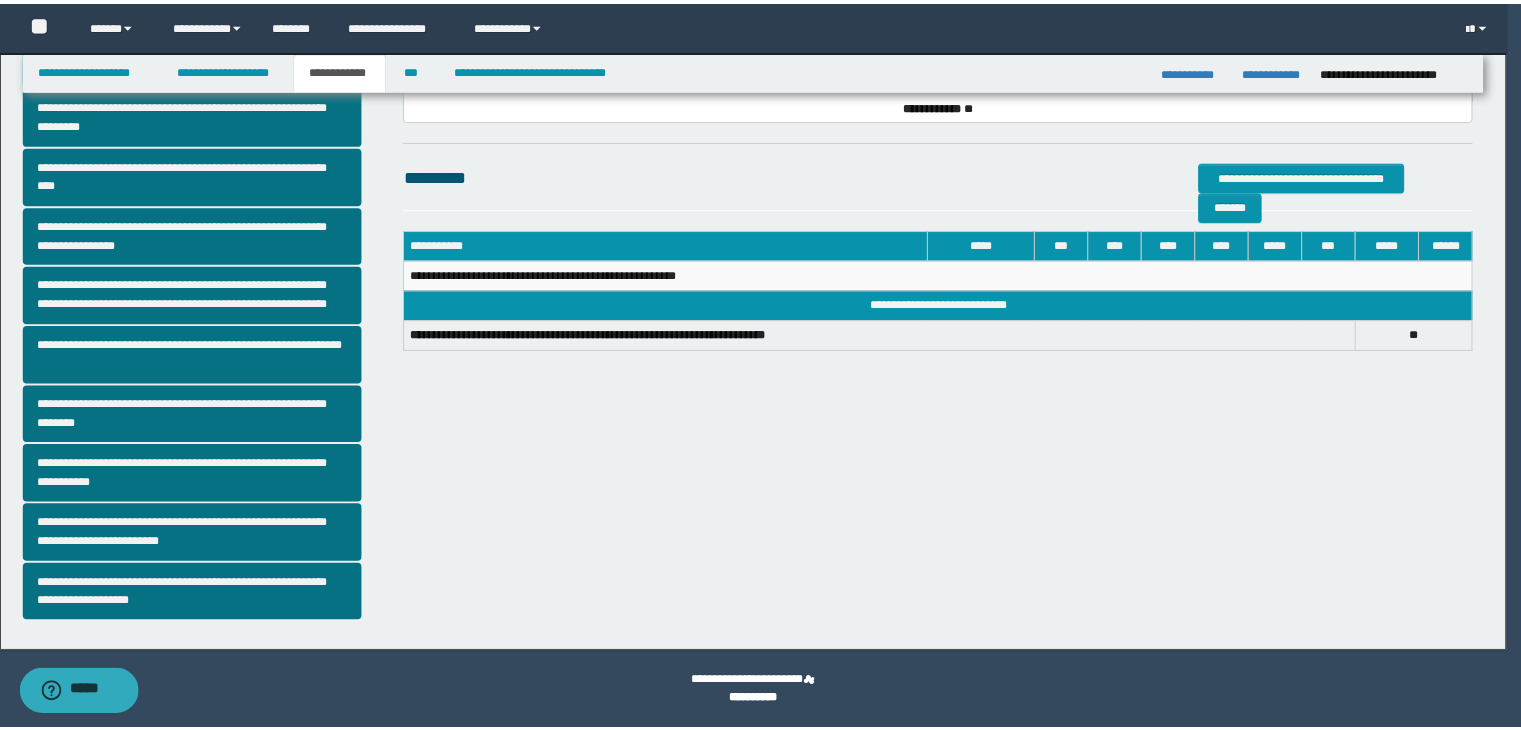 scroll, scrollTop: 344, scrollLeft: 0, axis: vertical 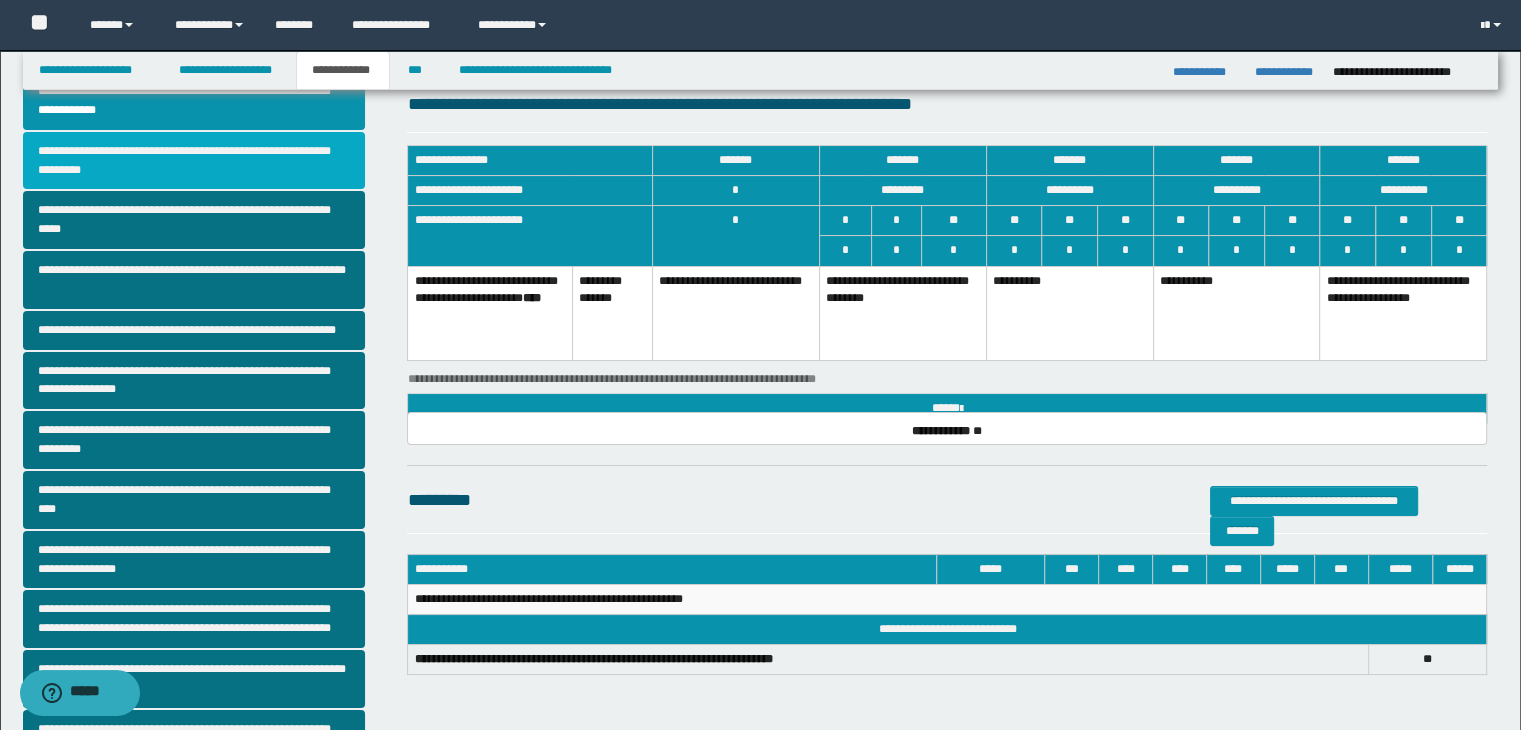 click on "**********" at bounding box center [194, 161] 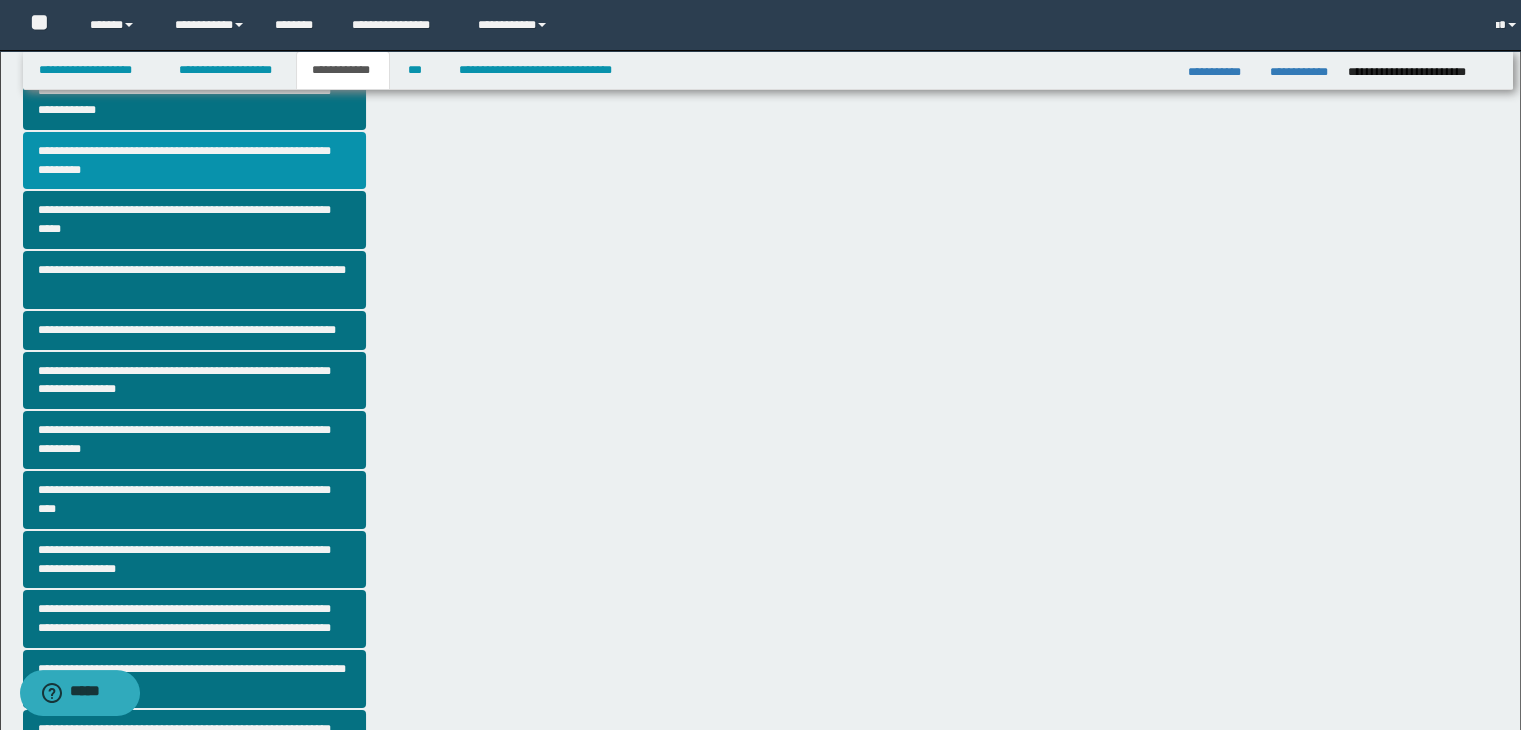 scroll, scrollTop: 0, scrollLeft: 0, axis: both 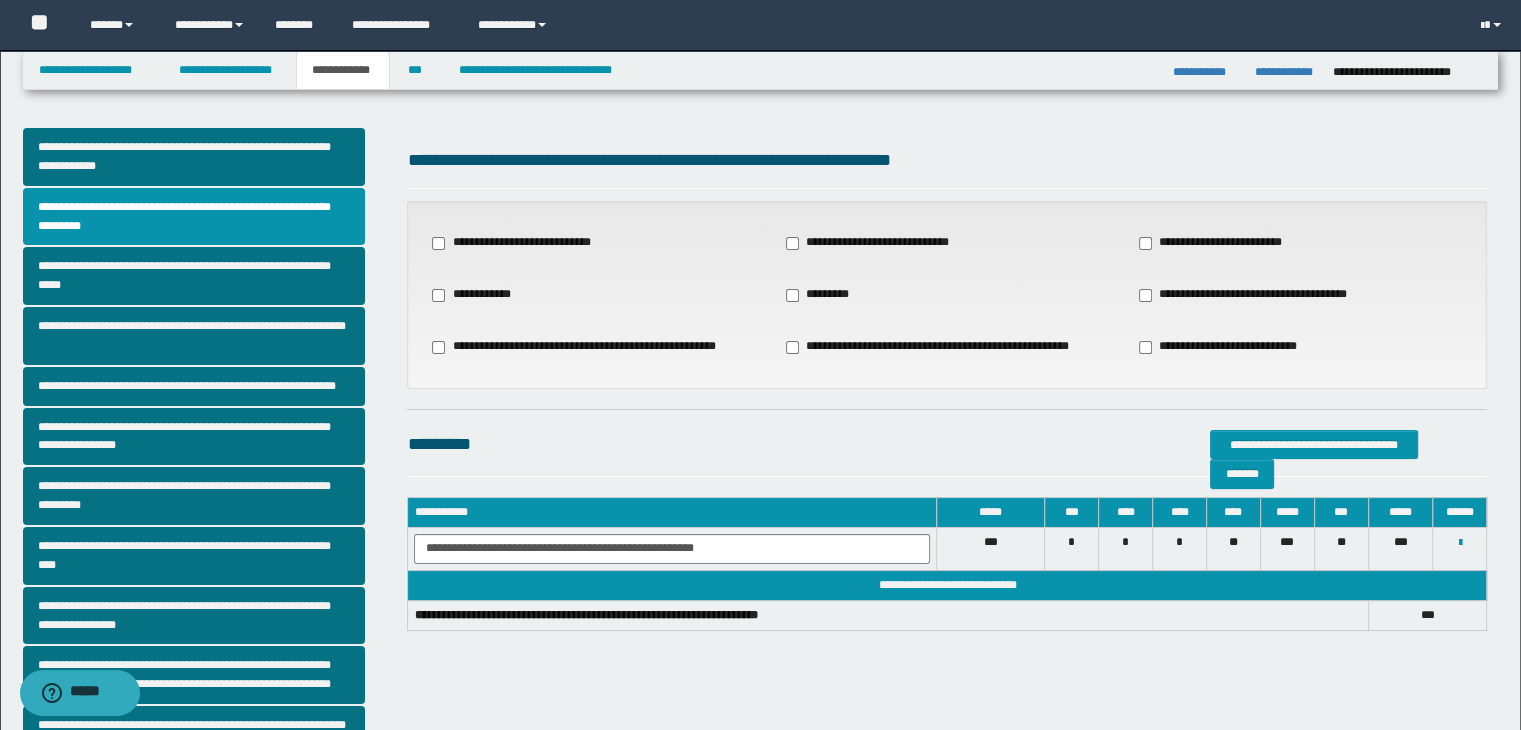 click on "**********" at bounding box center (593, 243) 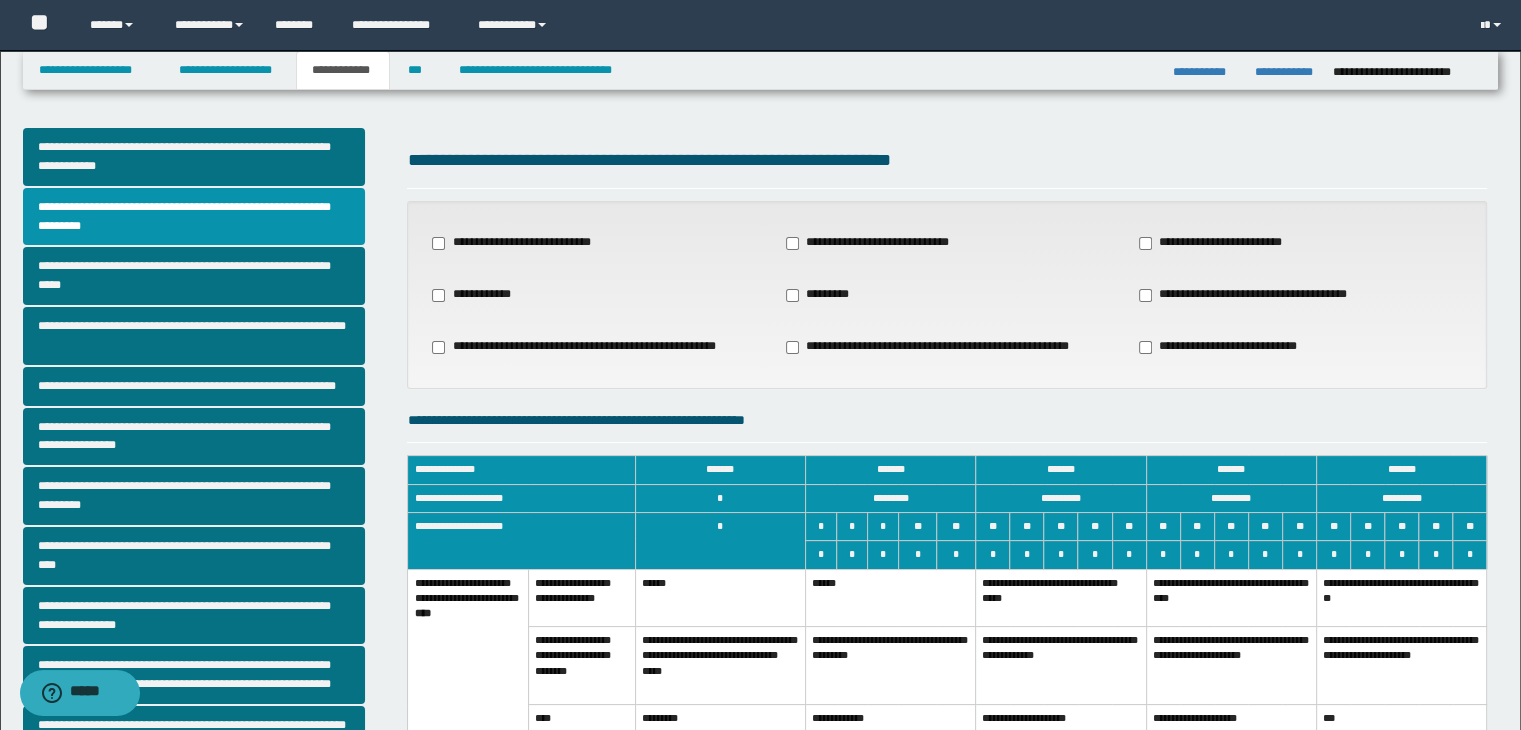 click on "******" at bounding box center (890, 598) 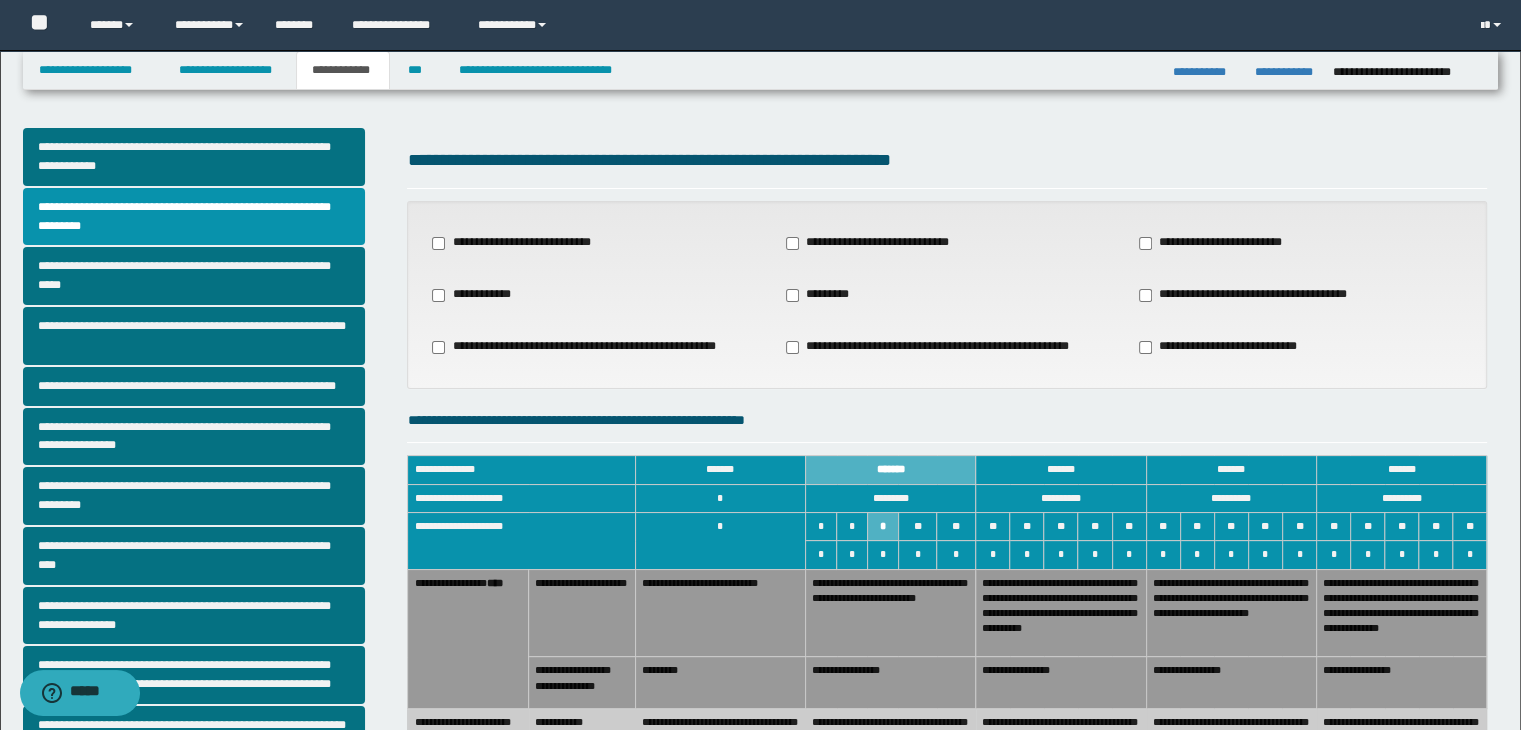 click on "**********" at bounding box center (1061, 683) 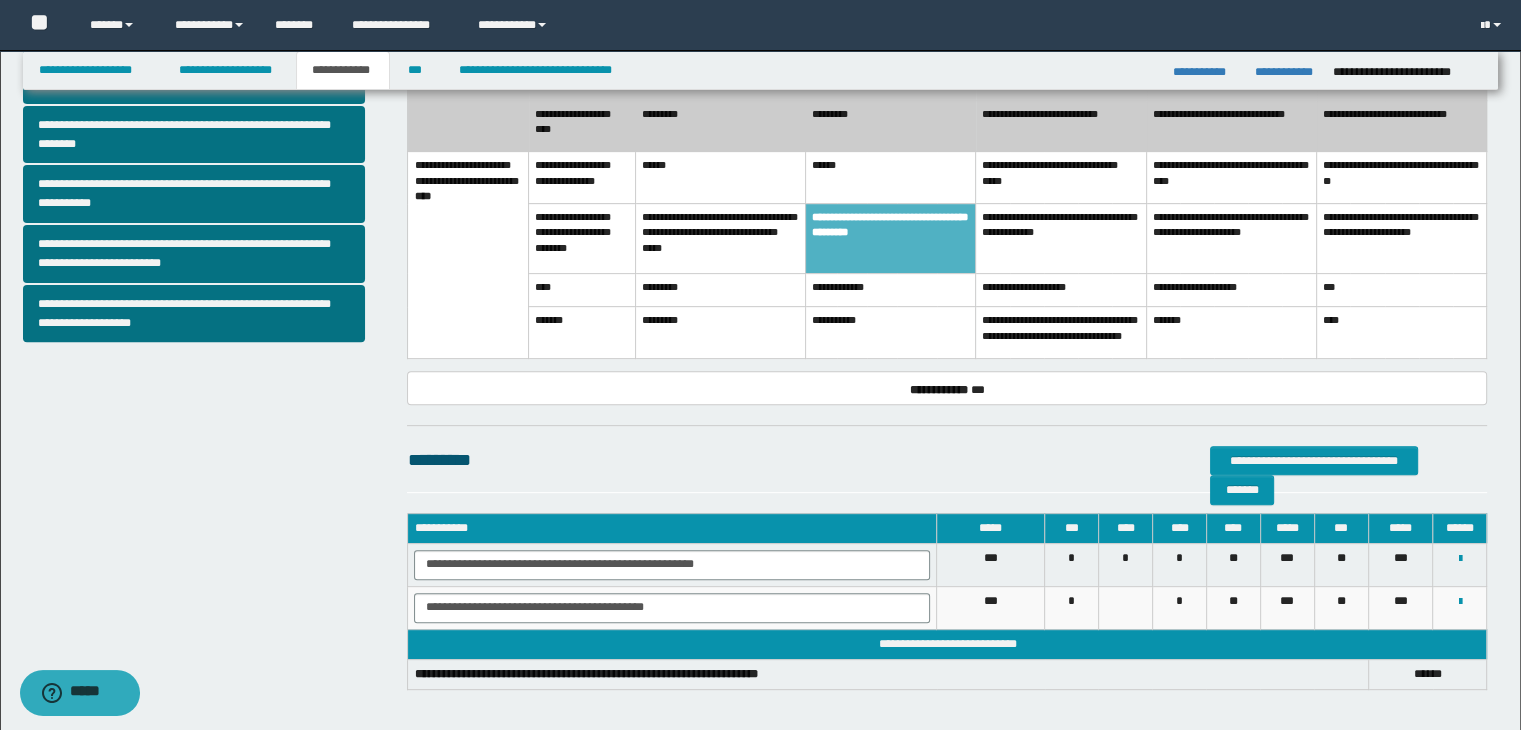 scroll, scrollTop: 747, scrollLeft: 0, axis: vertical 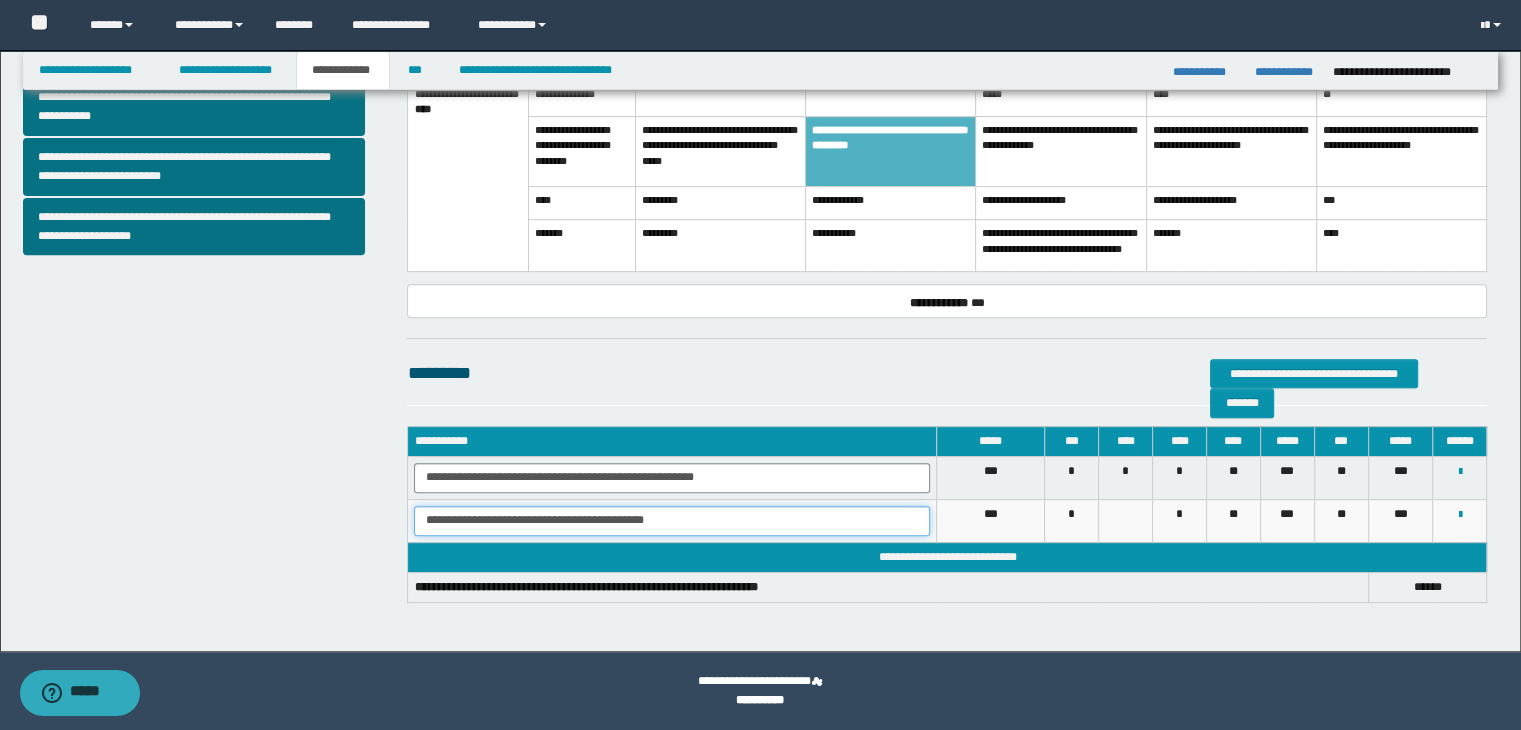 drag, startPoint x: 426, startPoint y: 519, endPoint x: 710, endPoint y: 537, distance: 284.56985 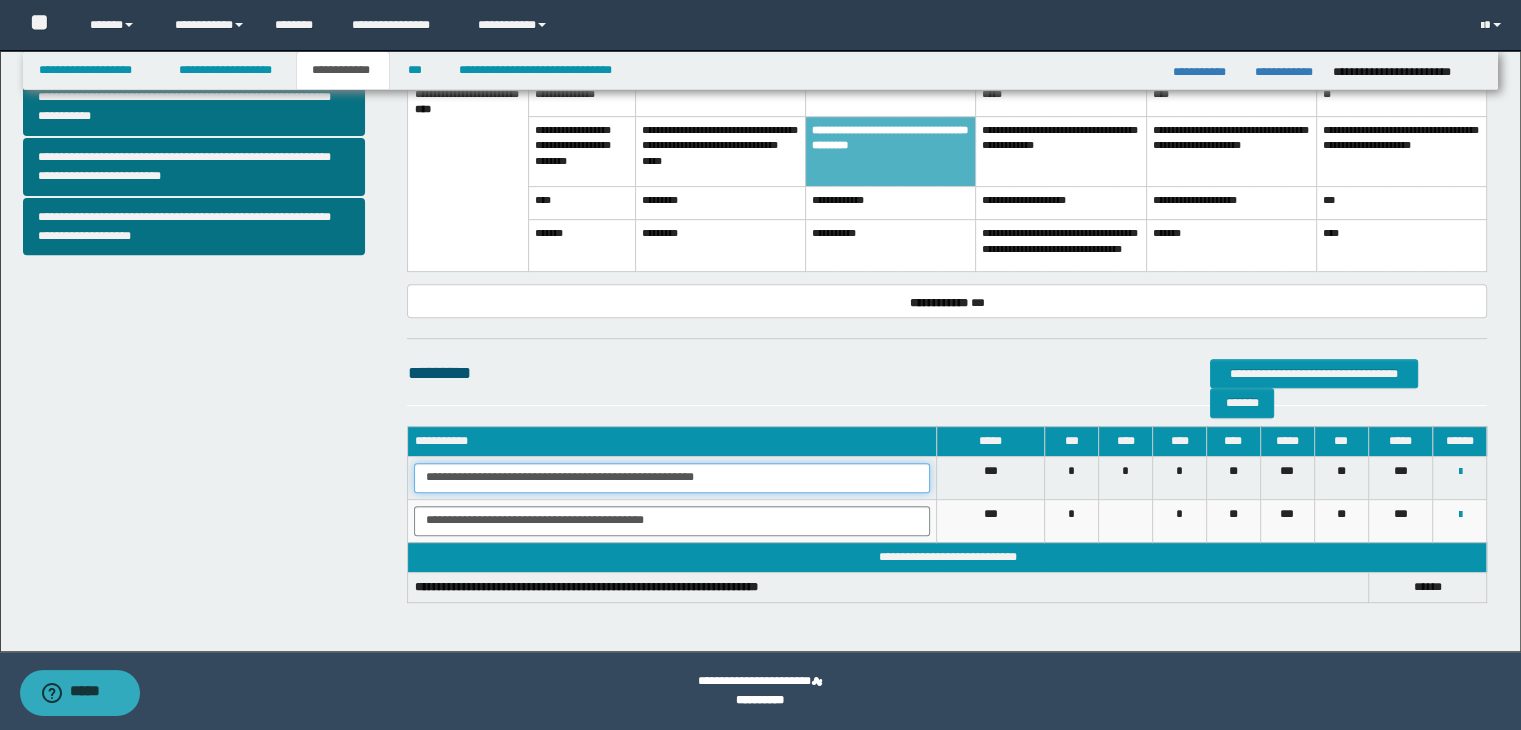 drag, startPoint x: 423, startPoint y: 473, endPoint x: 752, endPoint y: 485, distance: 329.21878 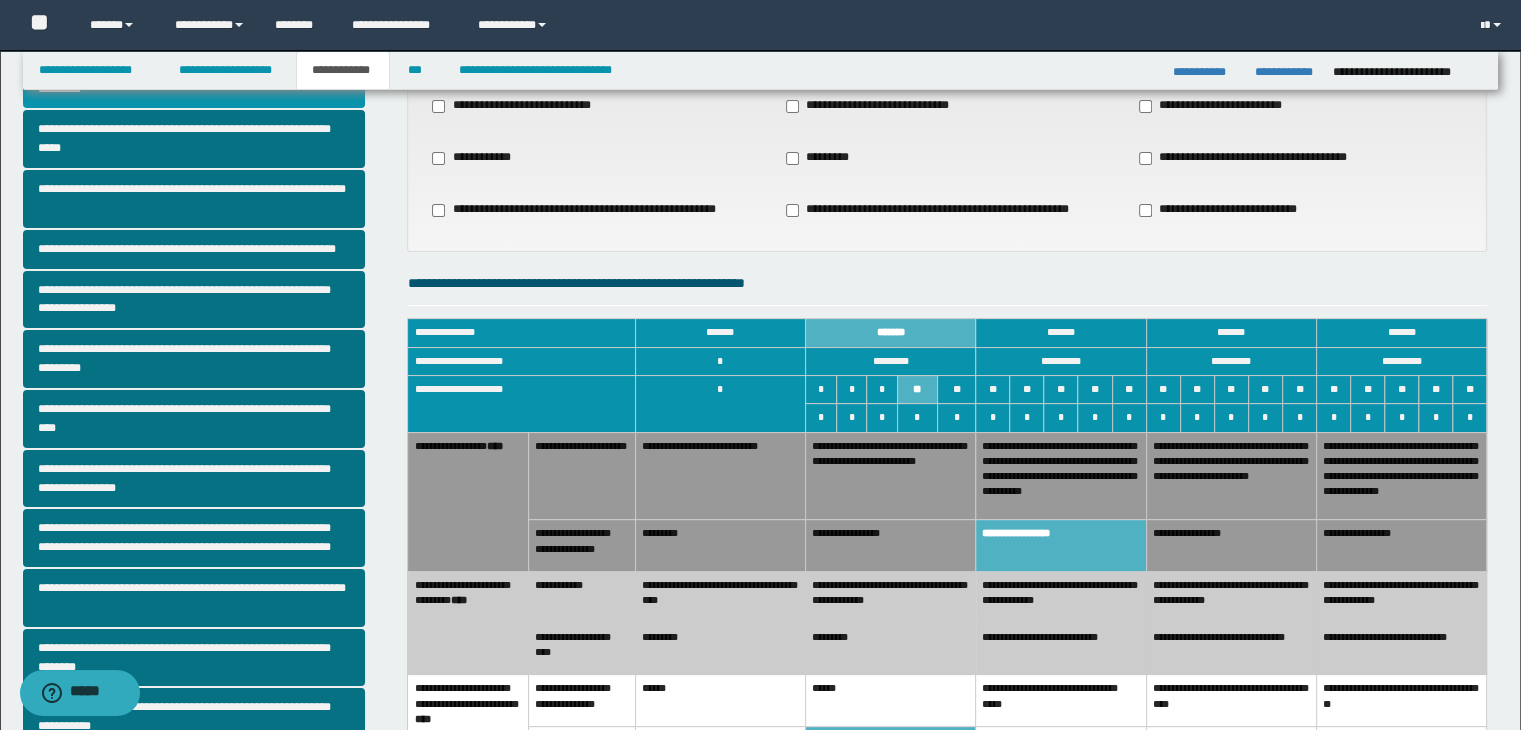scroll, scrollTop: 134, scrollLeft: 0, axis: vertical 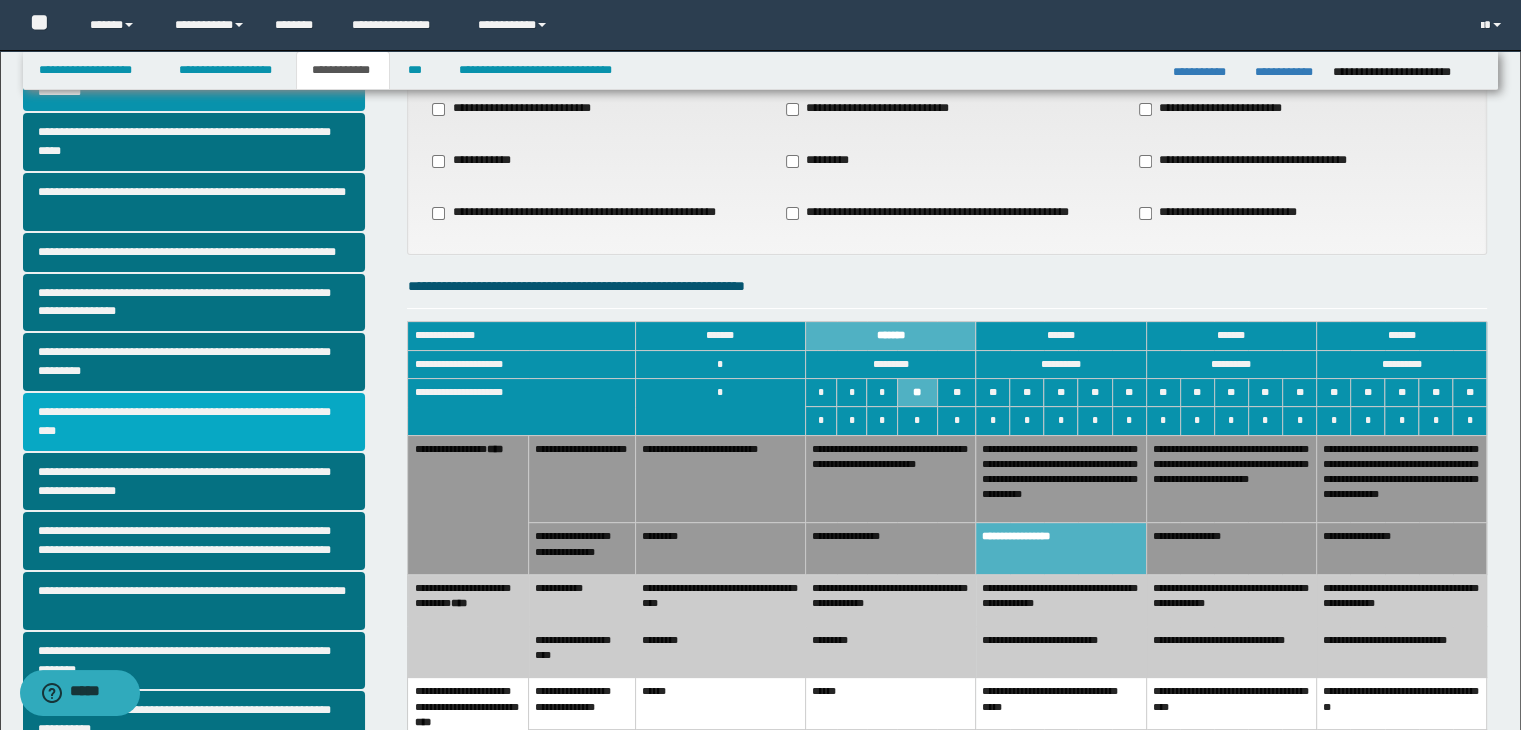 click on "**********" at bounding box center (194, 422) 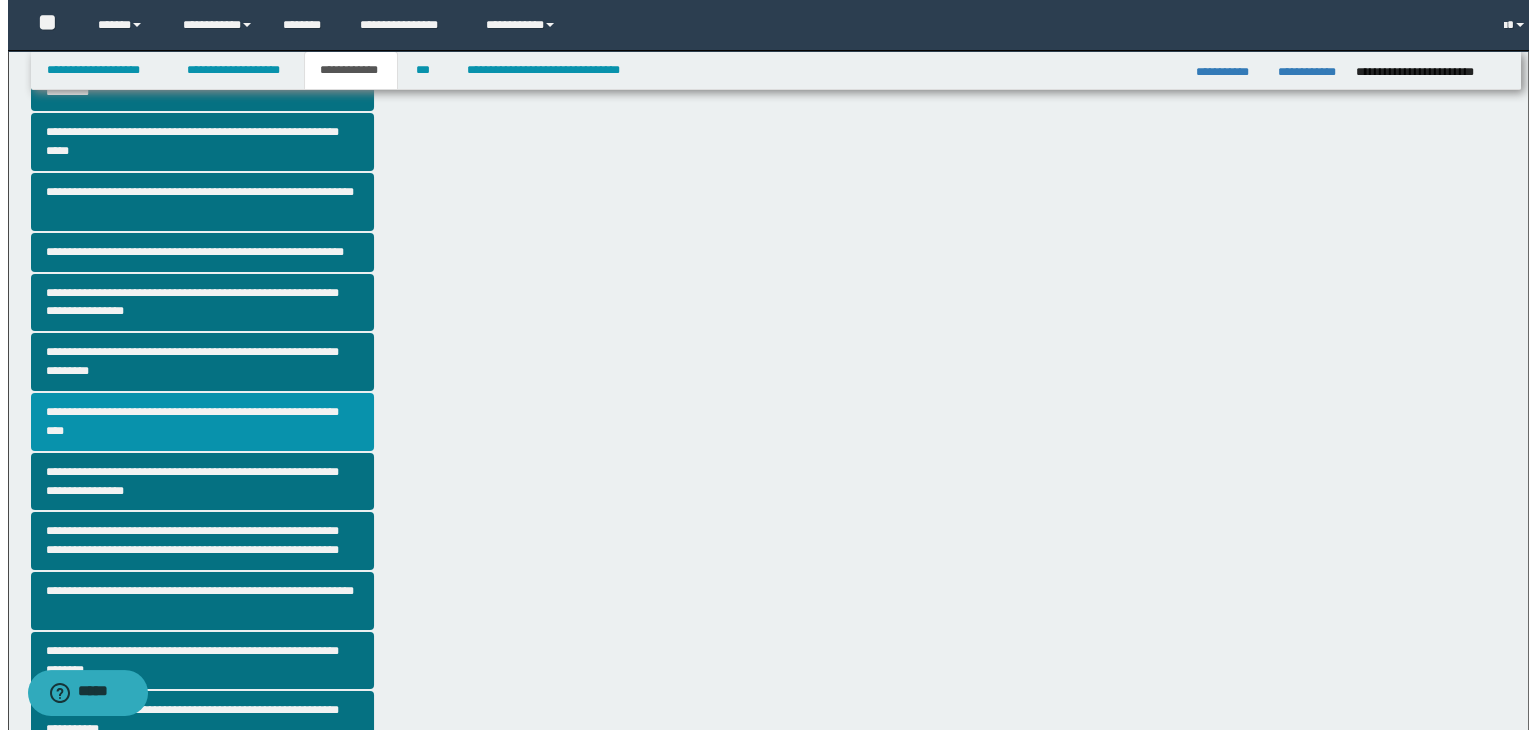 scroll, scrollTop: 0, scrollLeft: 0, axis: both 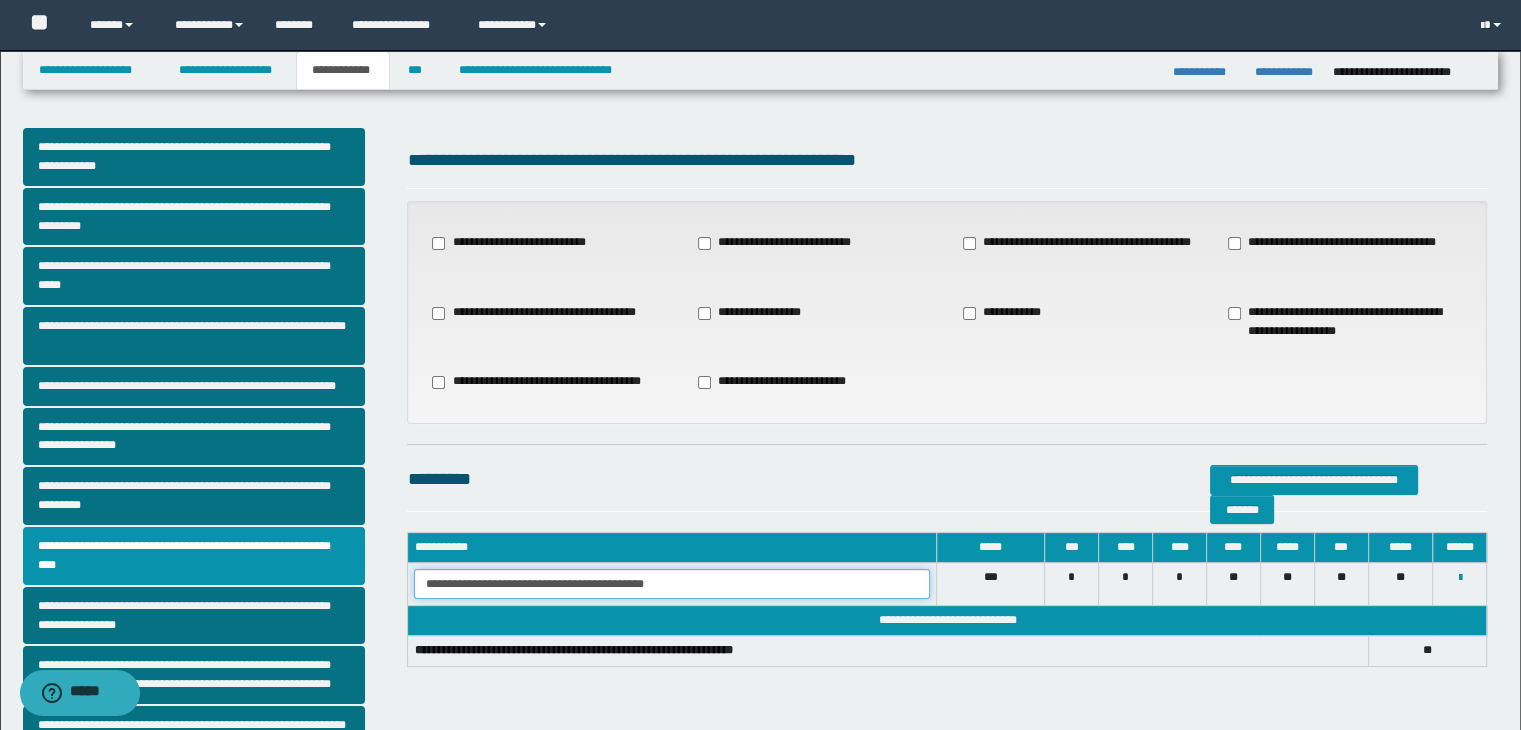 drag, startPoint x: 420, startPoint y: 580, endPoint x: 778, endPoint y: 593, distance: 358.23596 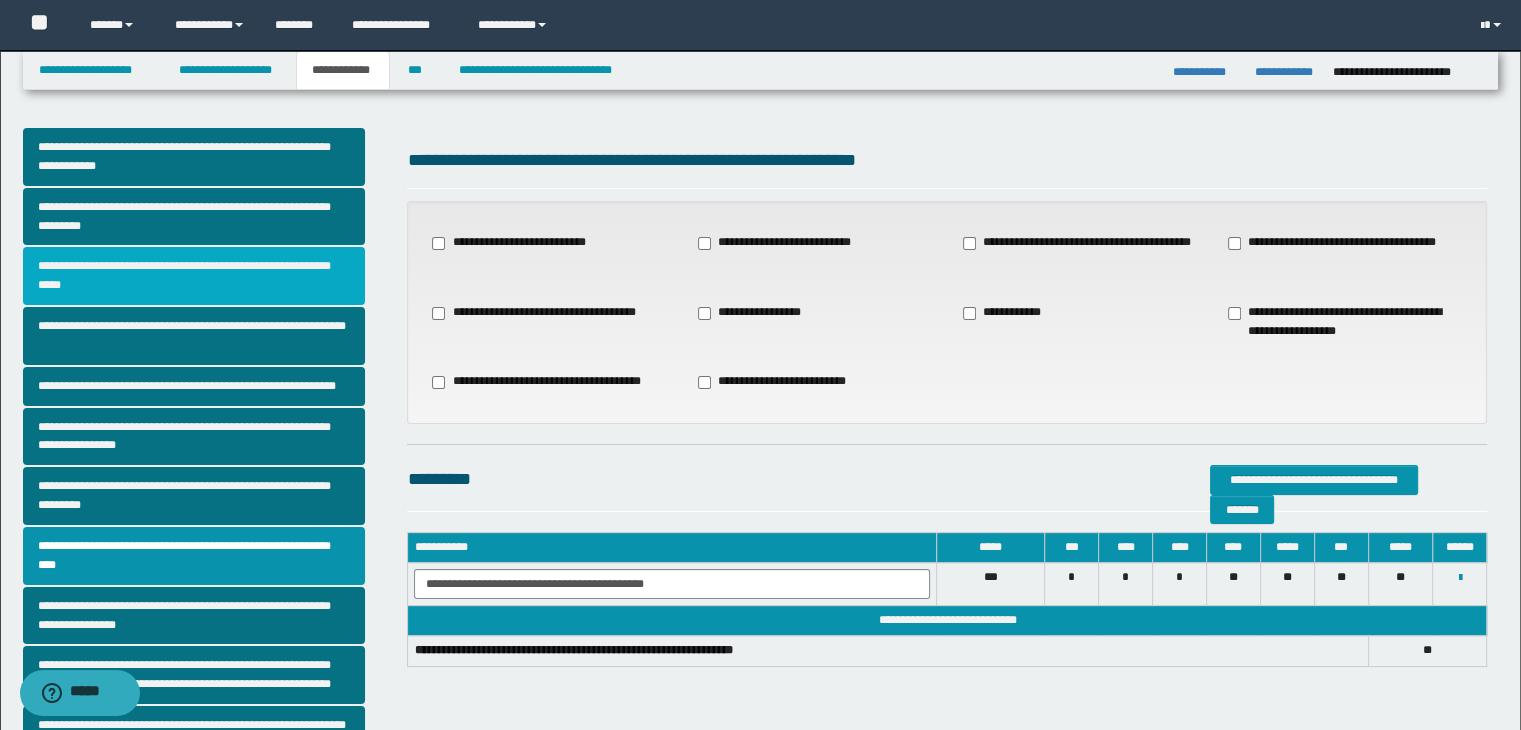 click on "**********" at bounding box center (194, 276) 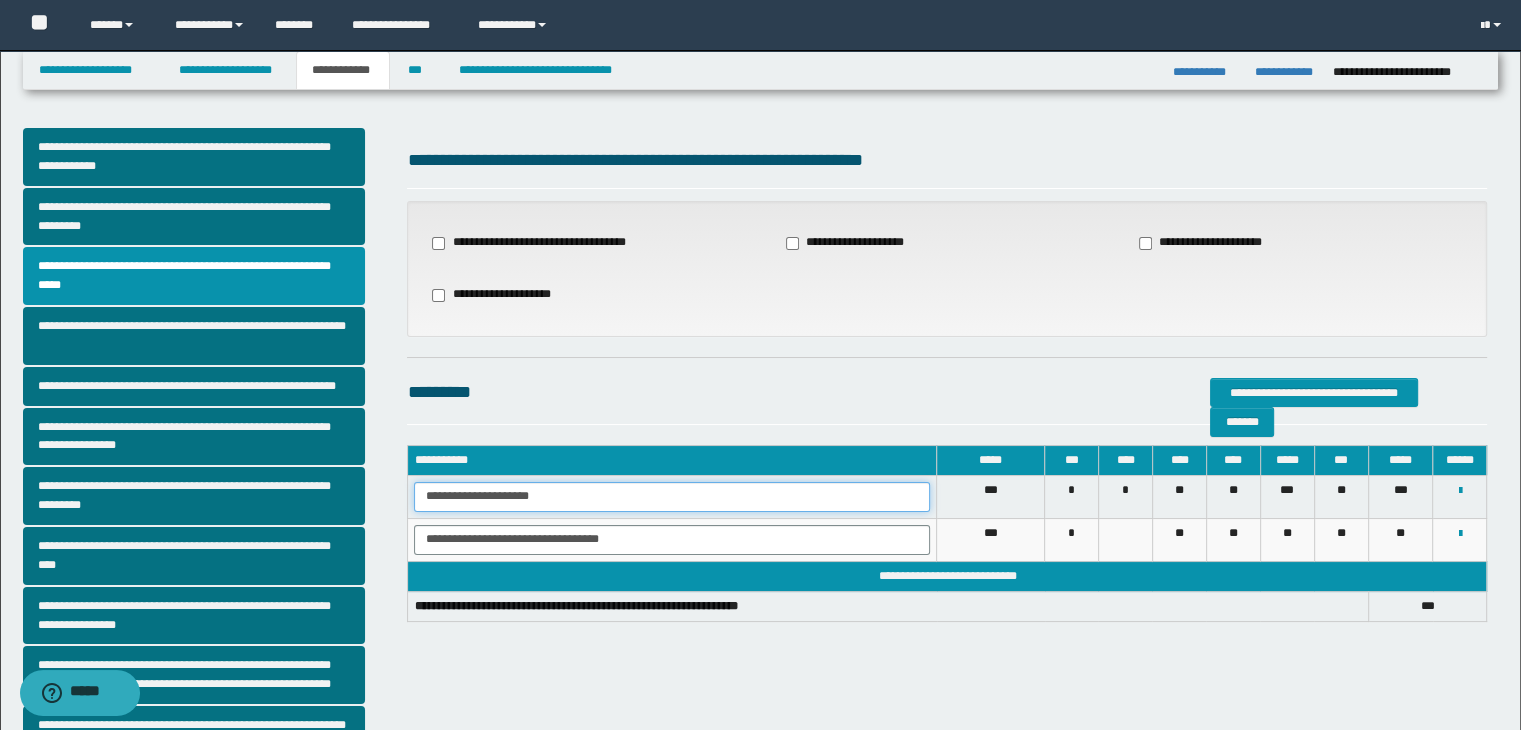drag, startPoint x: 422, startPoint y: 497, endPoint x: 632, endPoint y: 497, distance: 210 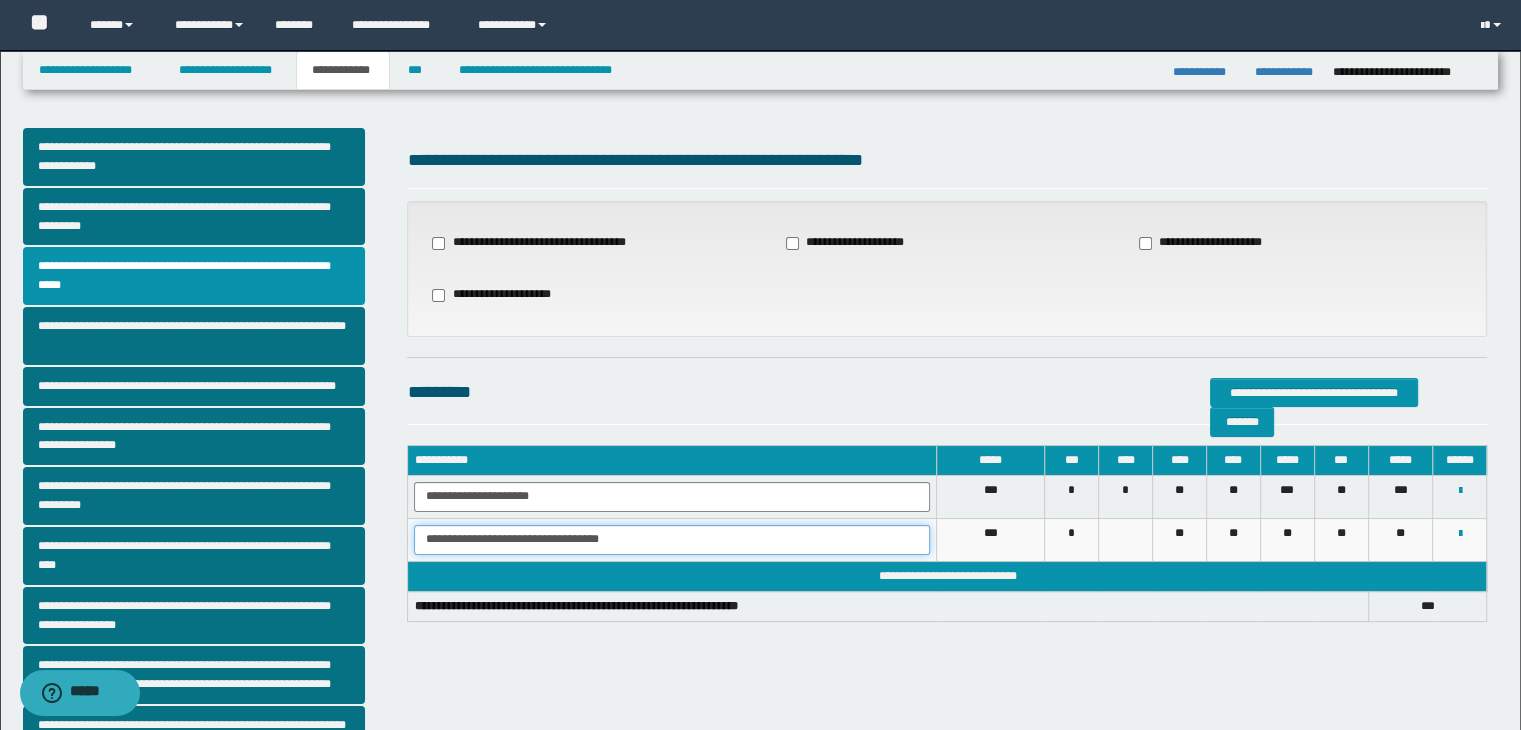drag, startPoint x: 420, startPoint y: 537, endPoint x: 688, endPoint y: 529, distance: 268.1194 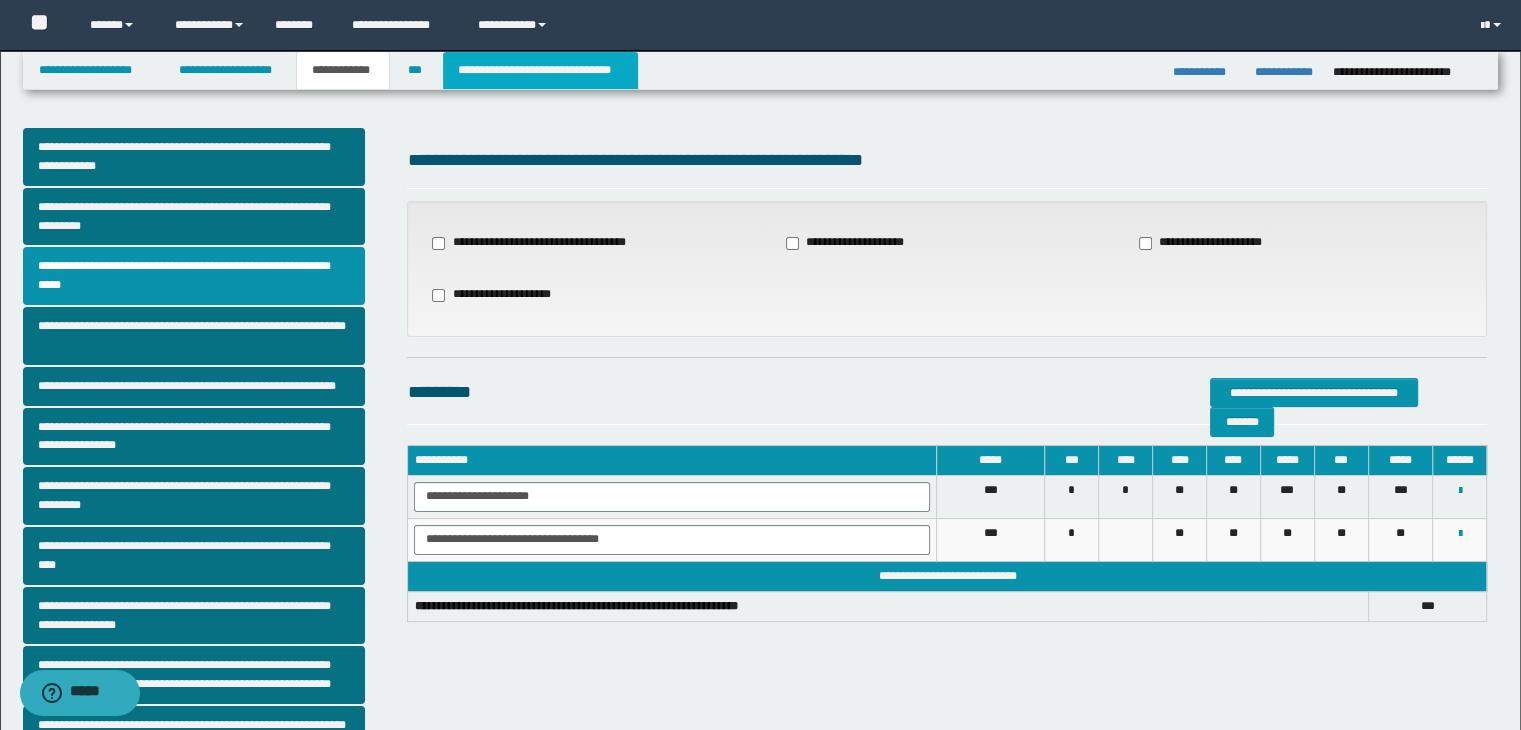 click on "**********" at bounding box center (540, 70) 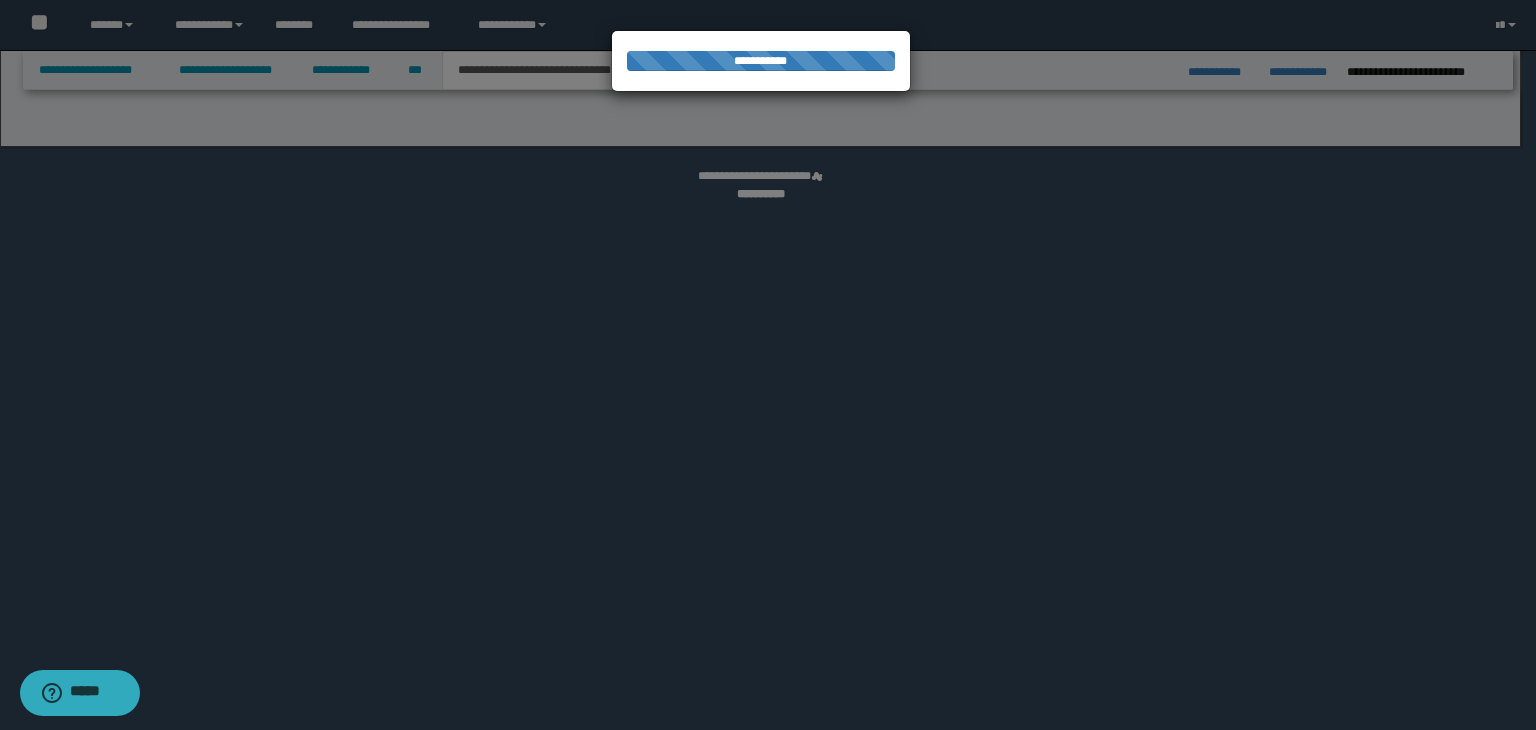 select on "*" 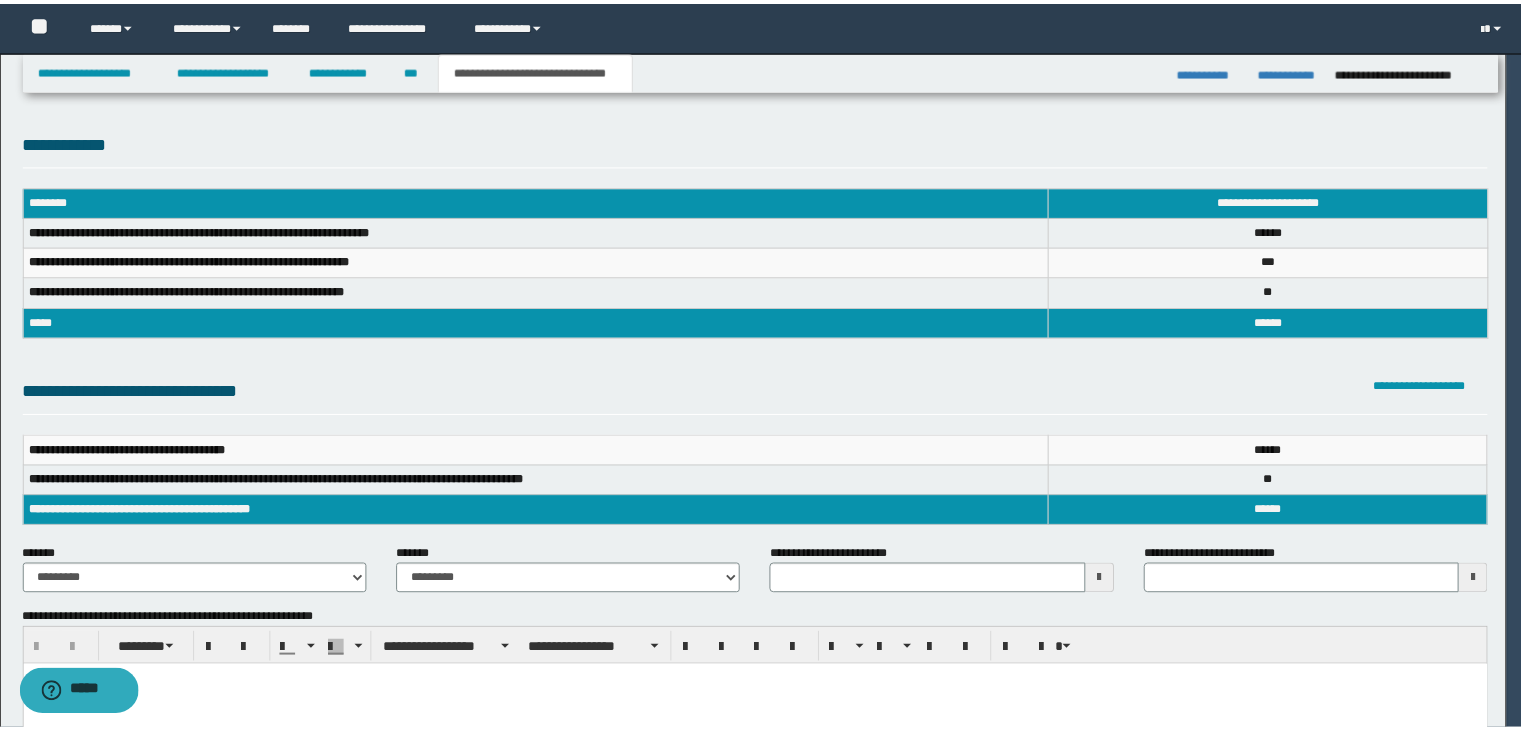 scroll, scrollTop: 0, scrollLeft: 0, axis: both 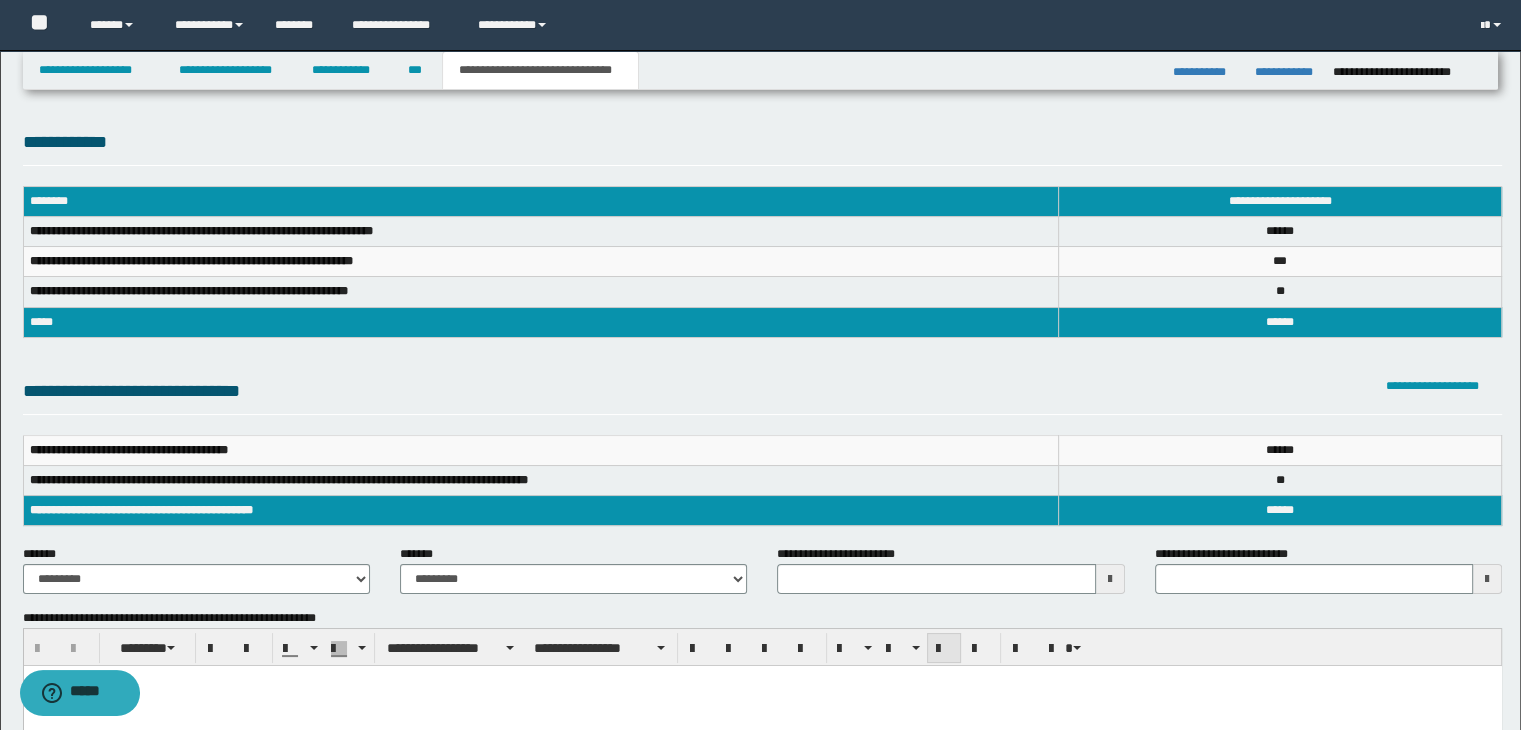 type 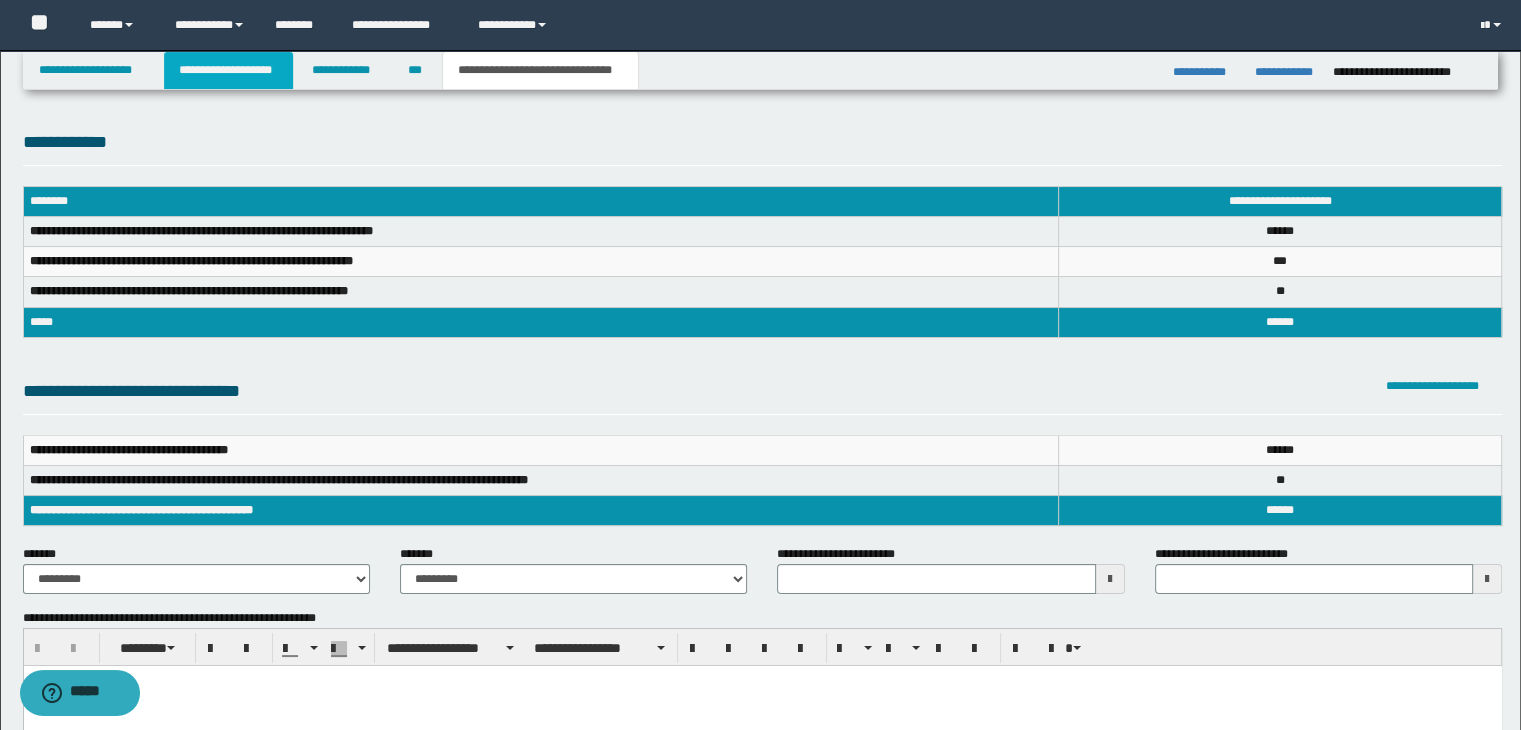 click on "**********" at bounding box center [228, 70] 